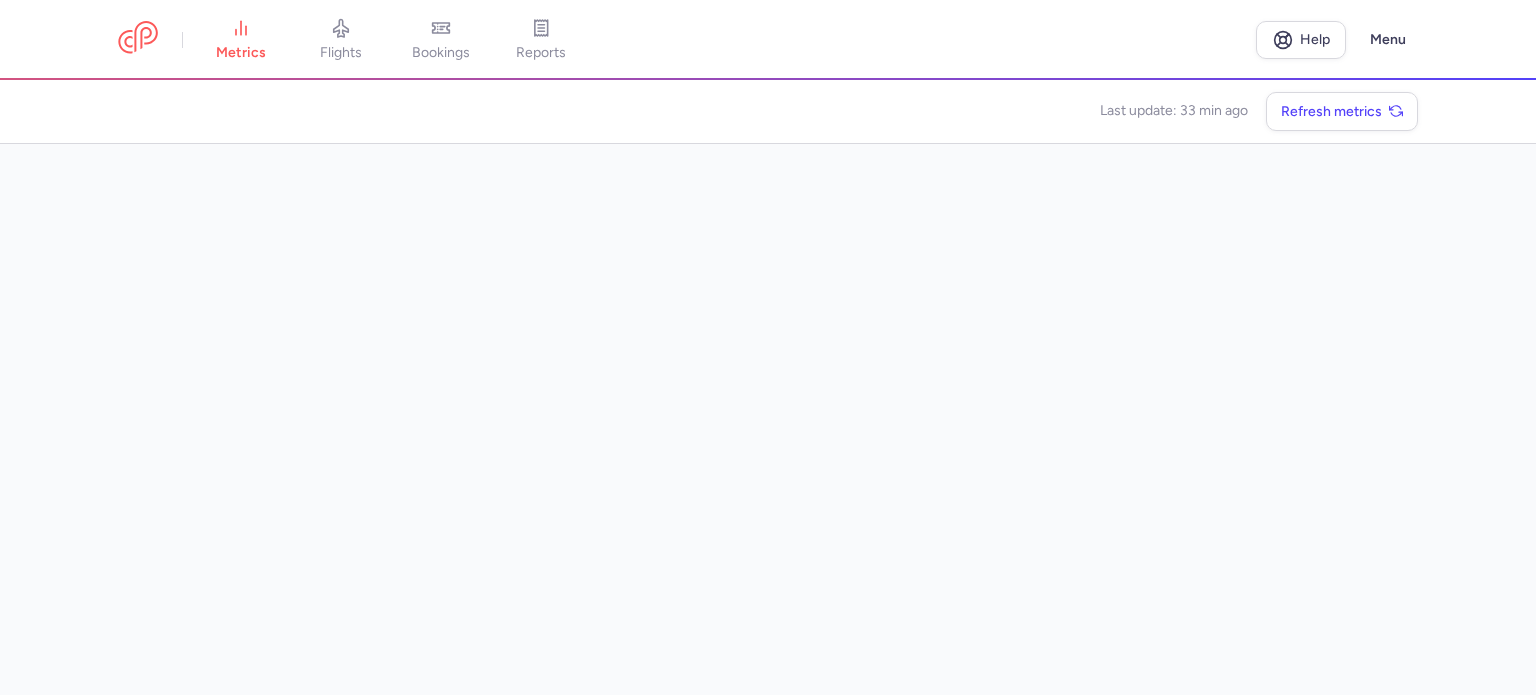 scroll, scrollTop: 0, scrollLeft: 0, axis: both 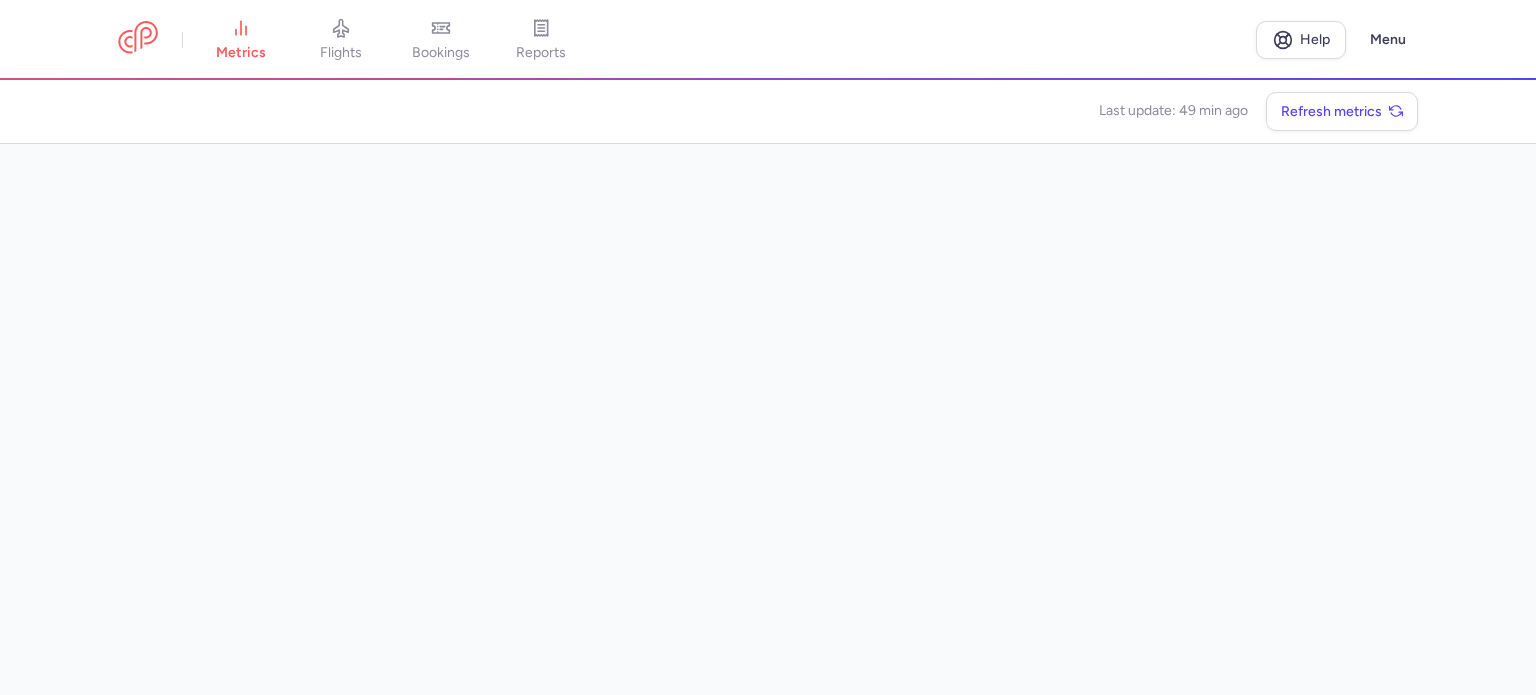 drag, startPoint x: 344, startPoint y: 52, endPoint x: 268, endPoint y: 49, distance: 76.05919 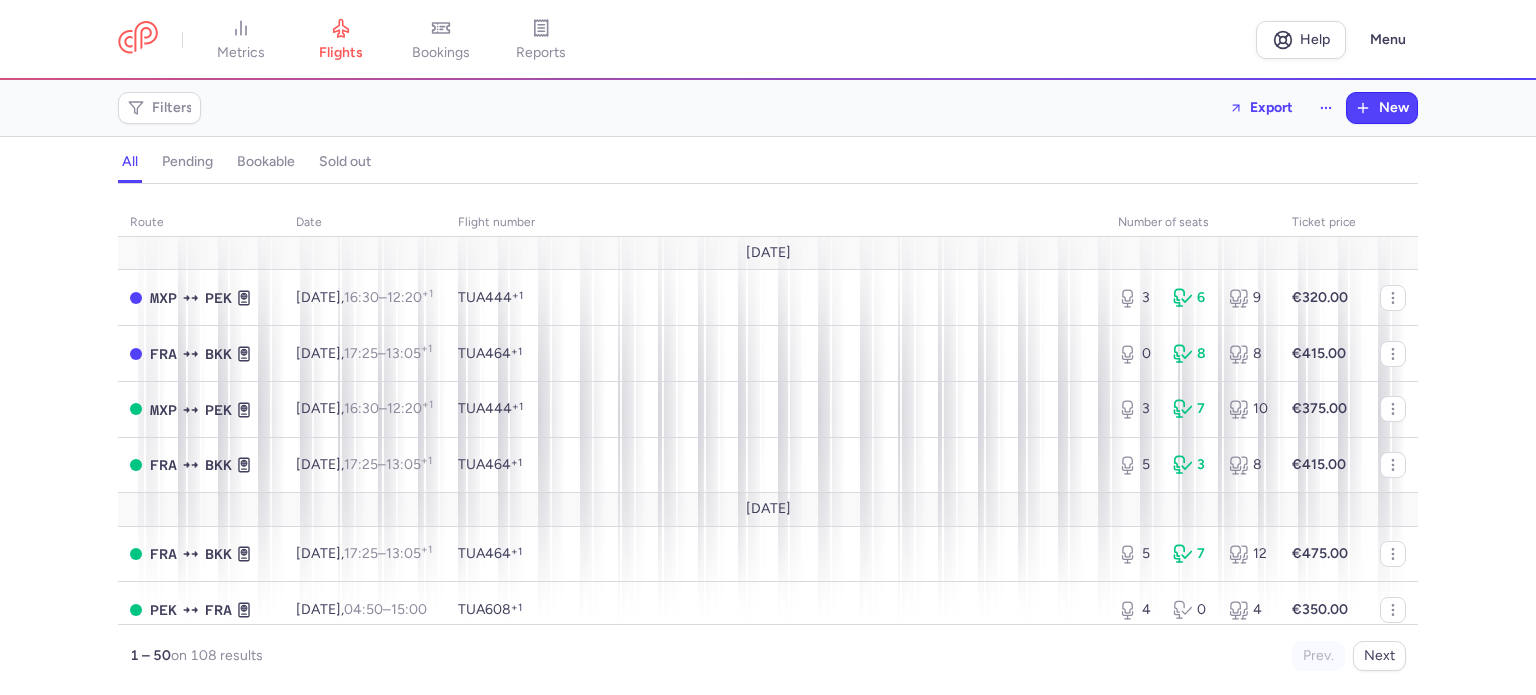 drag, startPoint x: 243, startPoint y: 37, endPoint x: 300, endPoint y: 167, distance: 141.94717 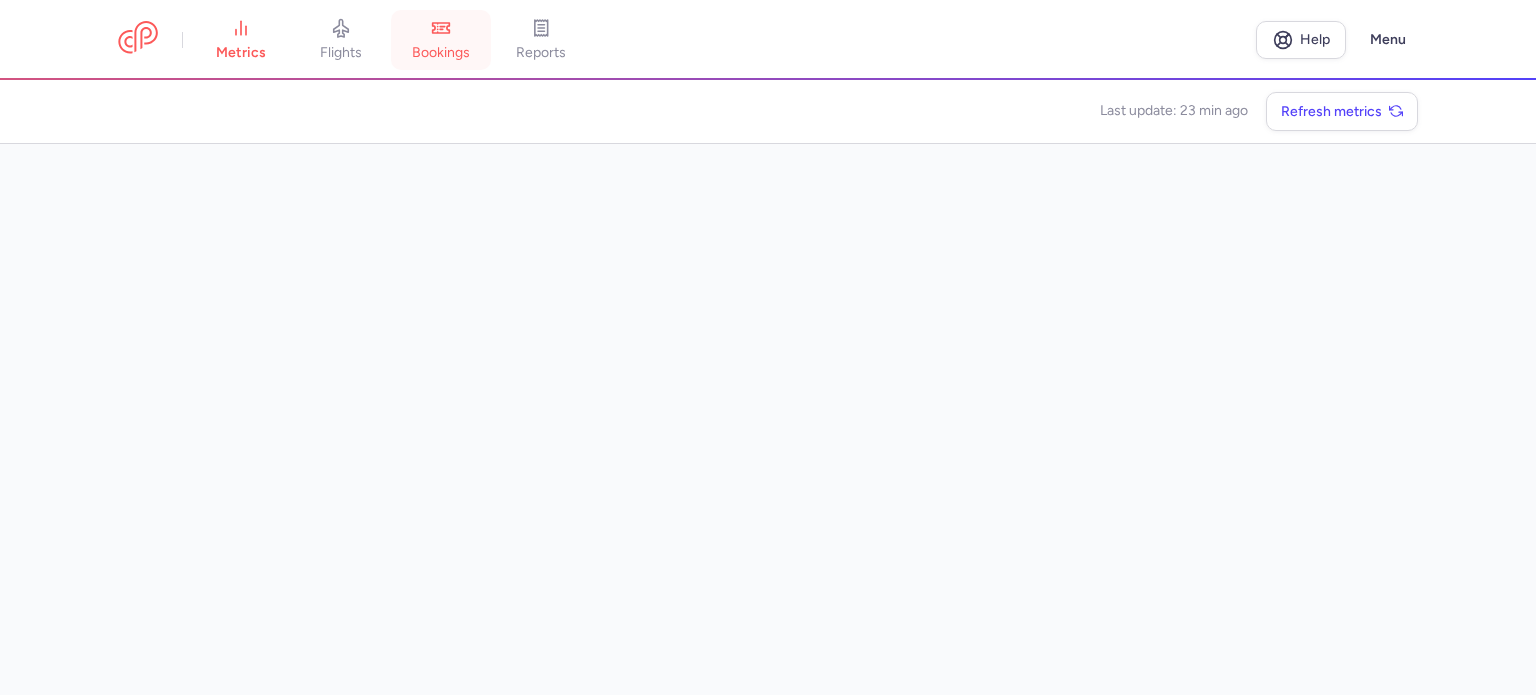 click on "bookings" at bounding box center [441, 53] 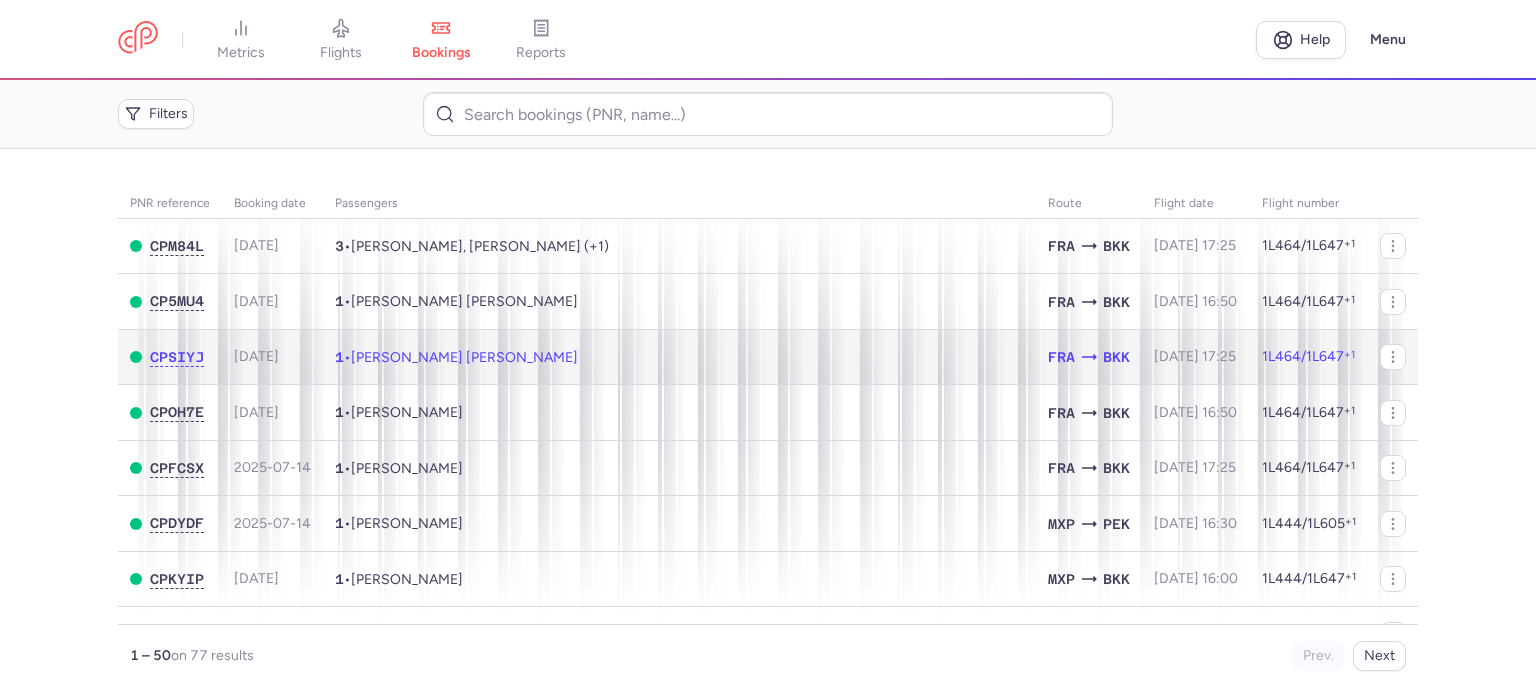 click on "1  •  [PERSON_NAME] [PERSON_NAME]" 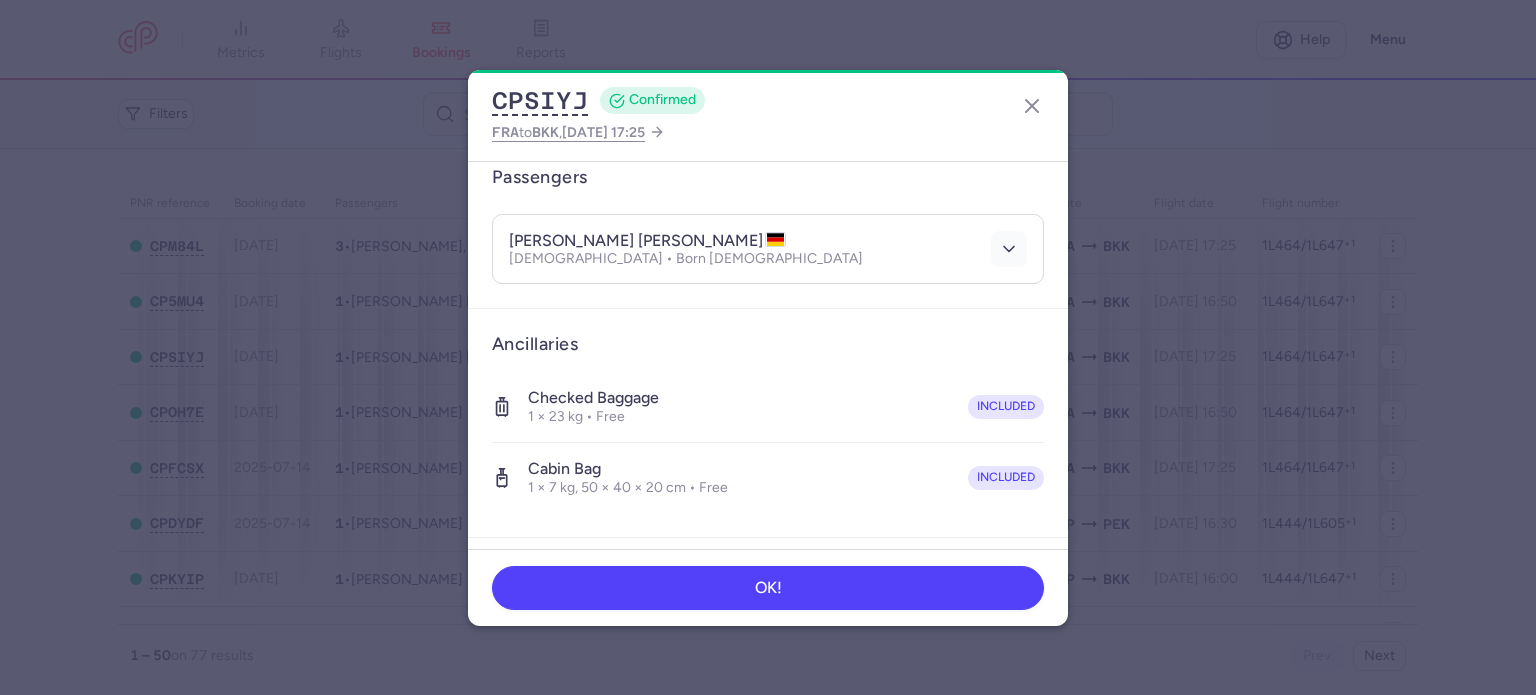 scroll, scrollTop: 123, scrollLeft: 0, axis: vertical 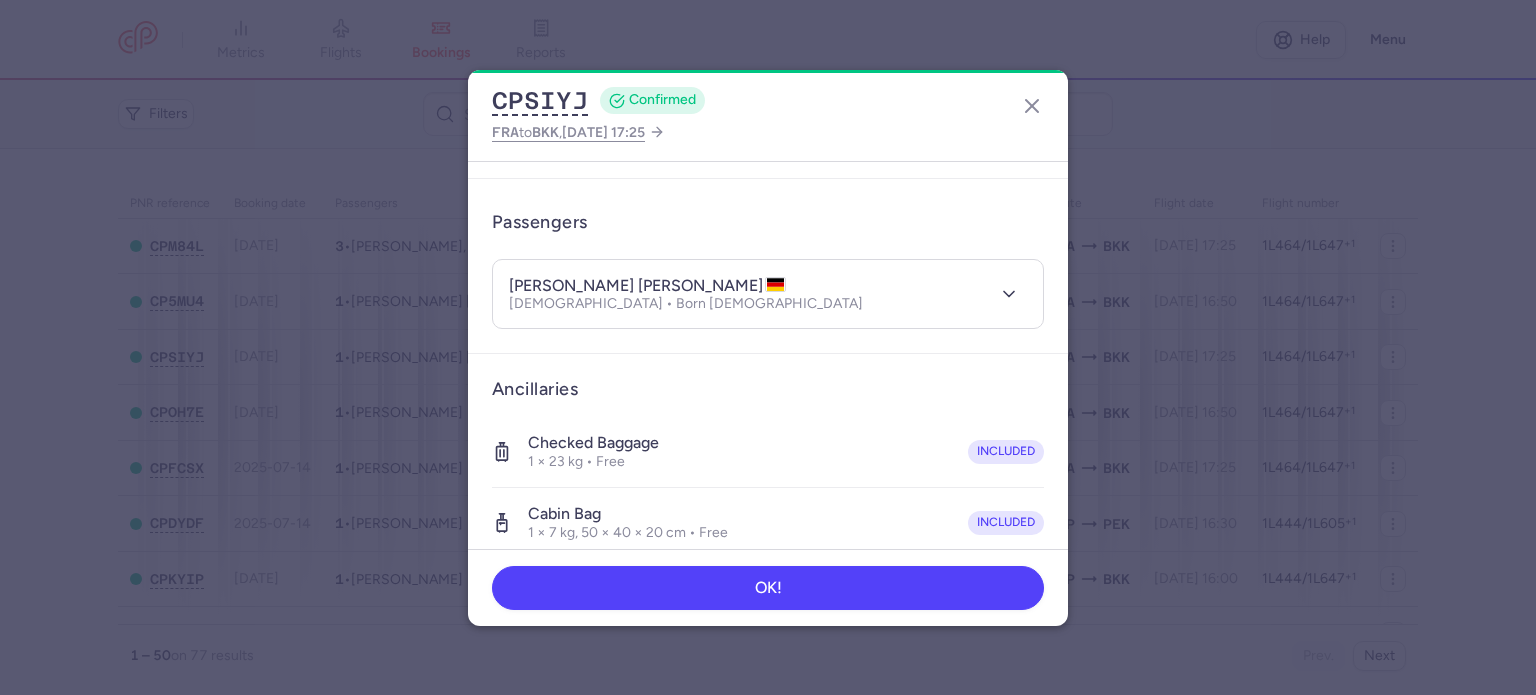 click on "[PERSON_NAME] [PERSON_NAME]" at bounding box center [647, 286] 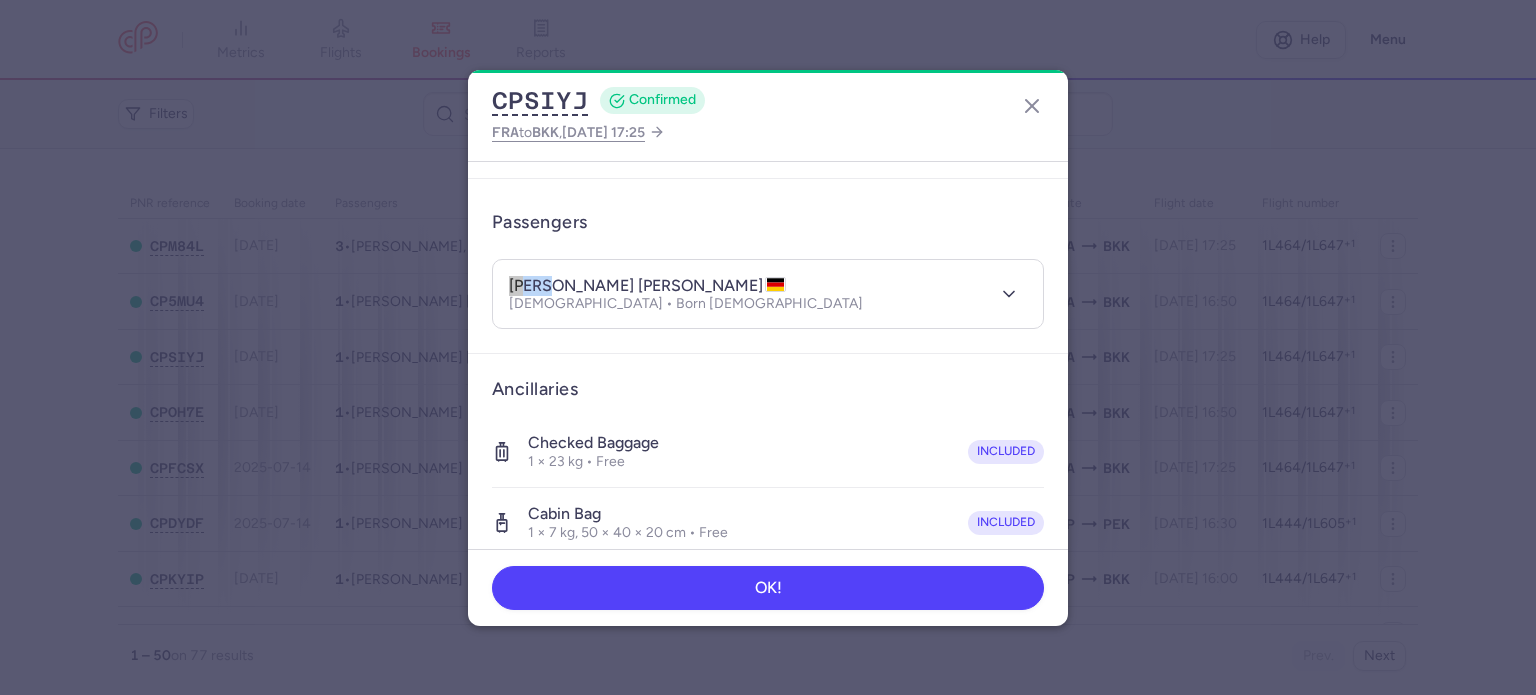 click on "[PERSON_NAME] [PERSON_NAME]" at bounding box center [647, 286] 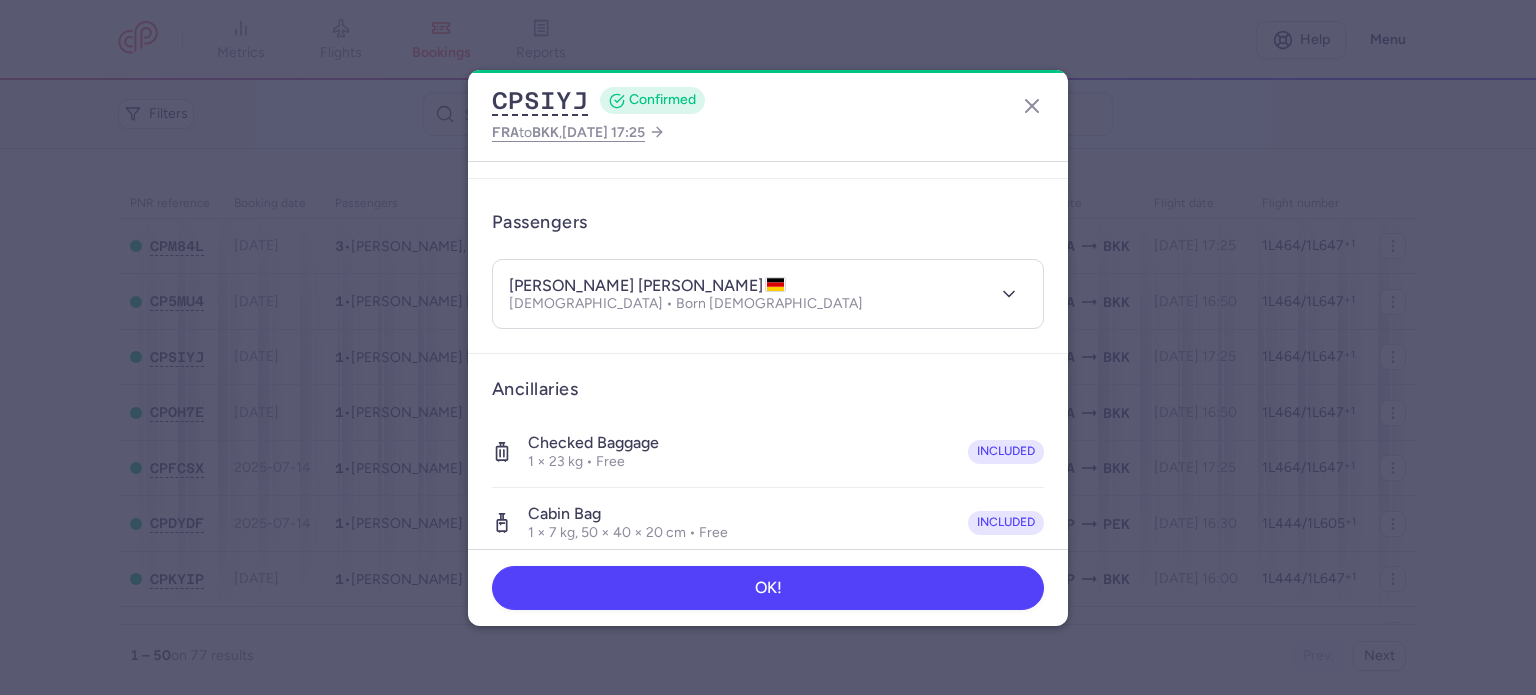 click on "[PERSON_NAME] [PERSON_NAME]" at bounding box center (647, 286) 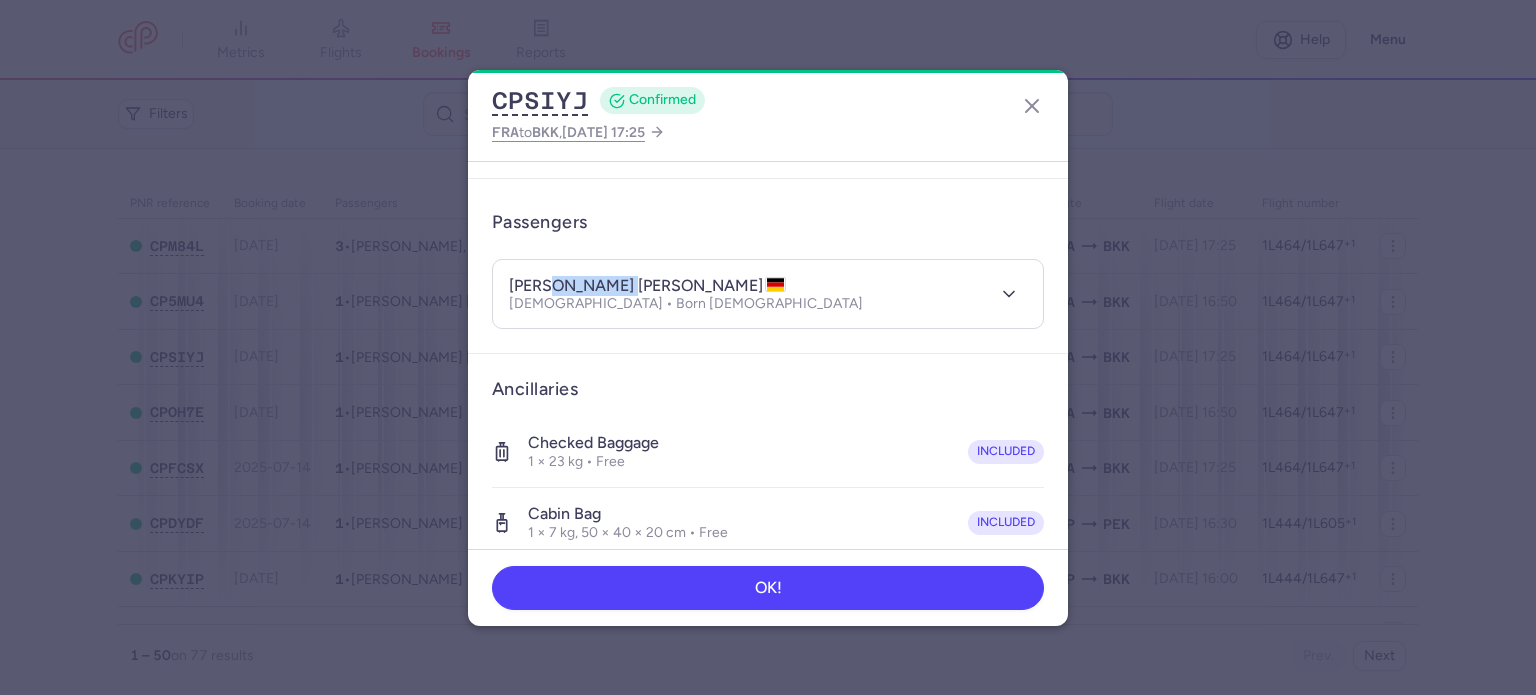 click on "[PERSON_NAME] [PERSON_NAME]" at bounding box center [647, 286] 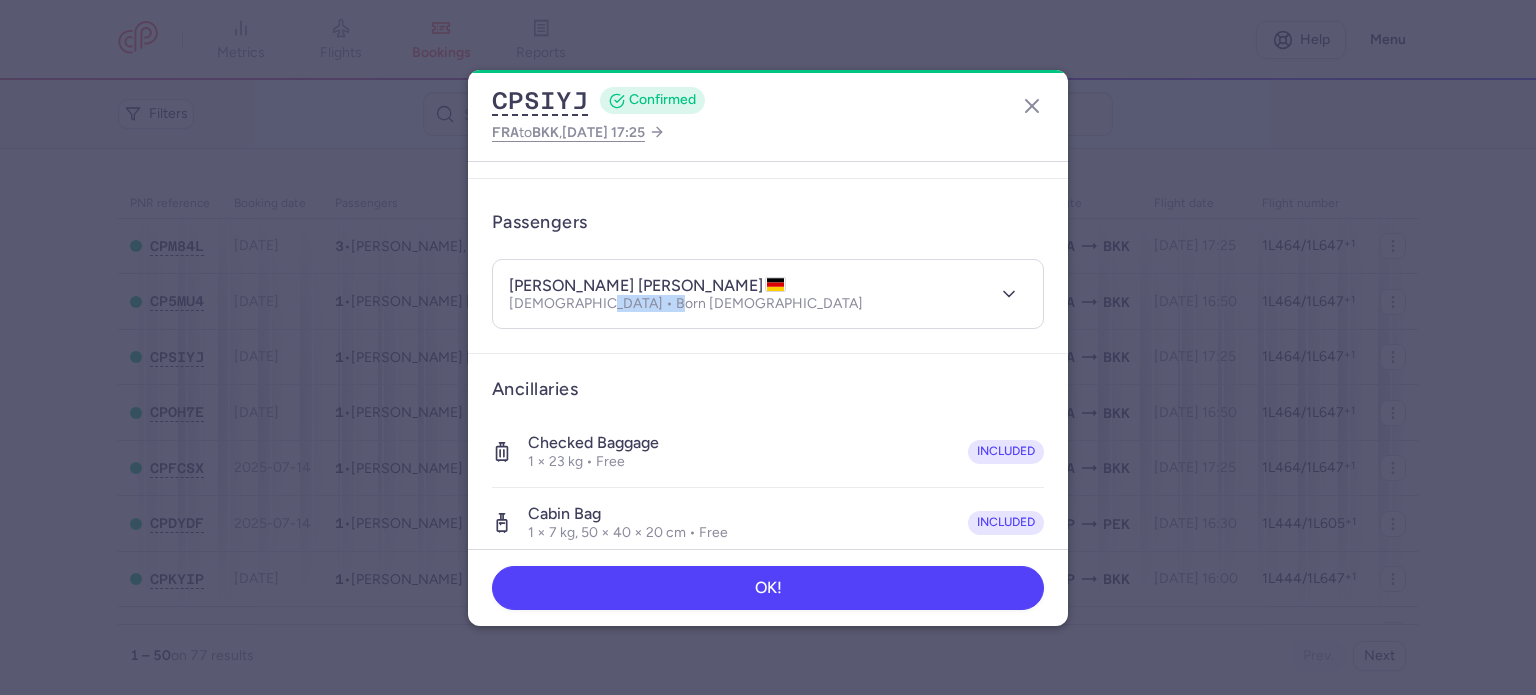 drag, startPoint x: 664, startPoint y: 303, endPoint x: 585, endPoint y: 307, distance: 79.101204 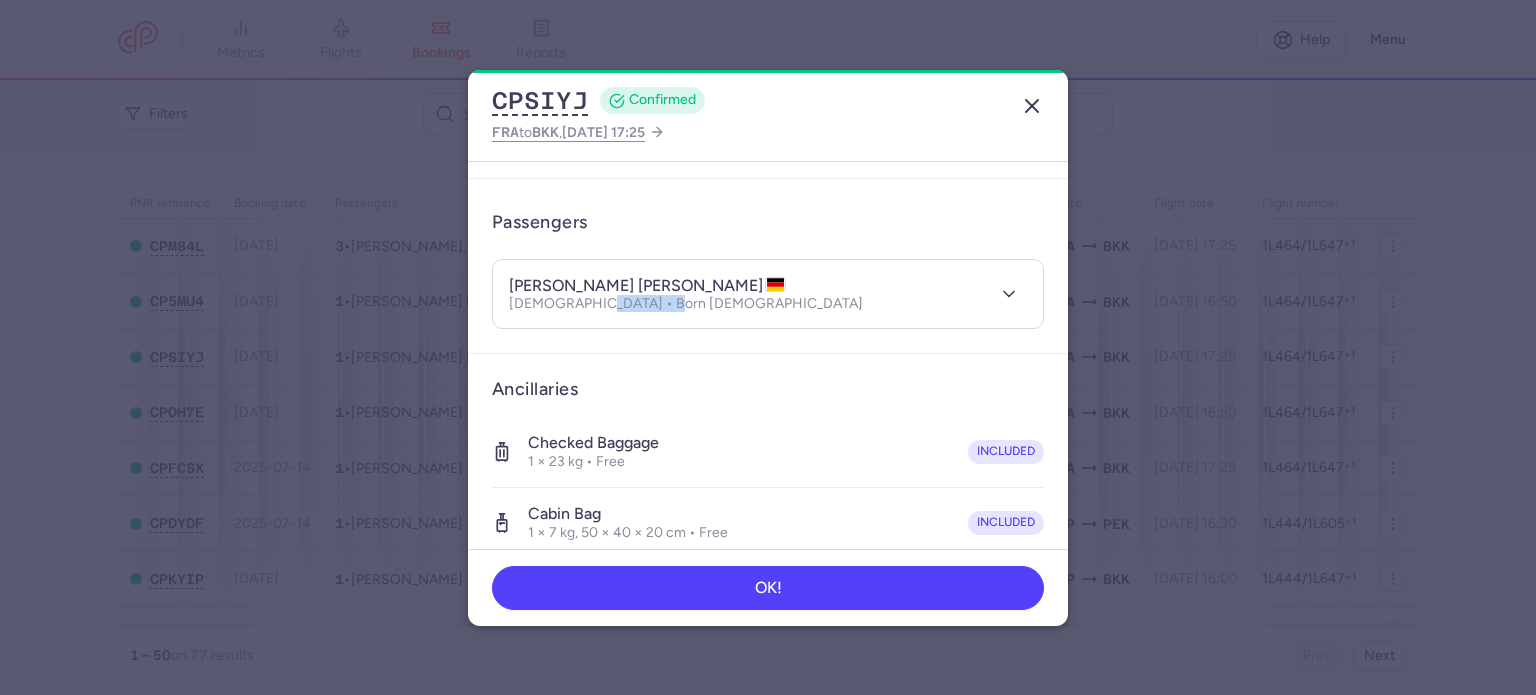 click 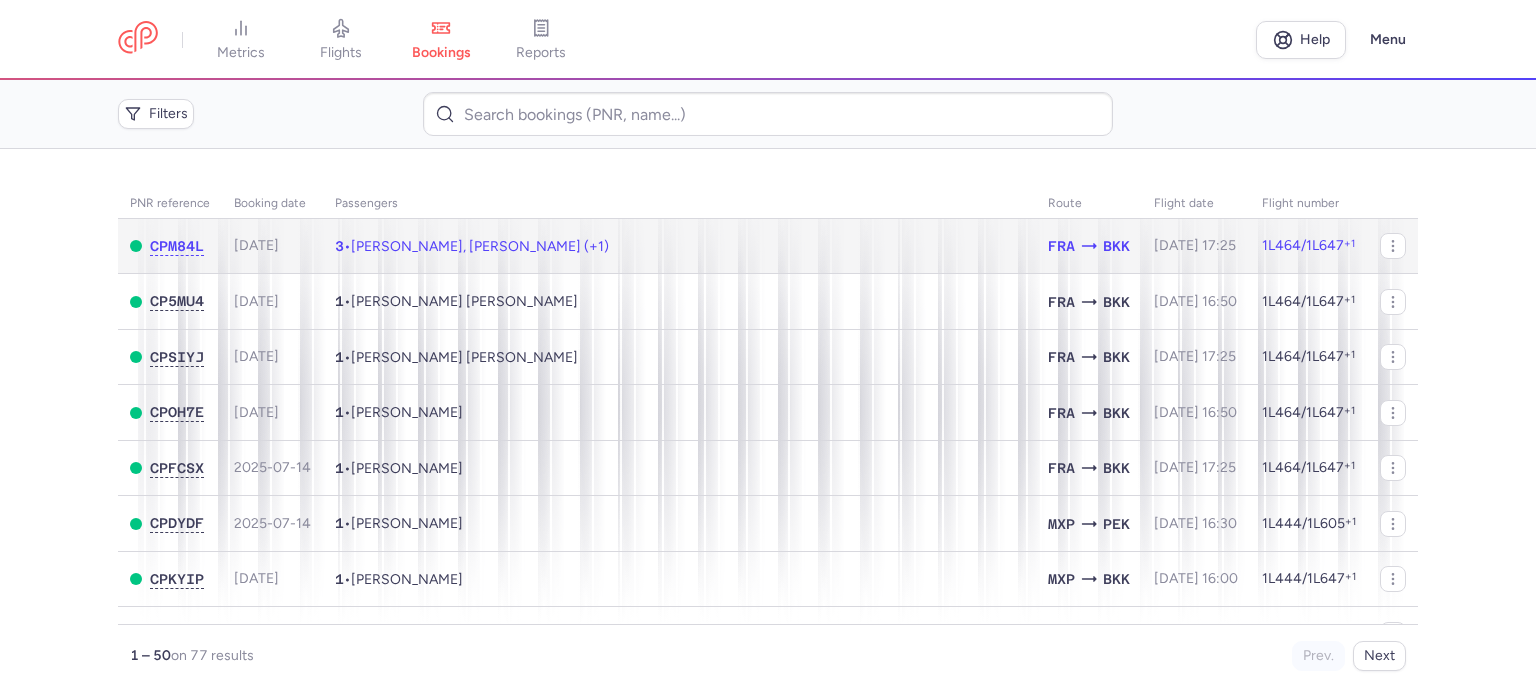 click on "3  •  [PERSON_NAME], [PERSON_NAME] (+1)" 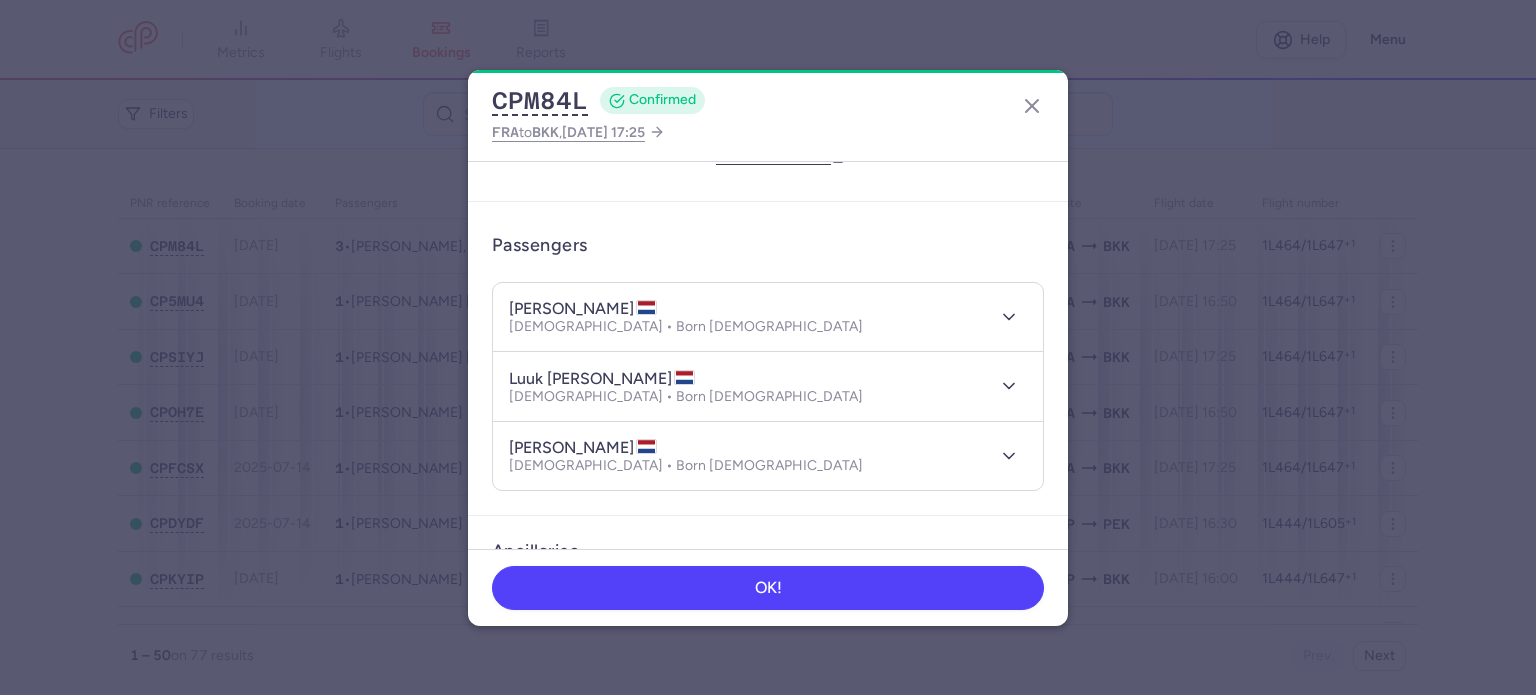 scroll, scrollTop: 0, scrollLeft: 0, axis: both 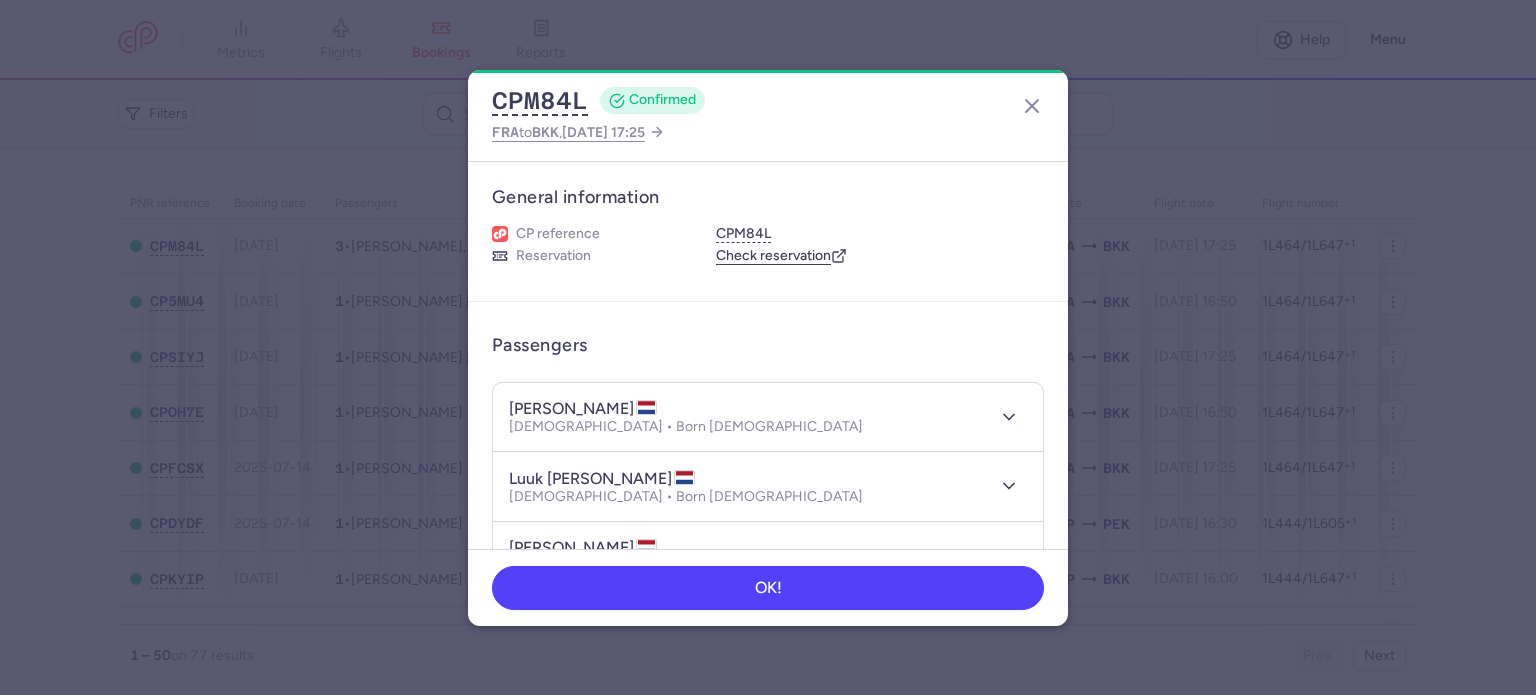 type 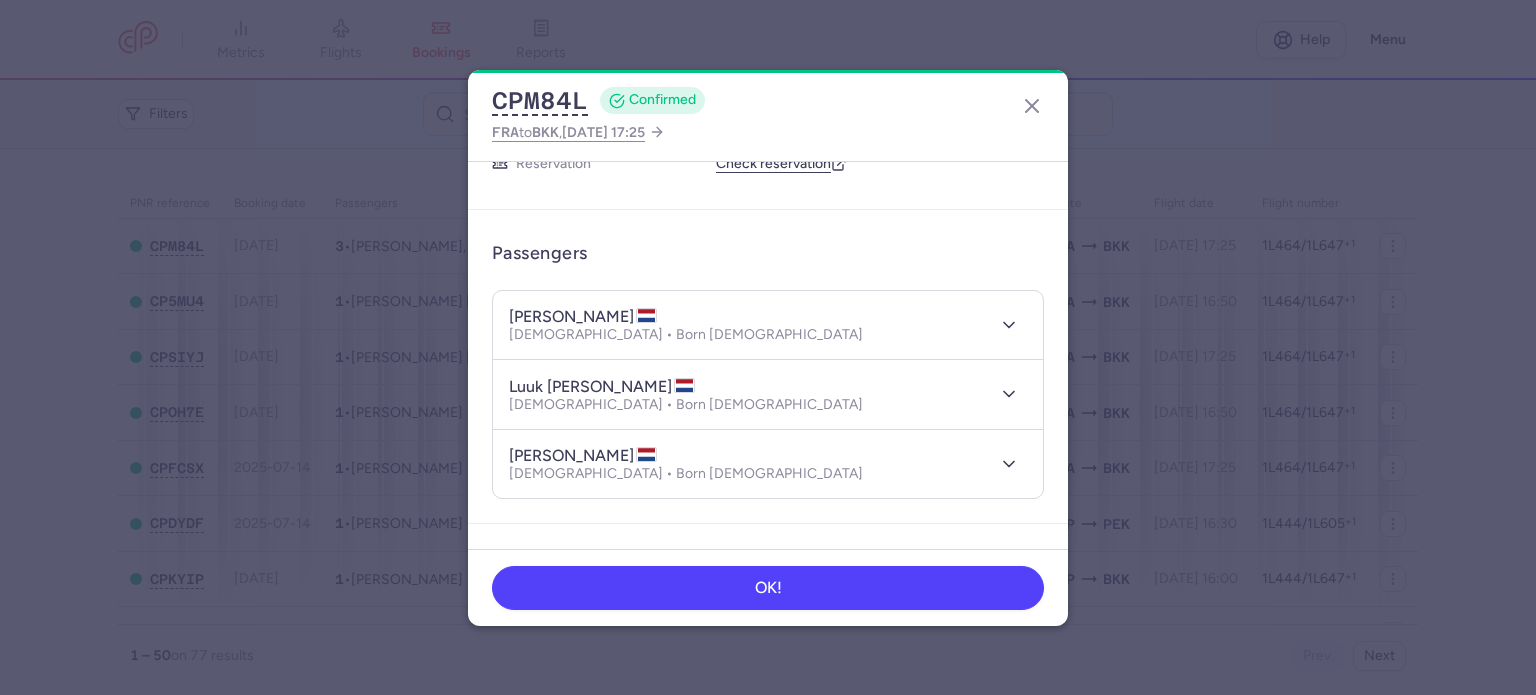 scroll, scrollTop: 200, scrollLeft: 0, axis: vertical 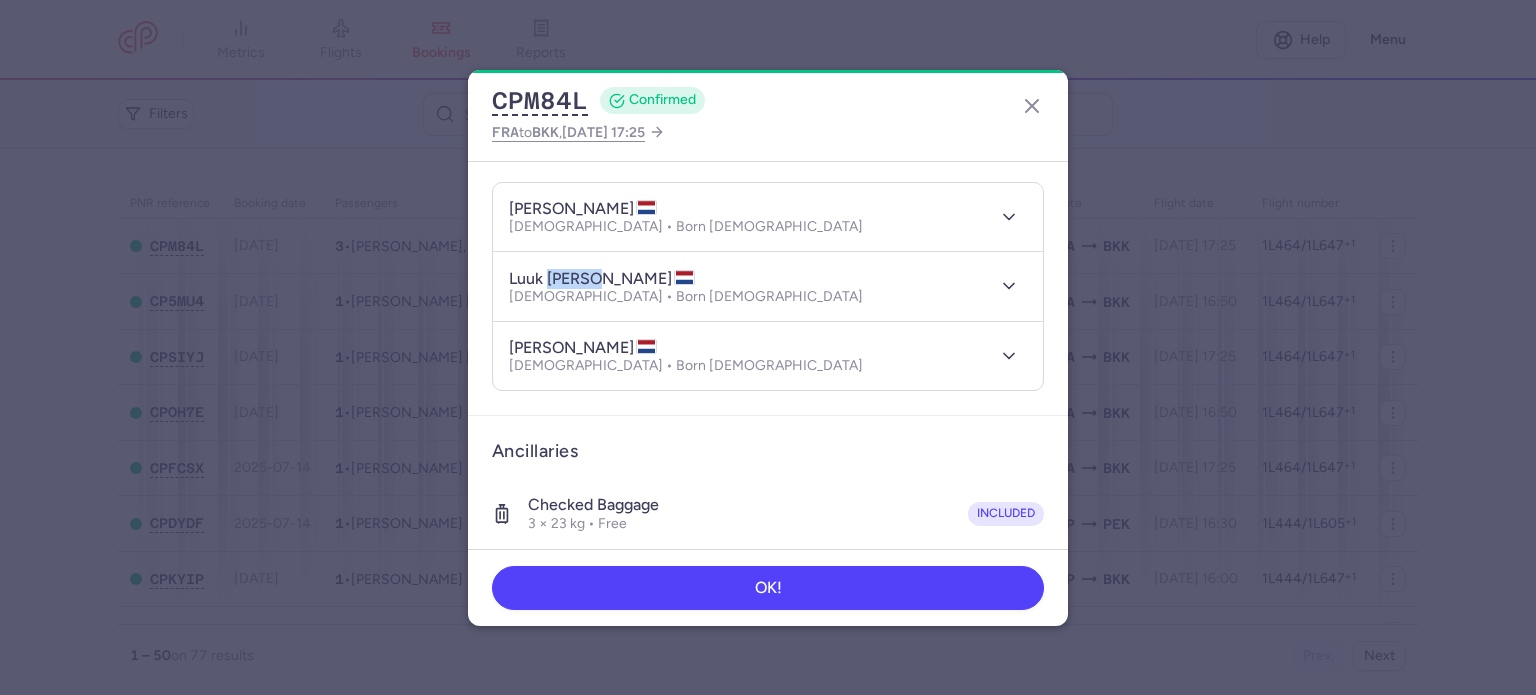 drag, startPoint x: 554, startPoint y: 279, endPoint x: 608, endPoint y: 279, distance: 54 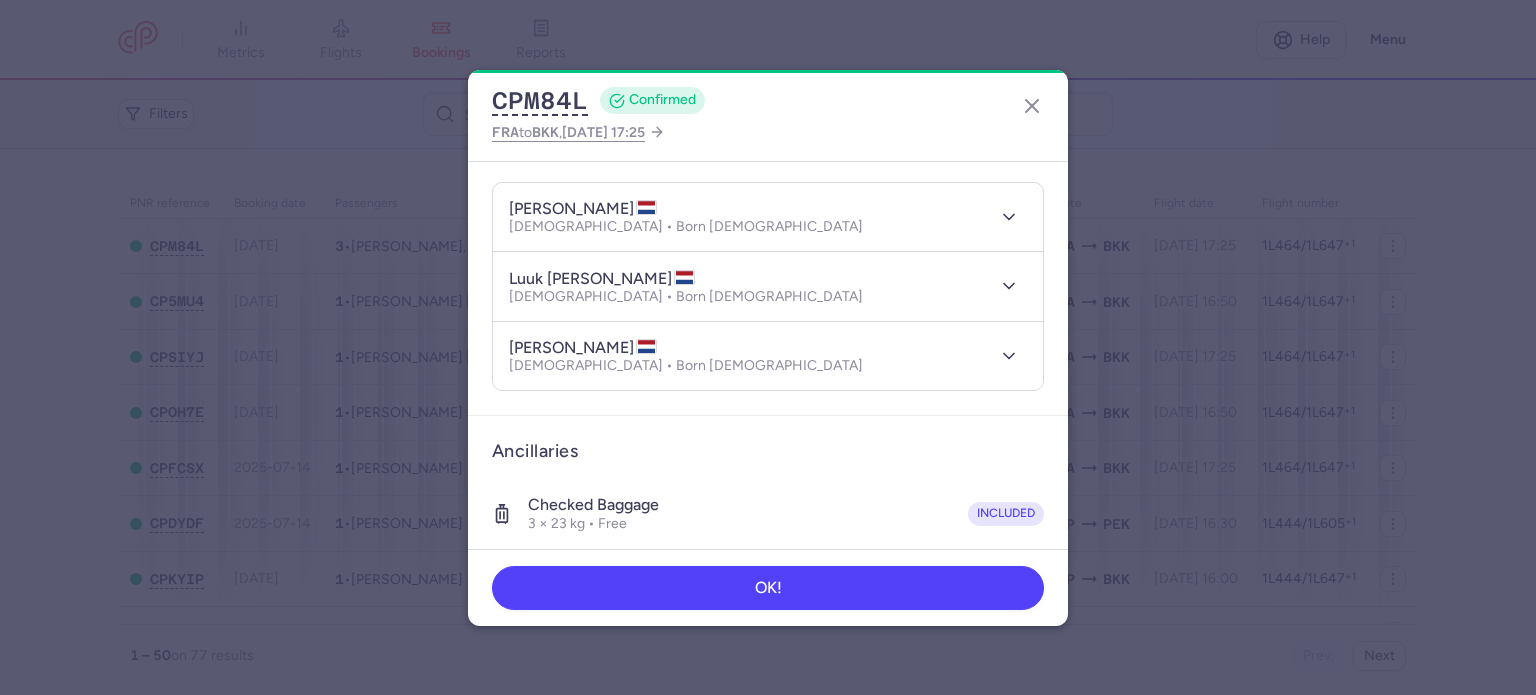 click on "luuk [PERSON_NAME]" at bounding box center (602, 279) 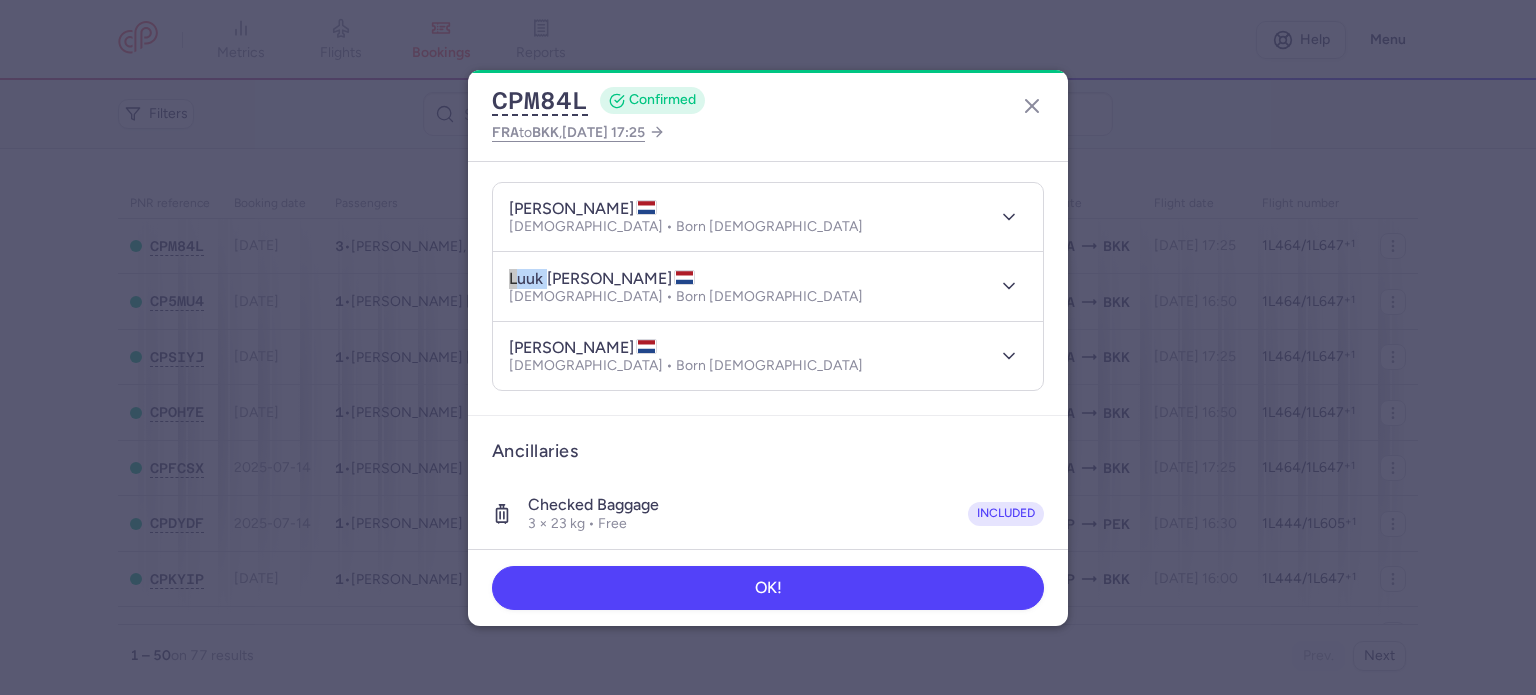 click on "luuk [PERSON_NAME]" at bounding box center [602, 279] 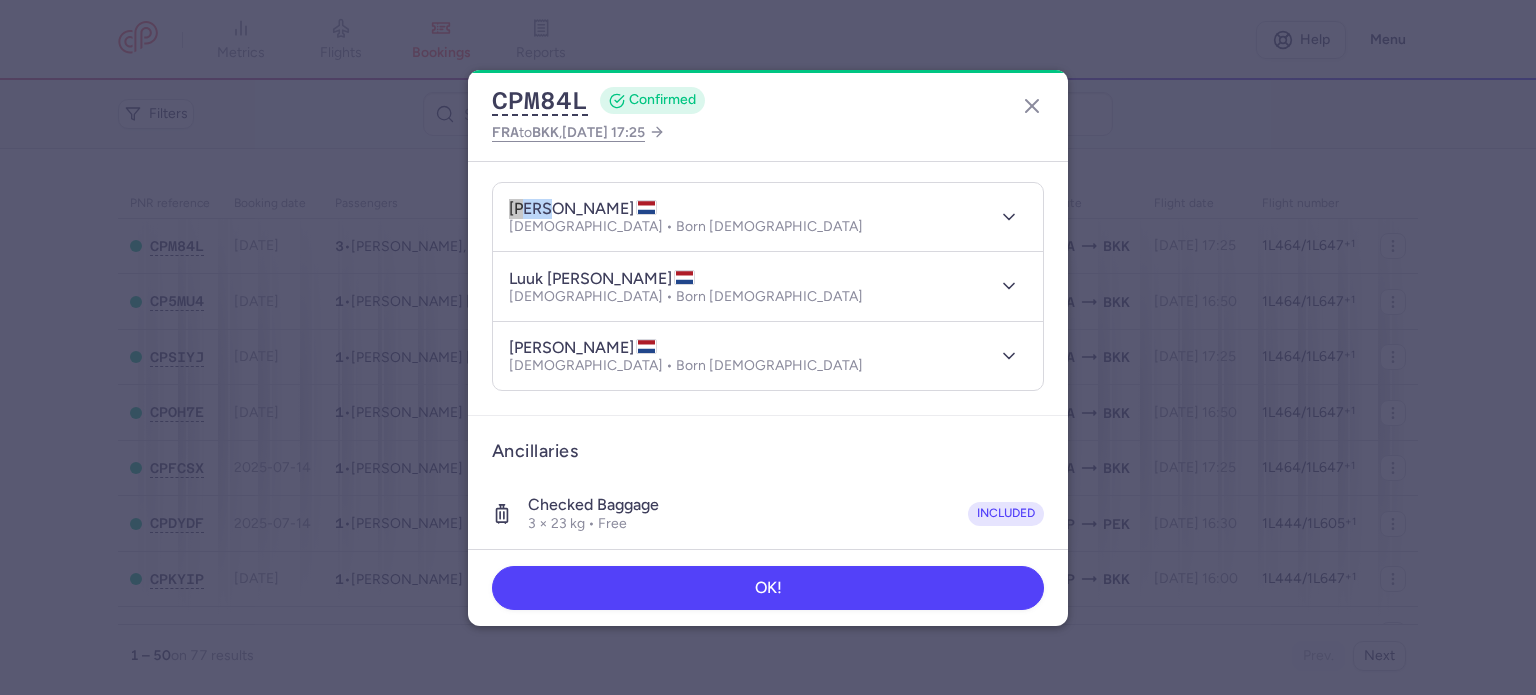 drag, startPoint x: 511, startPoint y: 207, endPoint x: 544, endPoint y: 211, distance: 33.24154 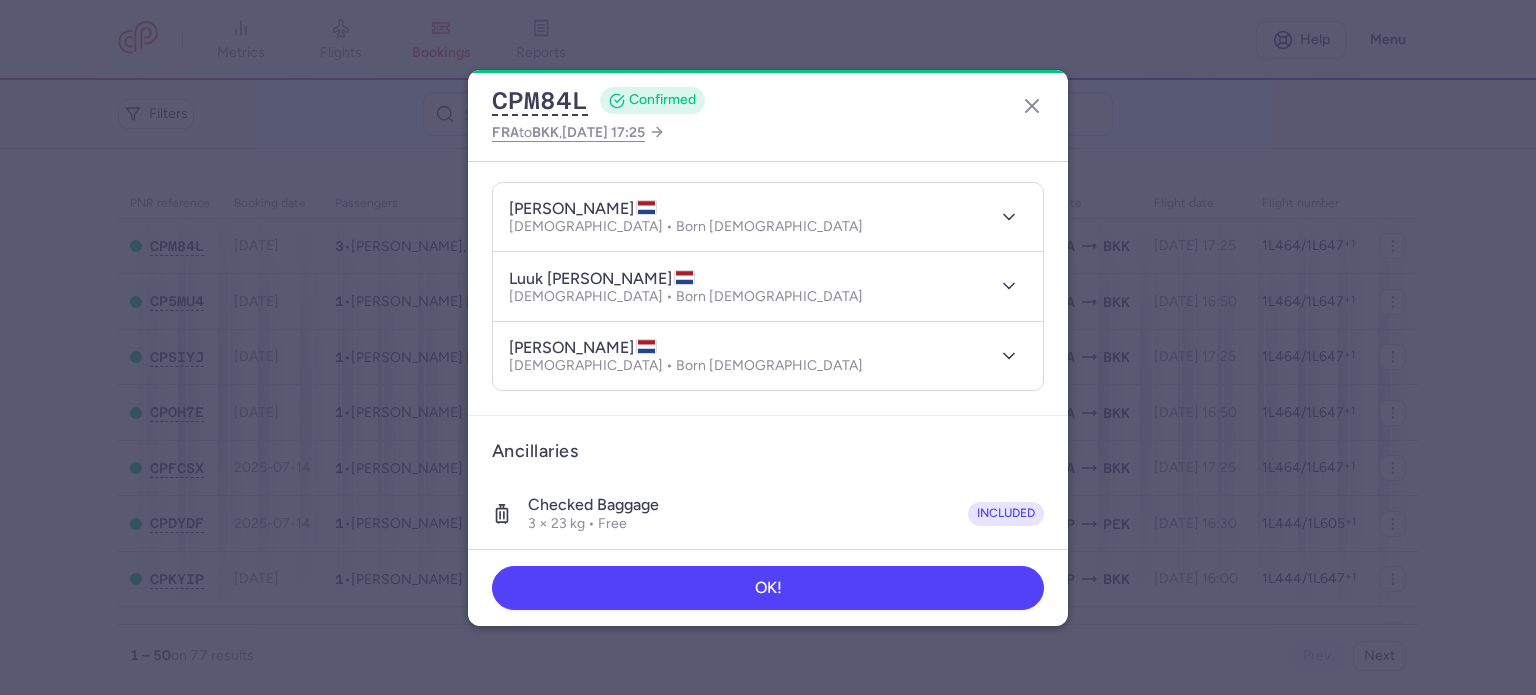 click on "[PERSON_NAME]" at bounding box center [583, 348] 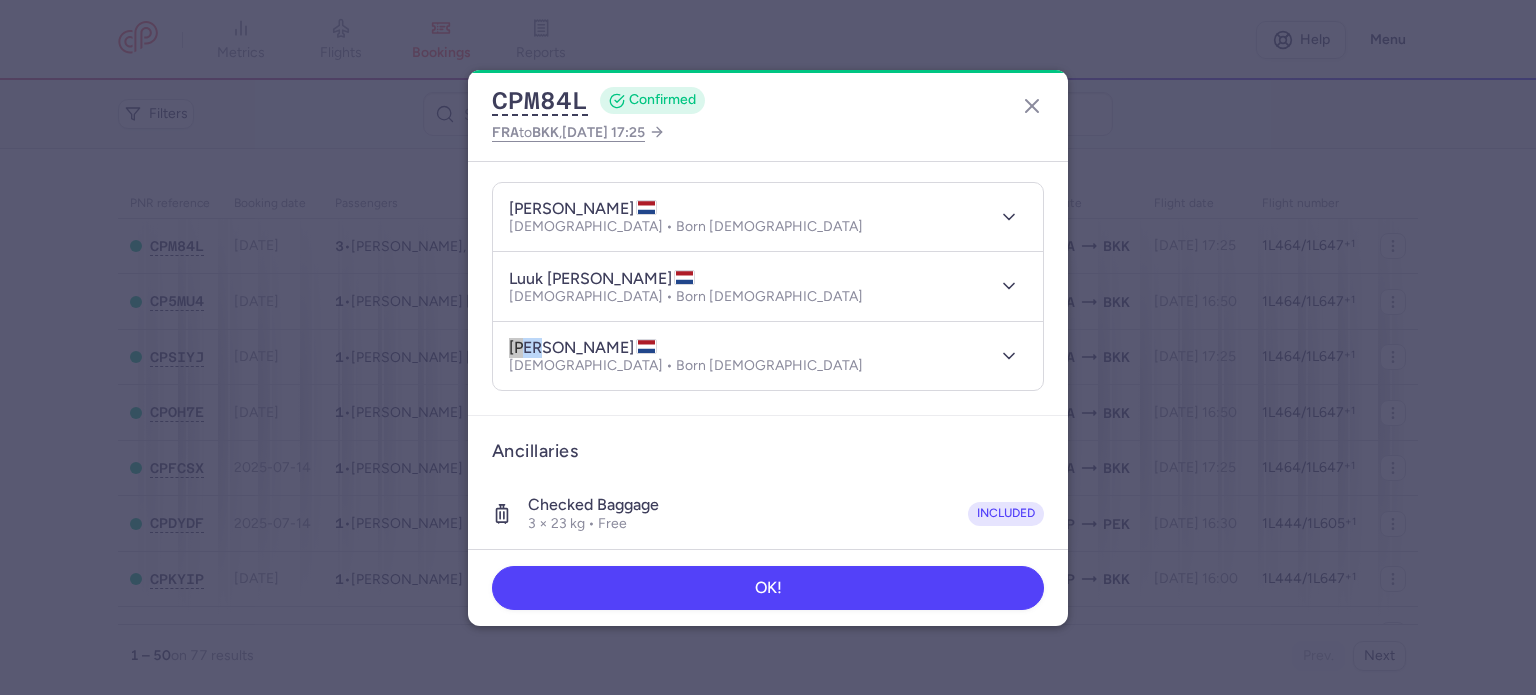 click on "[PERSON_NAME]" at bounding box center [583, 348] 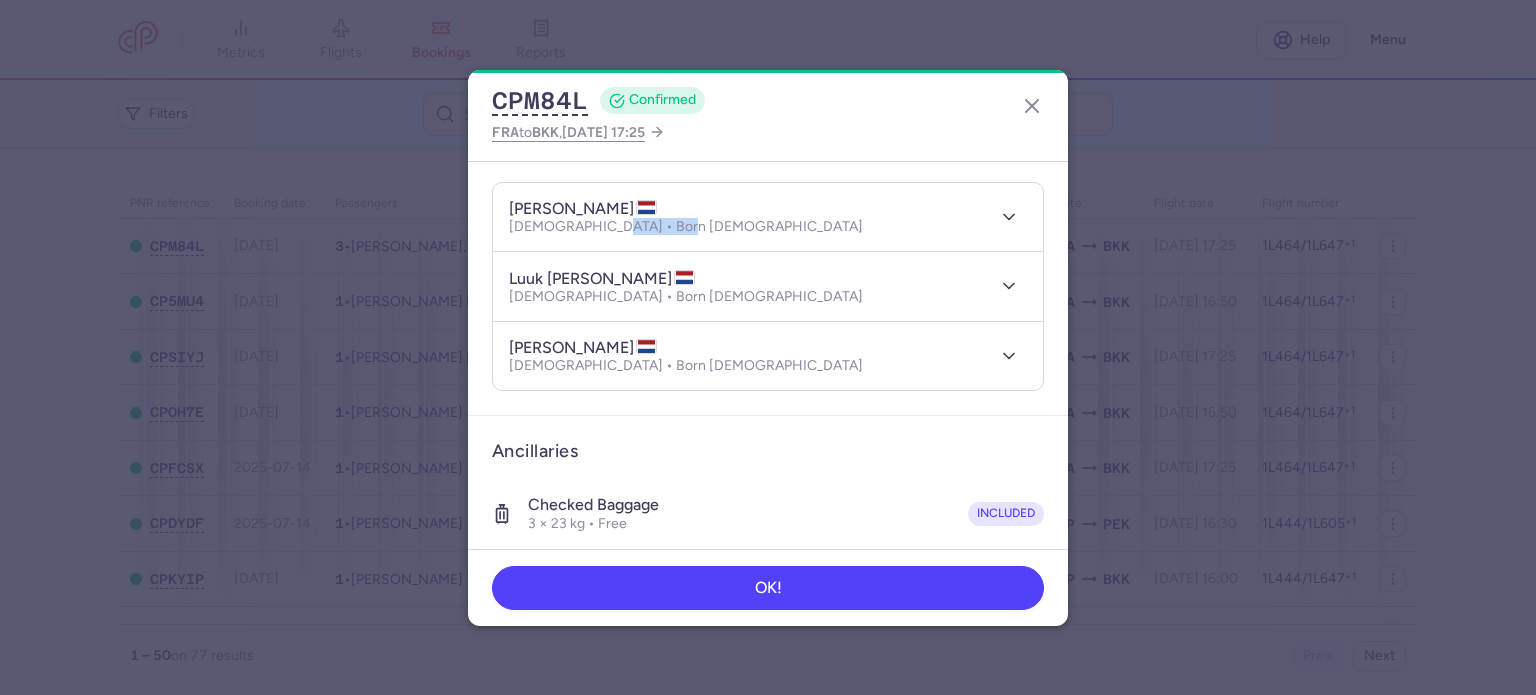 drag, startPoint x: 688, startPoint y: 230, endPoint x: 602, endPoint y: 239, distance: 86.46965 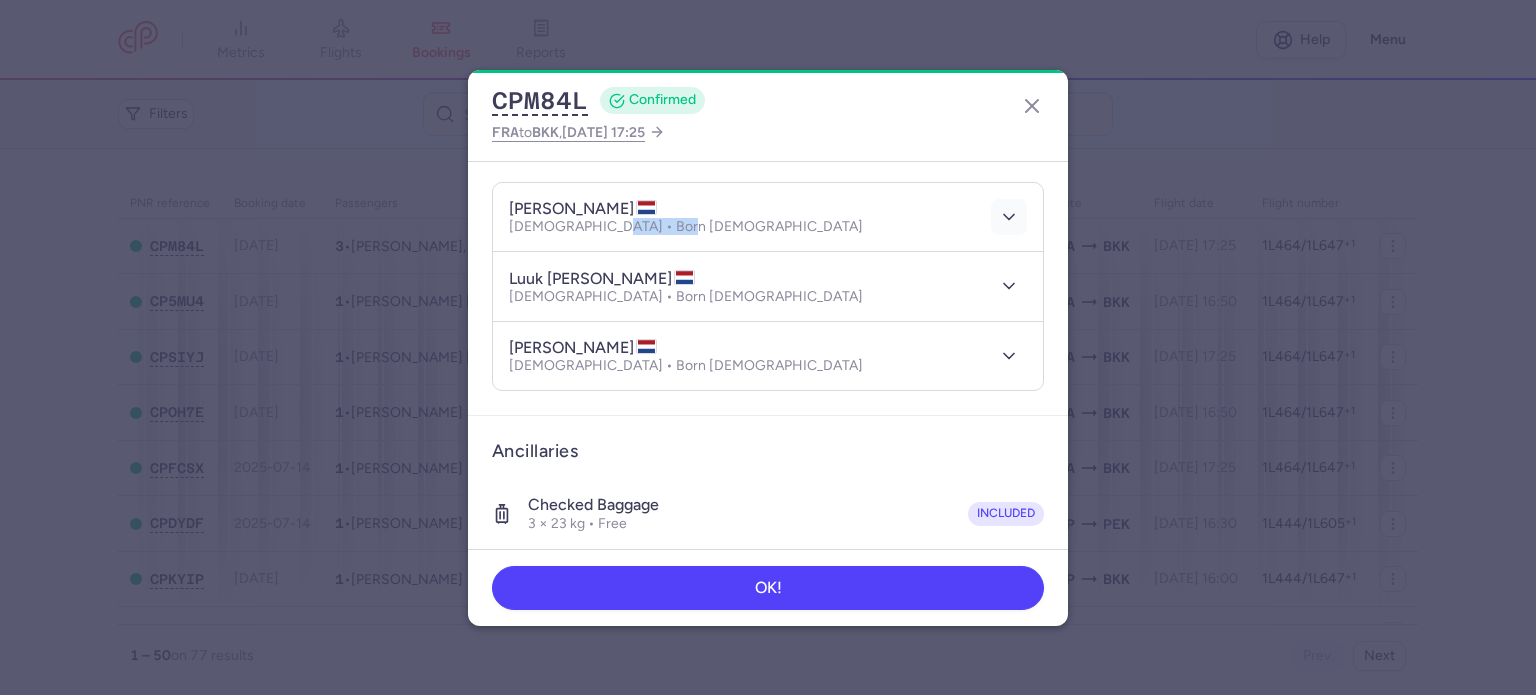 click 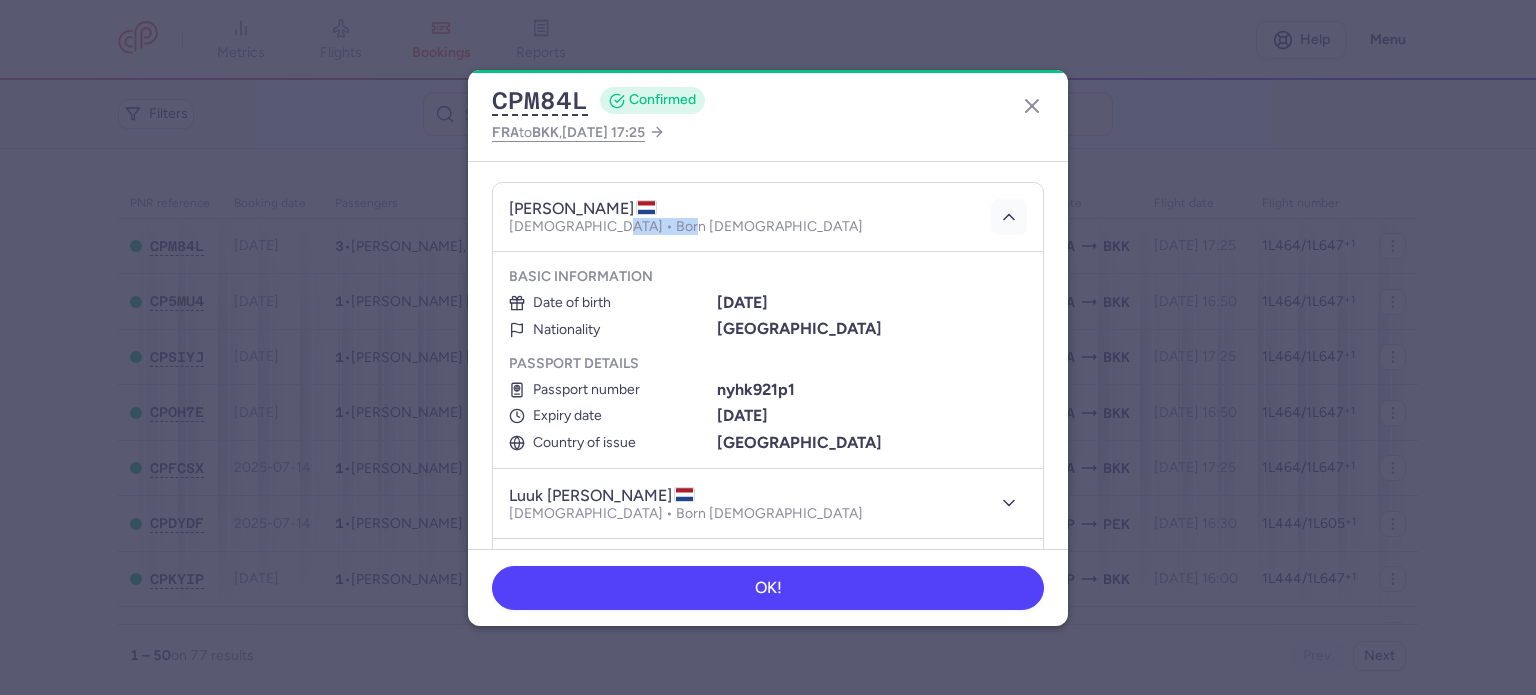 click 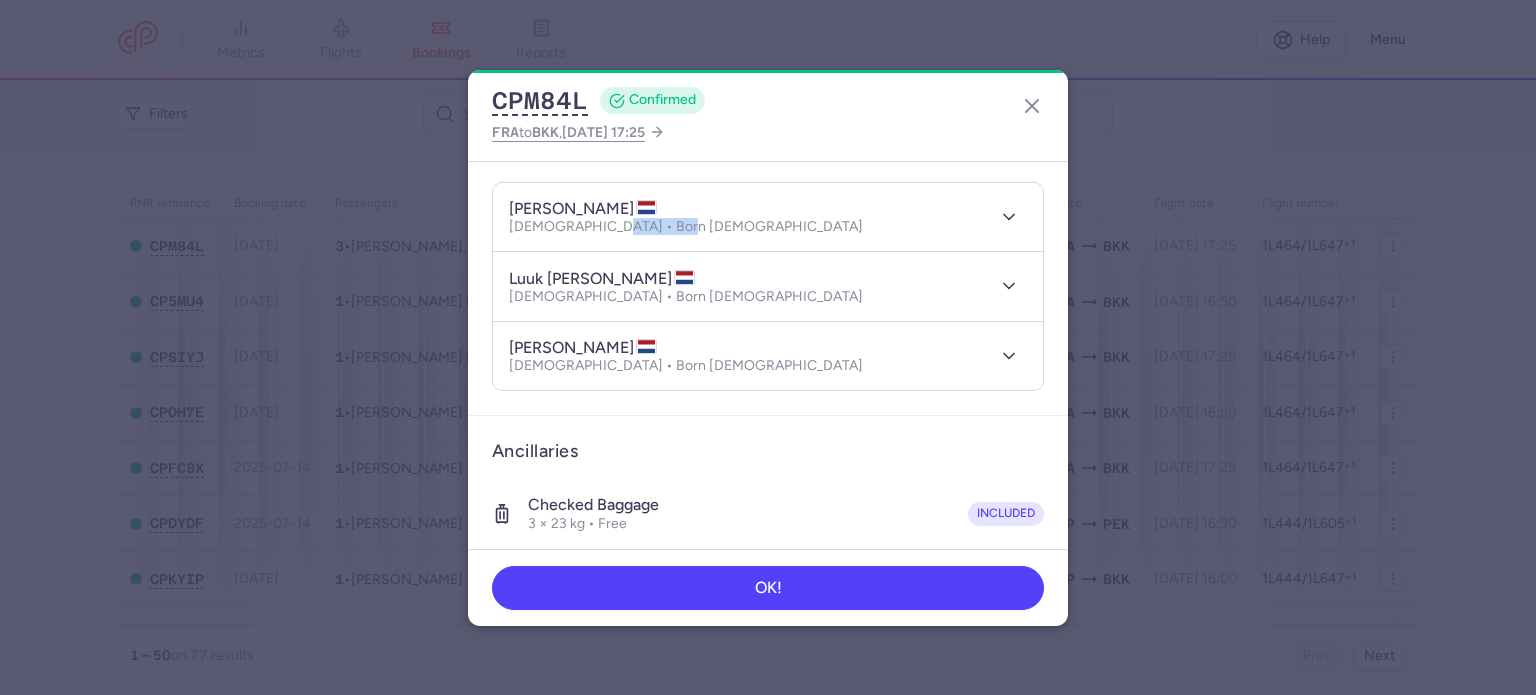 type 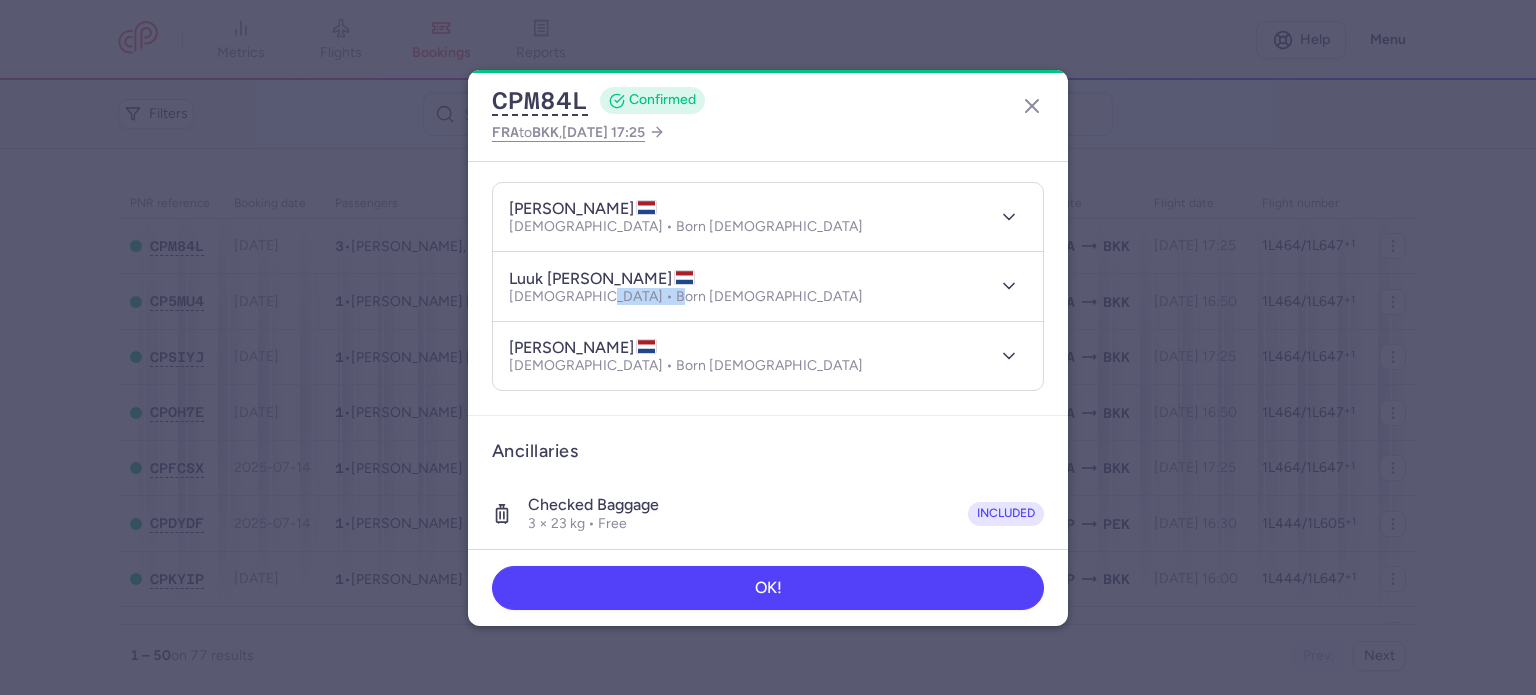 drag, startPoint x: 665, startPoint y: 293, endPoint x: 585, endPoint y: 299, distance: 80.224686 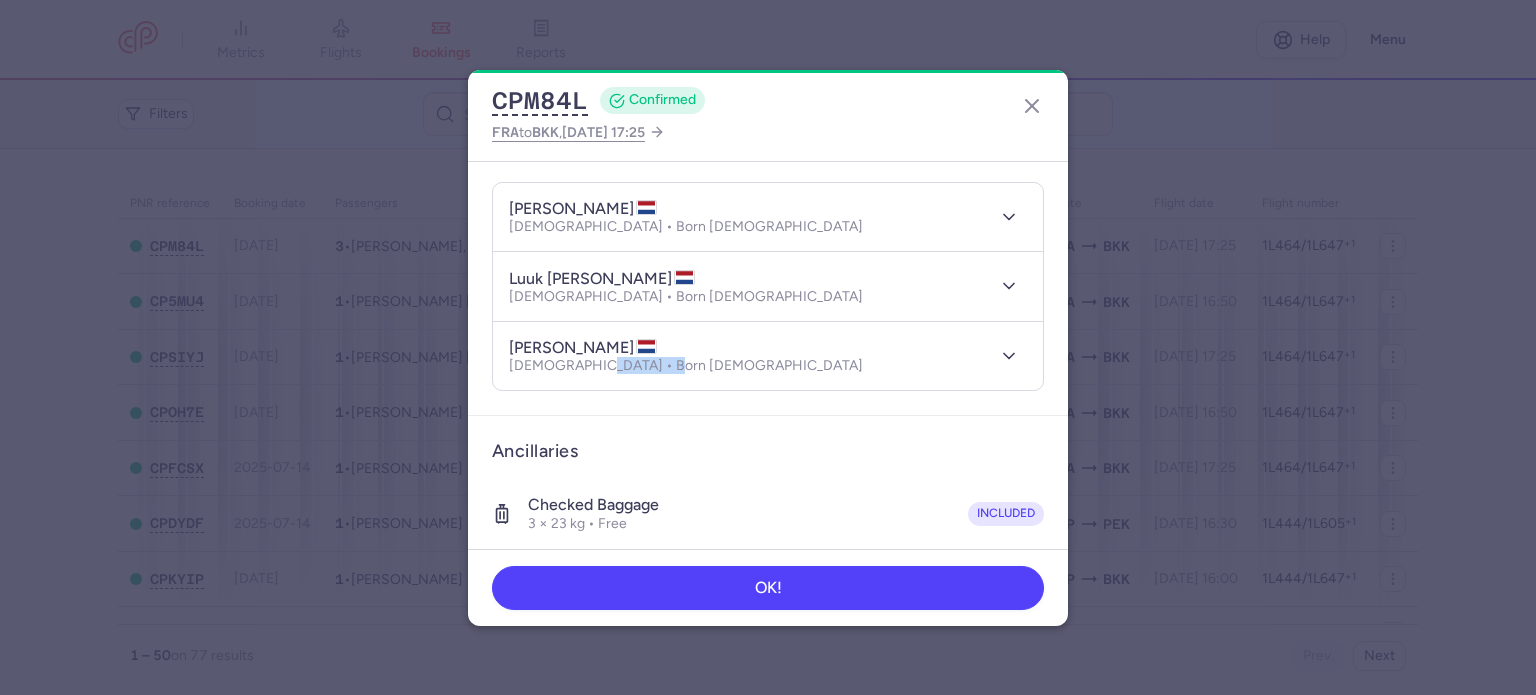drag, startPoint x: 666, startPoint y: 370, endPoint x: 584, endPoint y: 368, distance: 82.02438 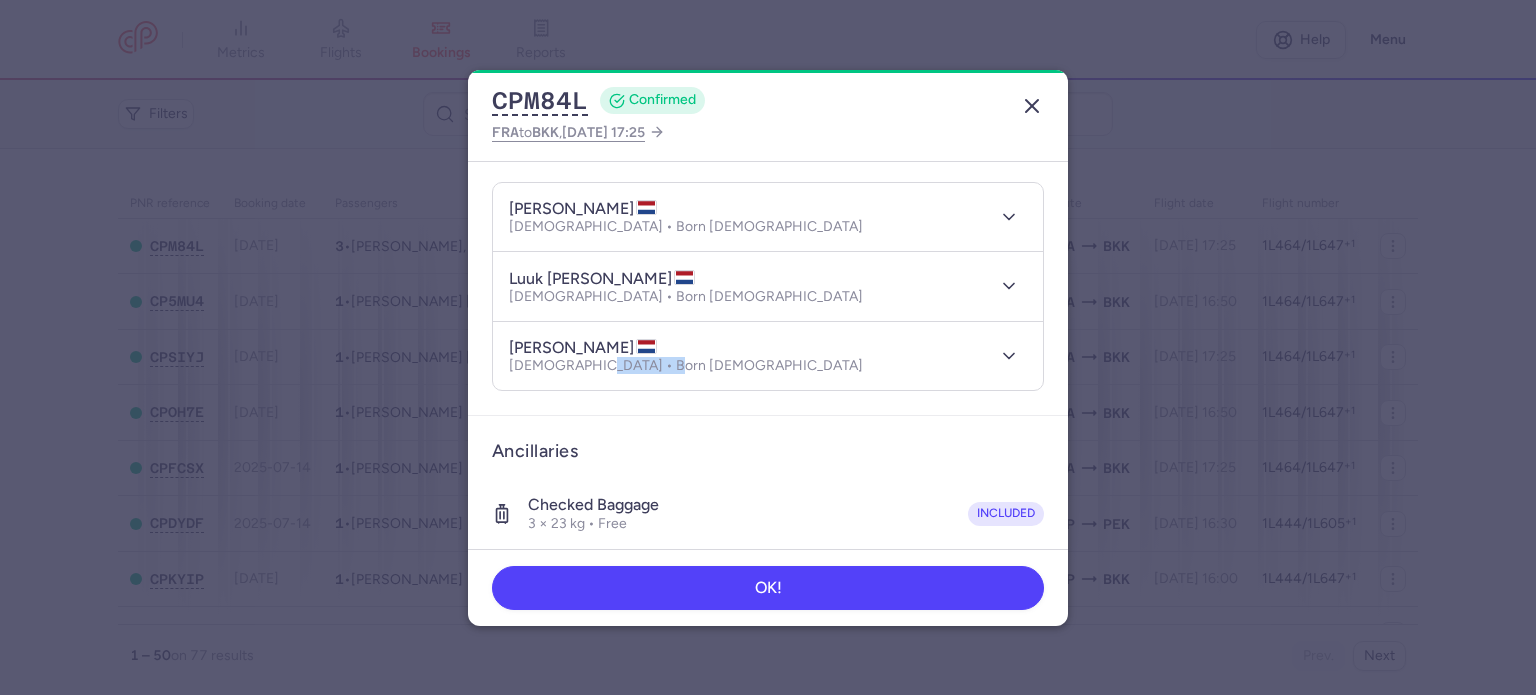 click 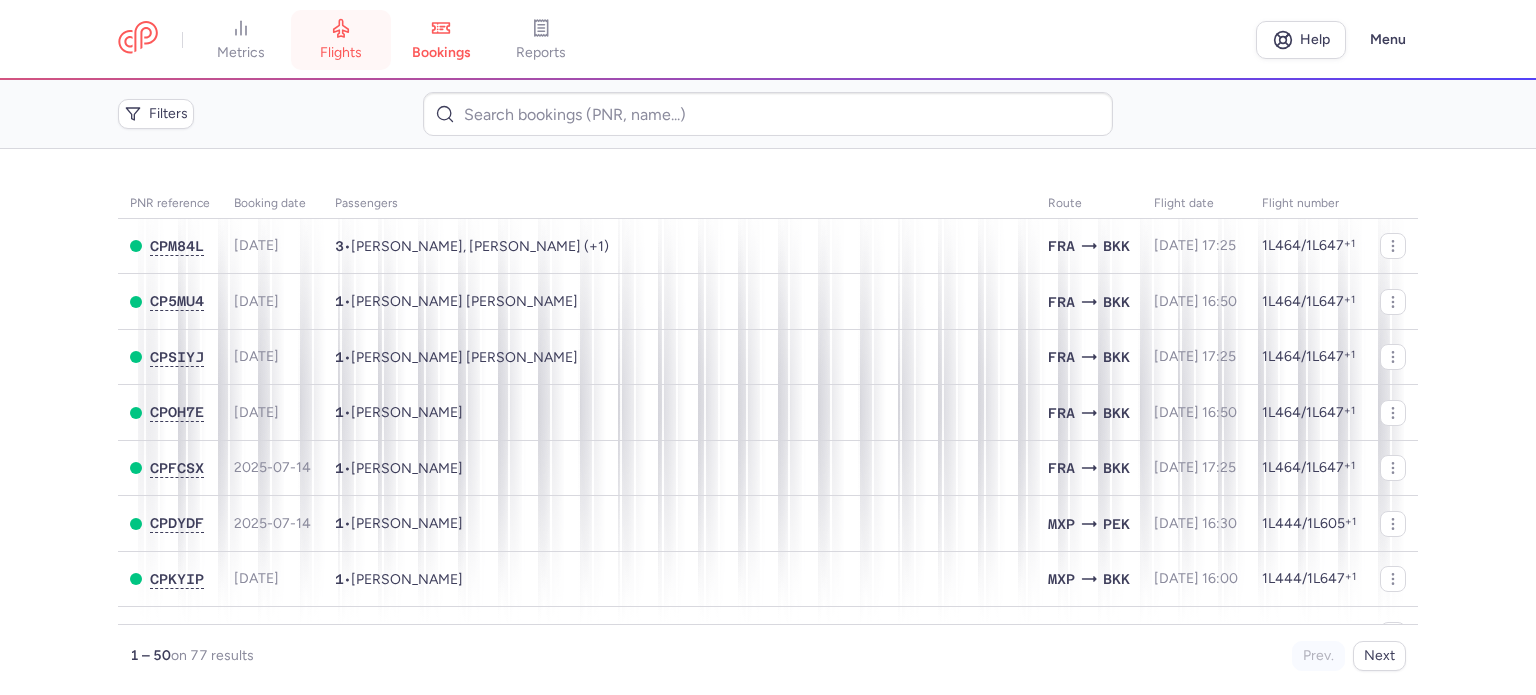 click on "flights" at bounding box center (341, 40) 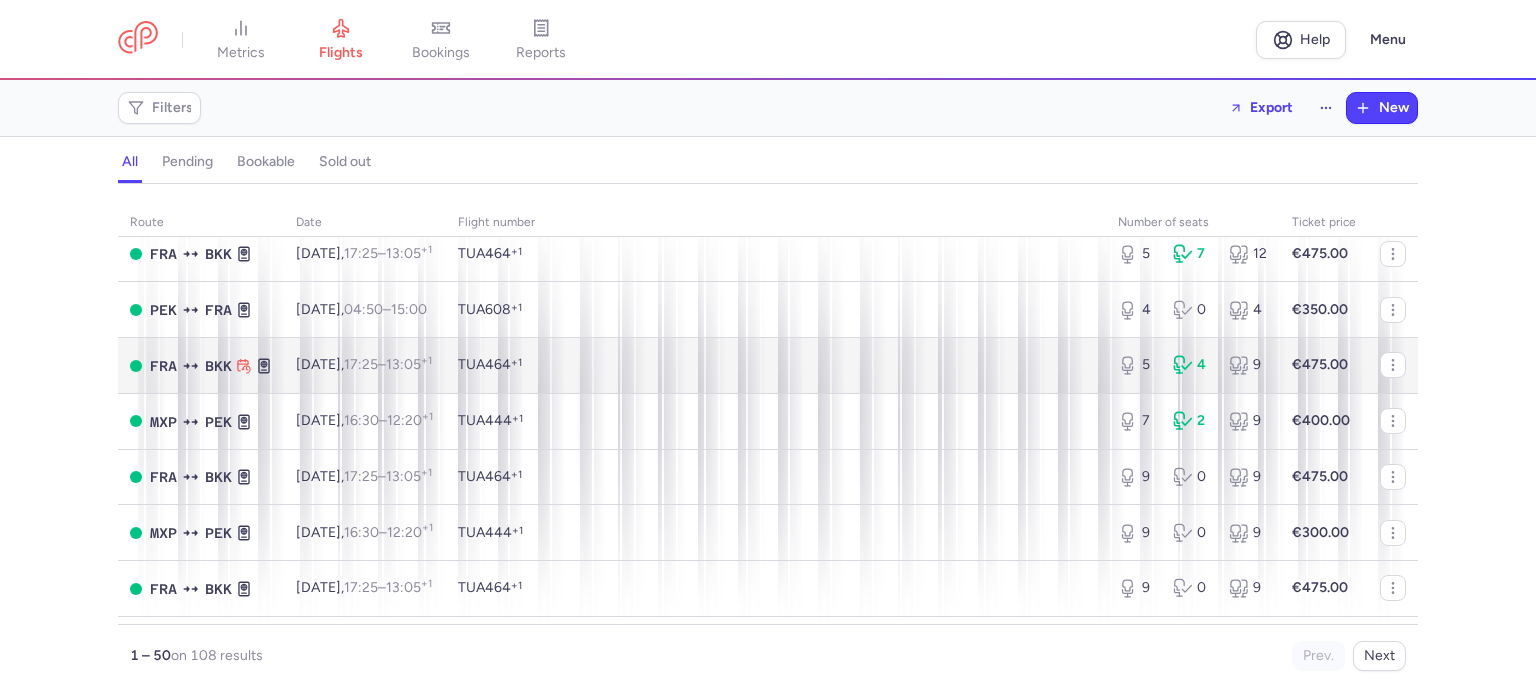 scroll, scrollTop: 200, scrollLeft: 0, axis: vertical 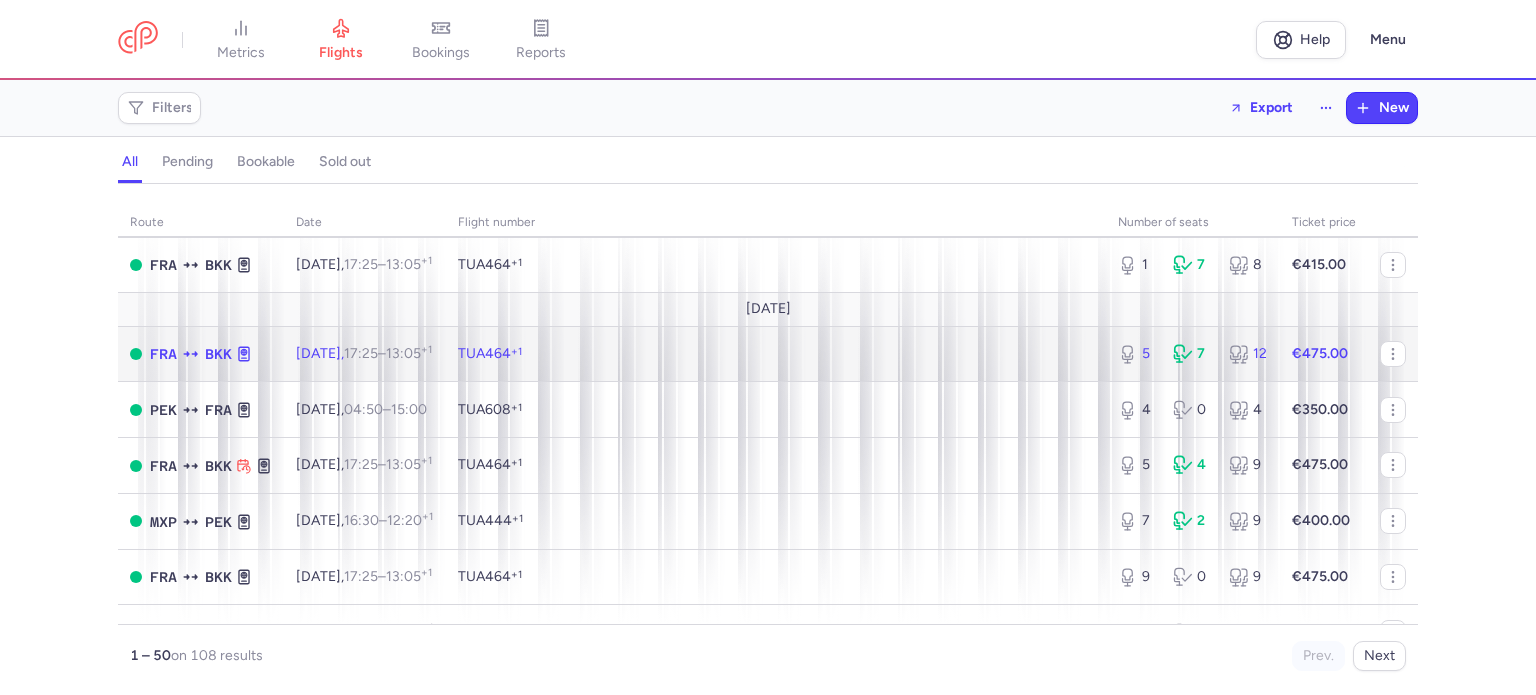 click on "TUA464  +1" 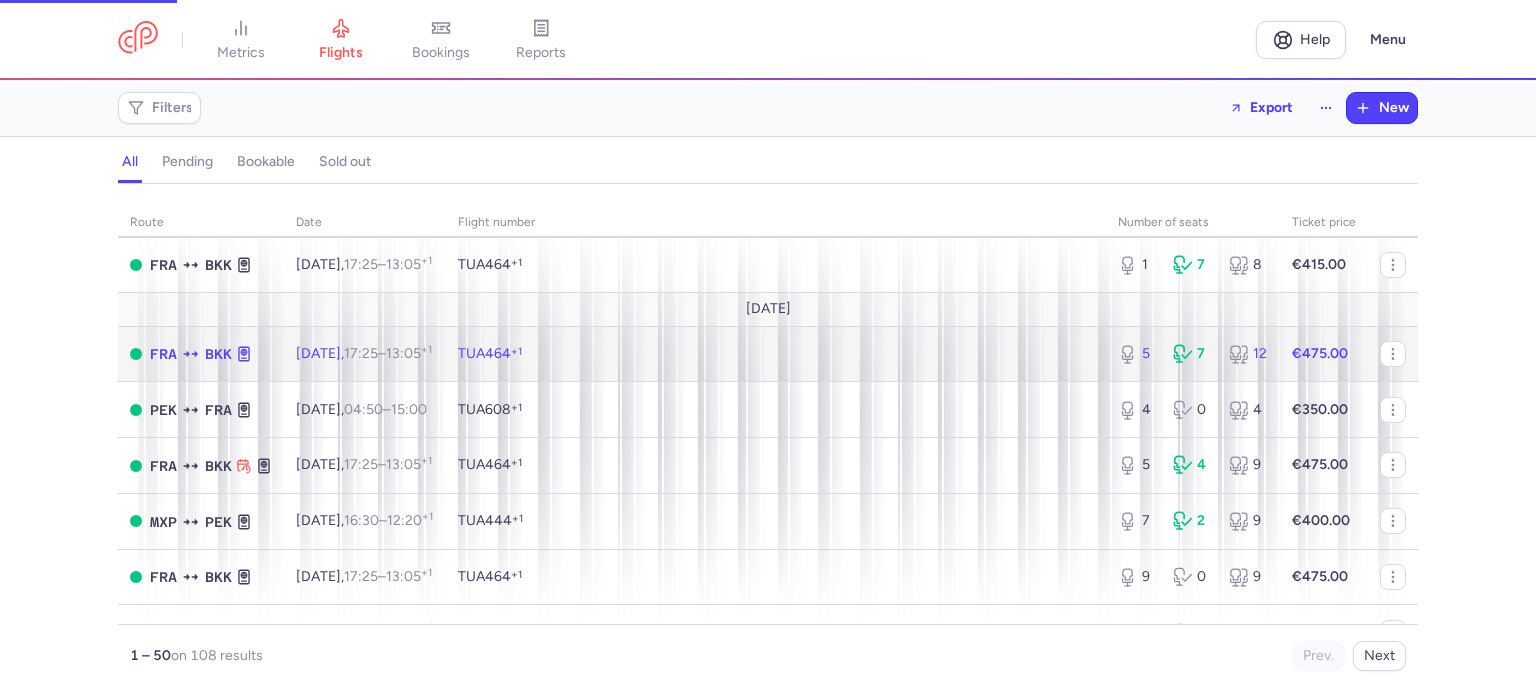 select on "days" 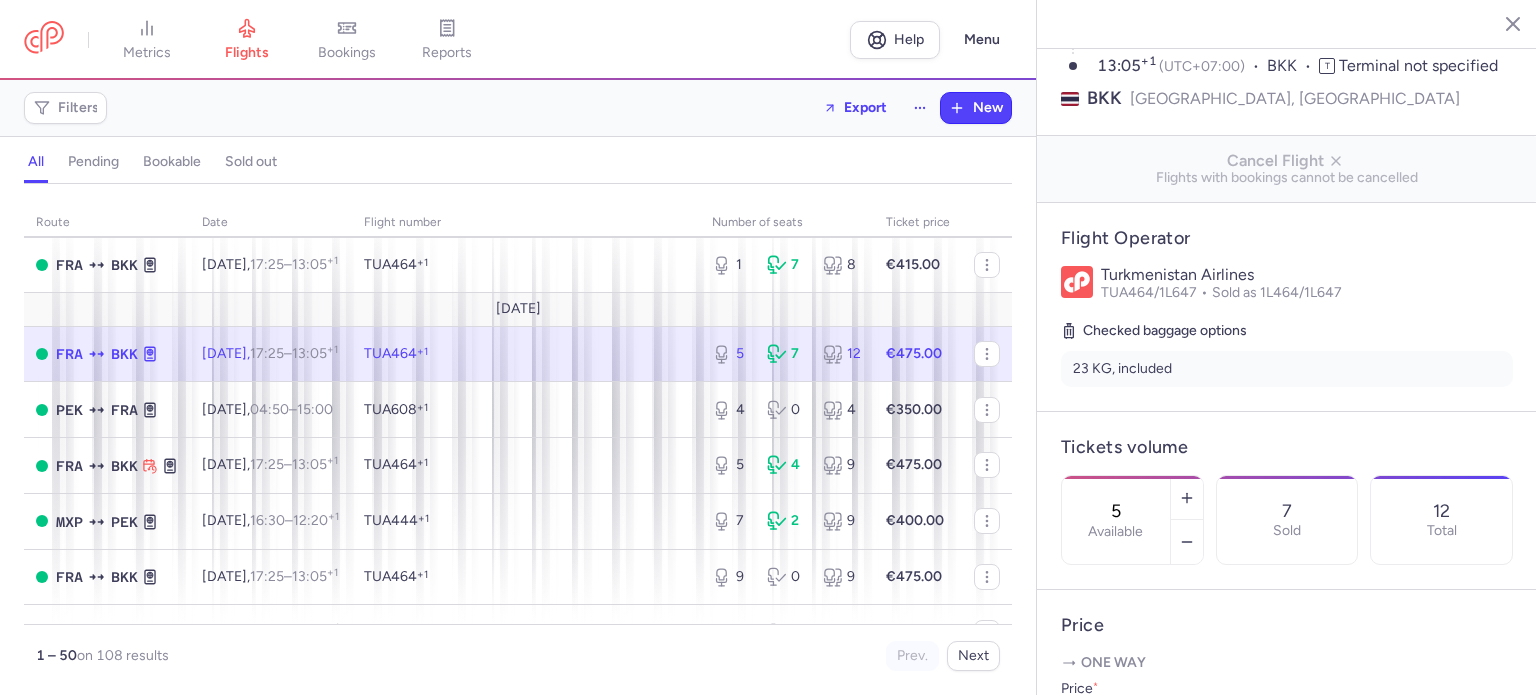 scroll, scrollTop: 400, scrollLeft: 0, axis: vertical 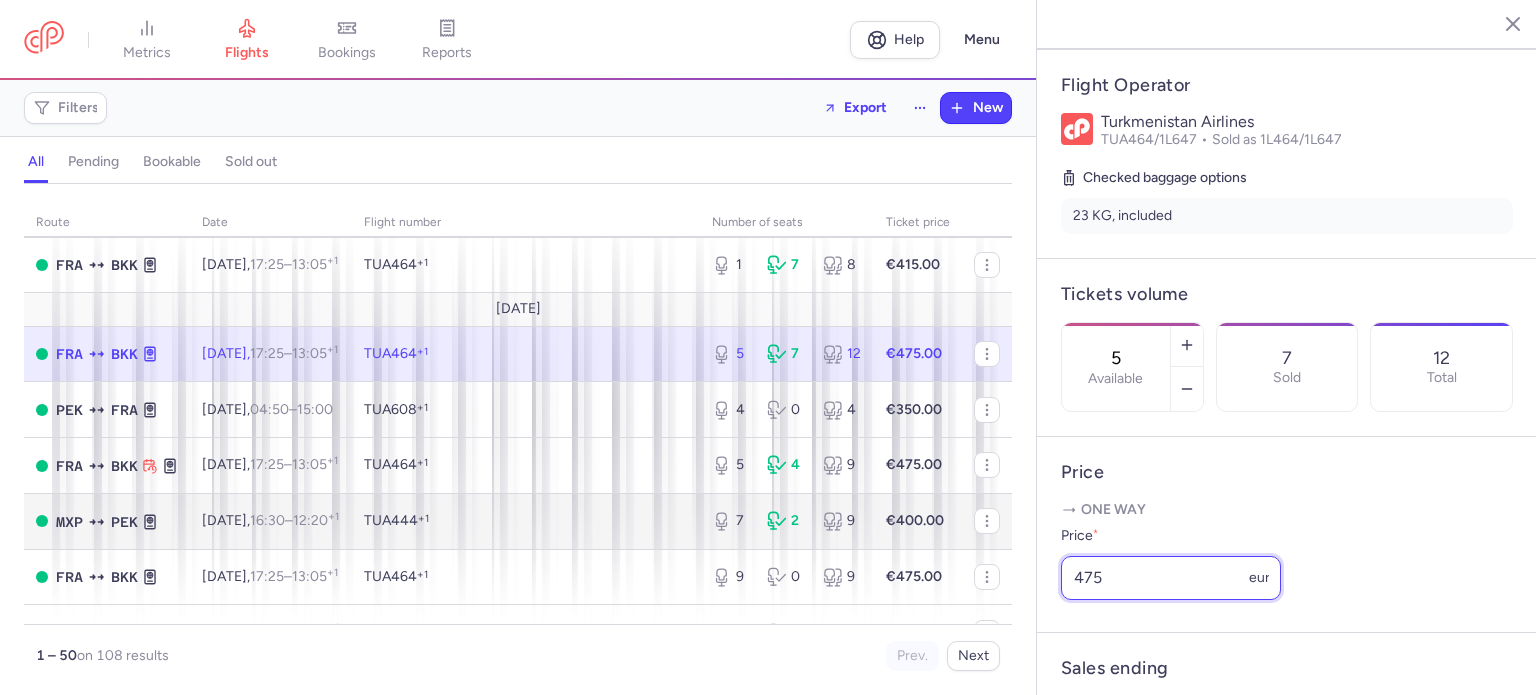 drag, startPoint x: 1083, startPoint y: 597, endPoint x: 848, endPoint y: 547, distance: 240.26027 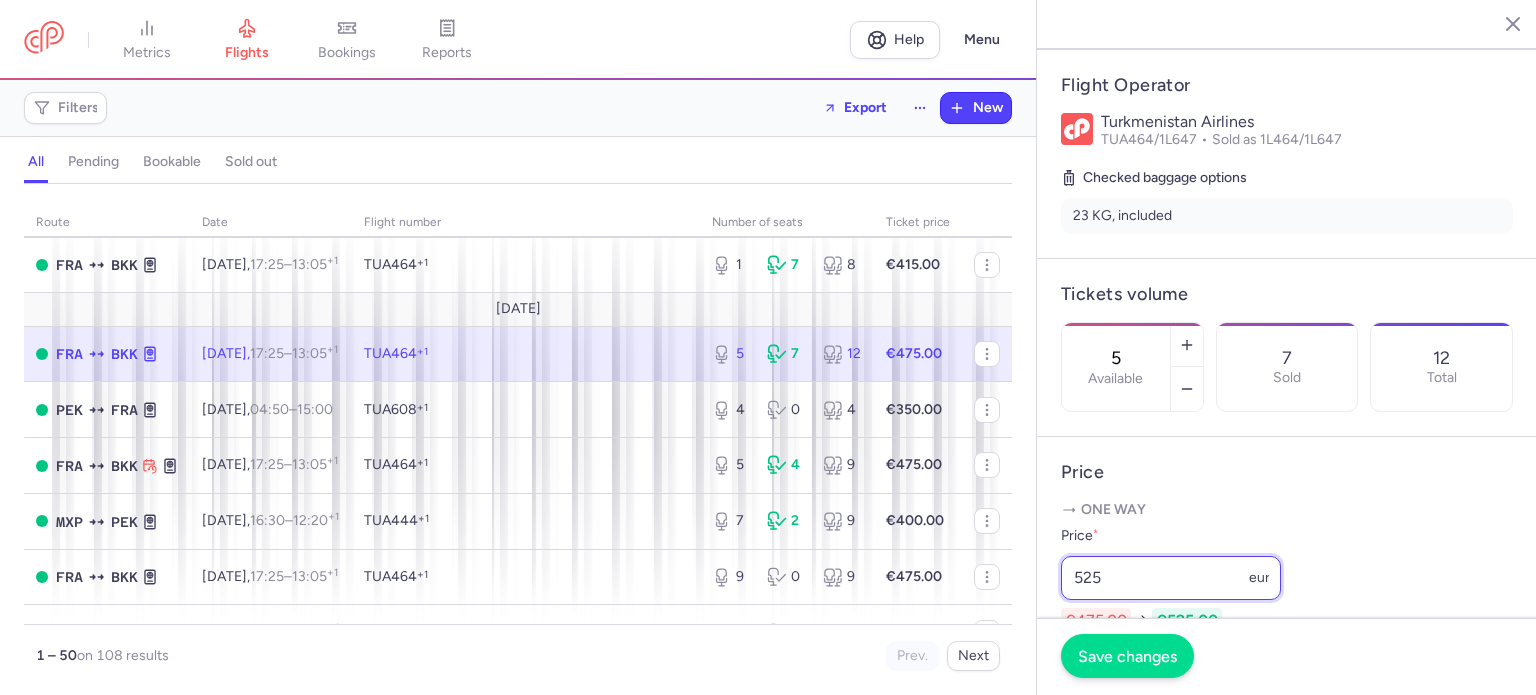 type on "525" 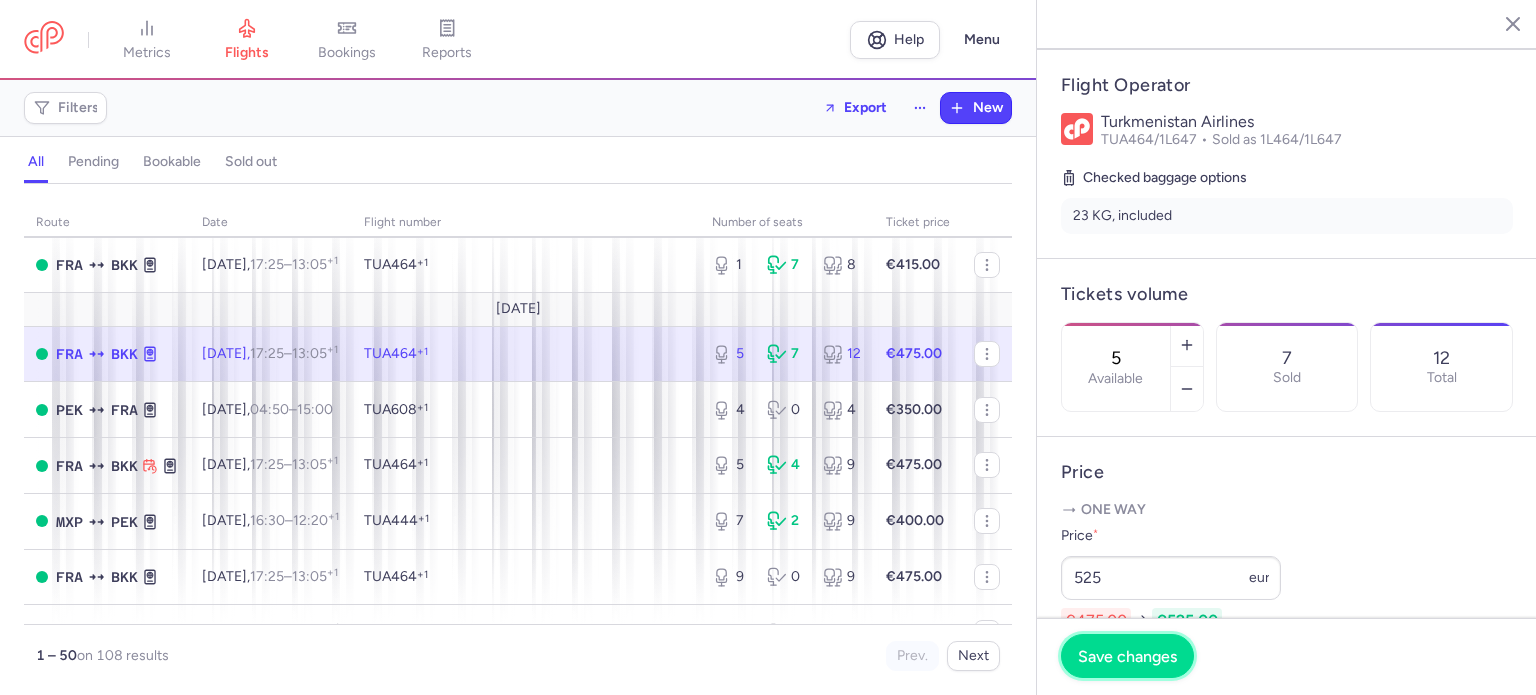 click on "Save changes" at bounding box center (1127, 656) 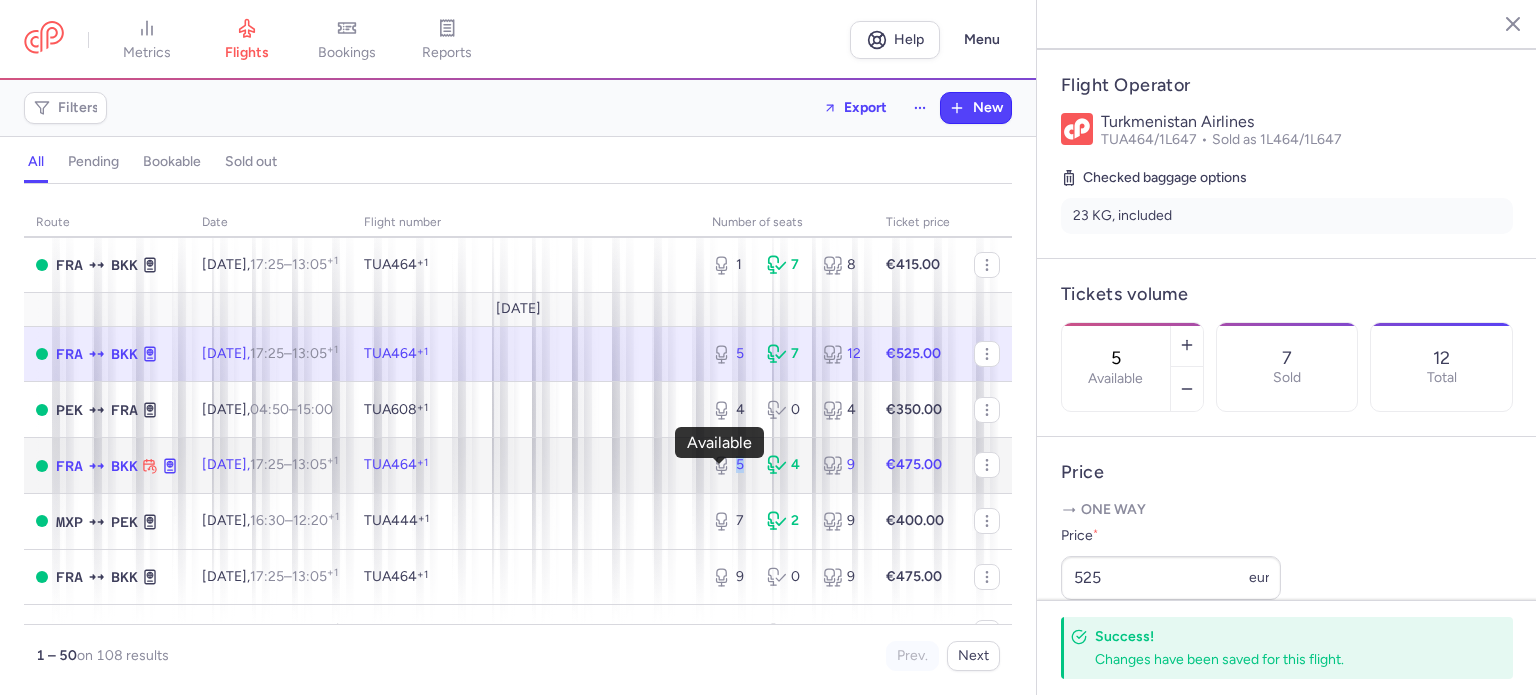 click on "5" at bounding box center [731, 465] 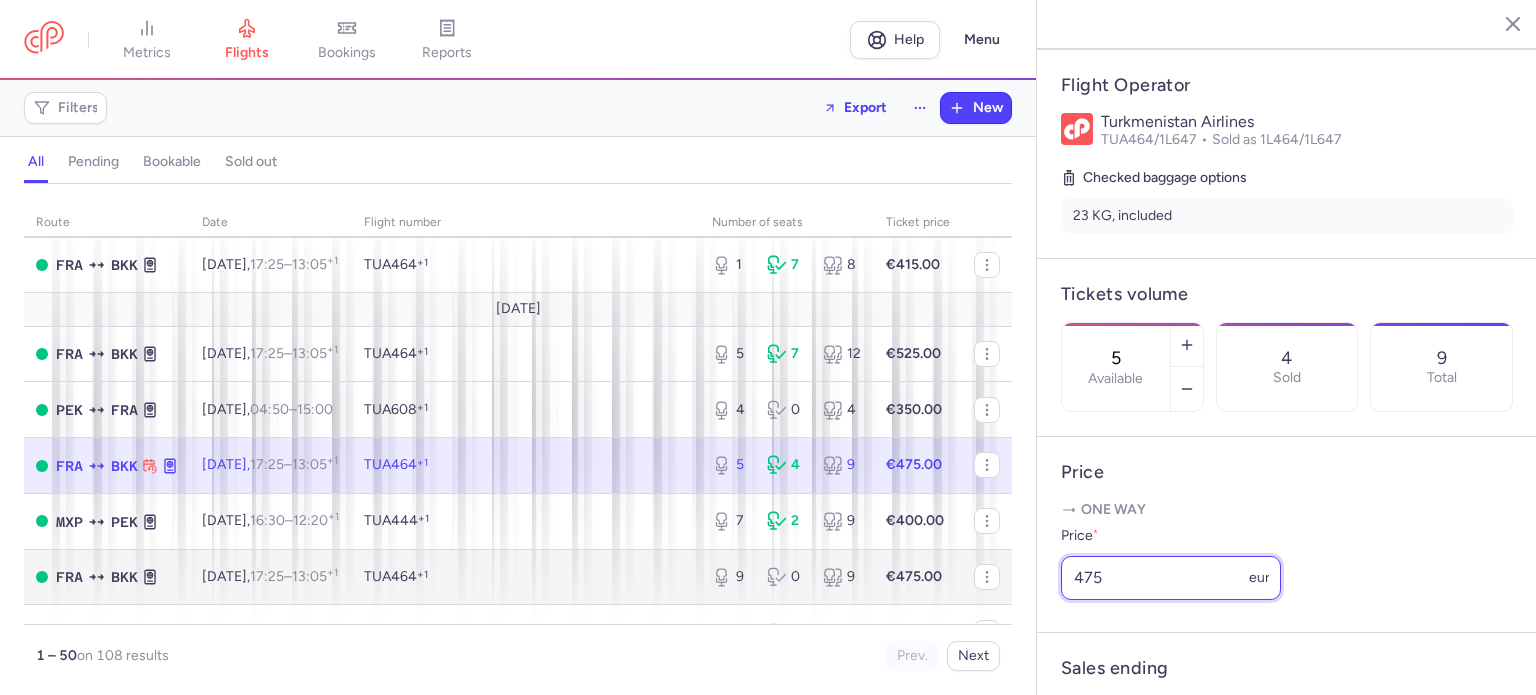 drag, startPoint x: 1121, startPoint y: 606, endPoint x: 899, endPoint y: 578, distance: 223.7588 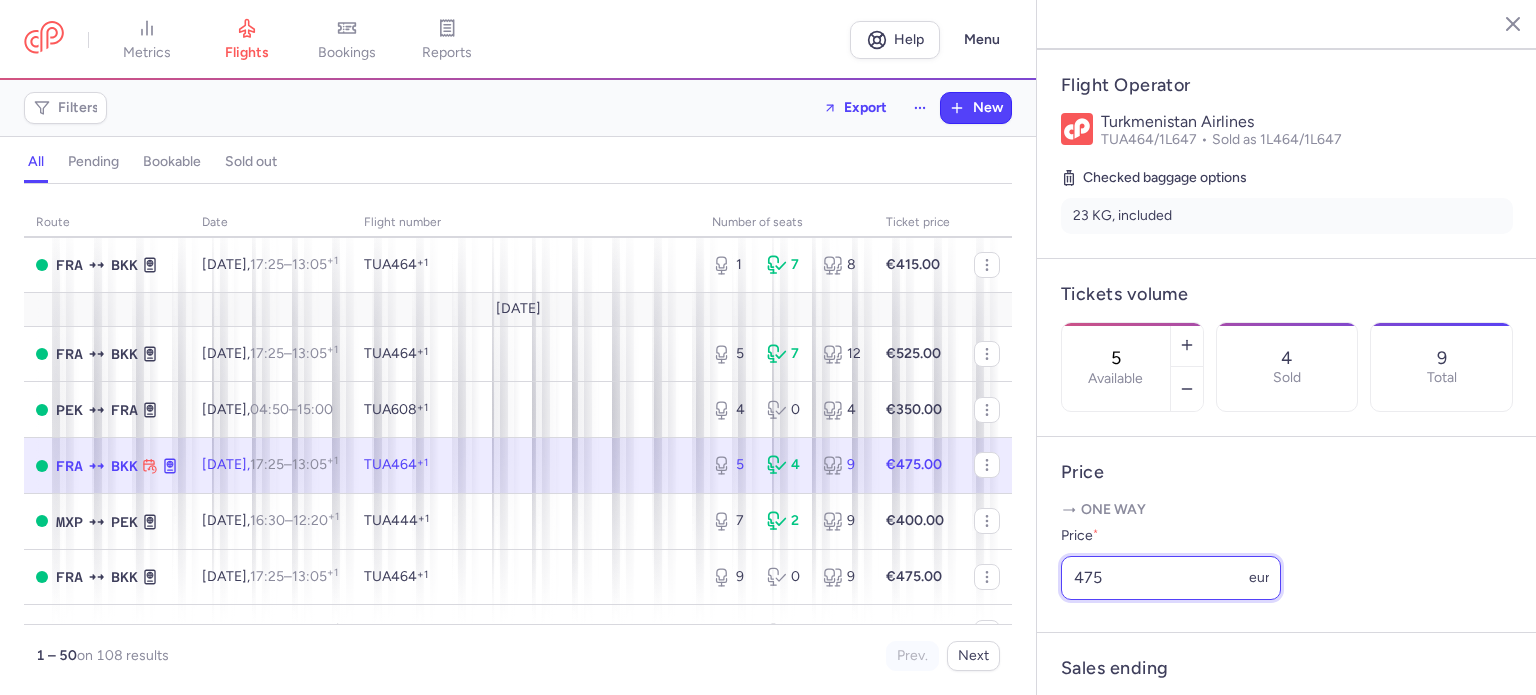 paste on "52" 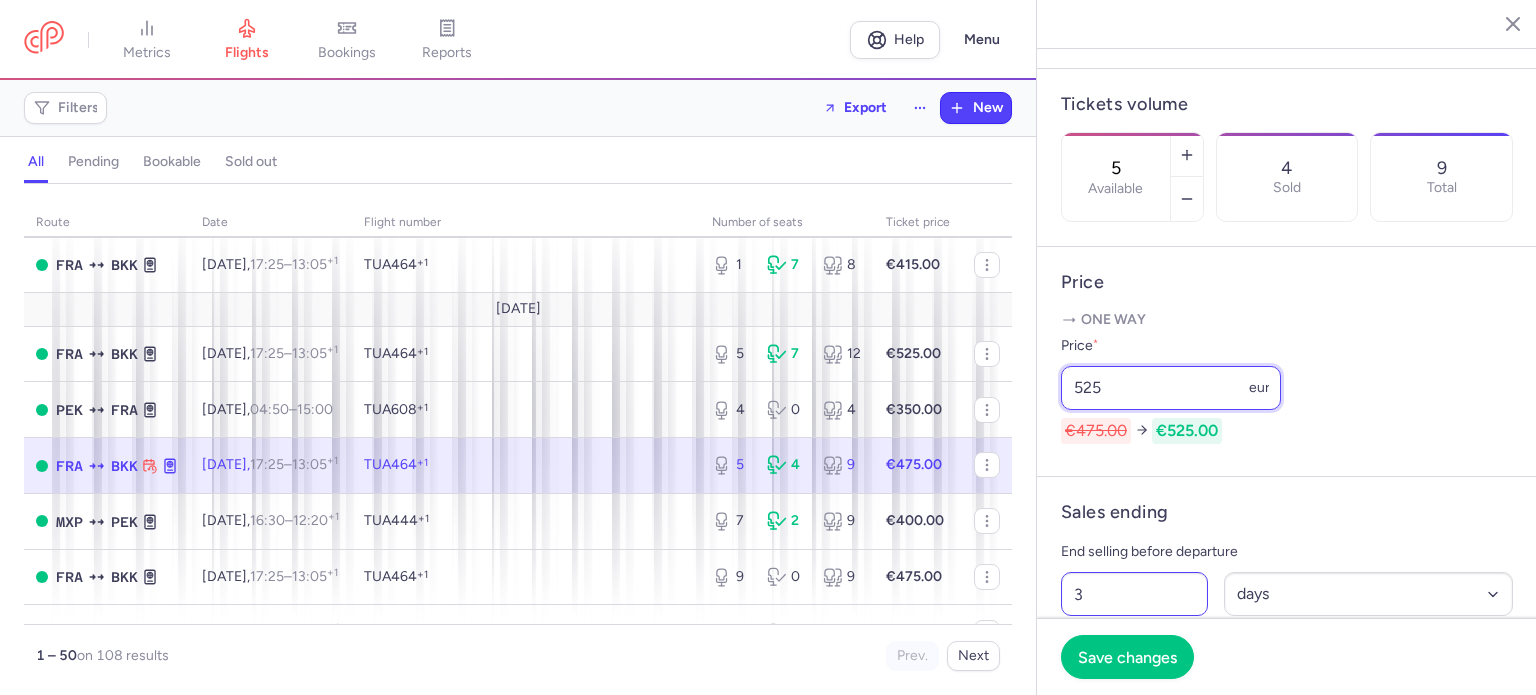scroll, scrollTop: 600, scrollLeft: 0, axis: vertical 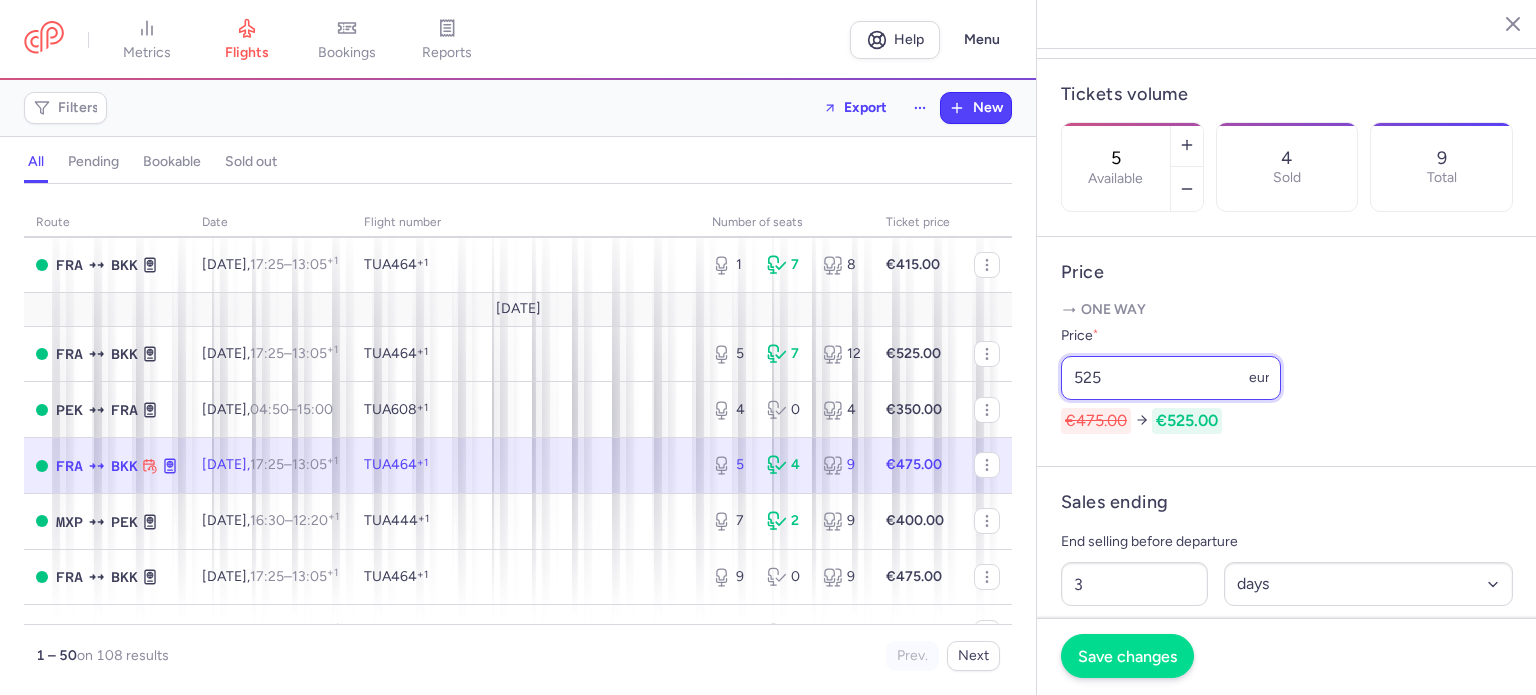 type on "525" 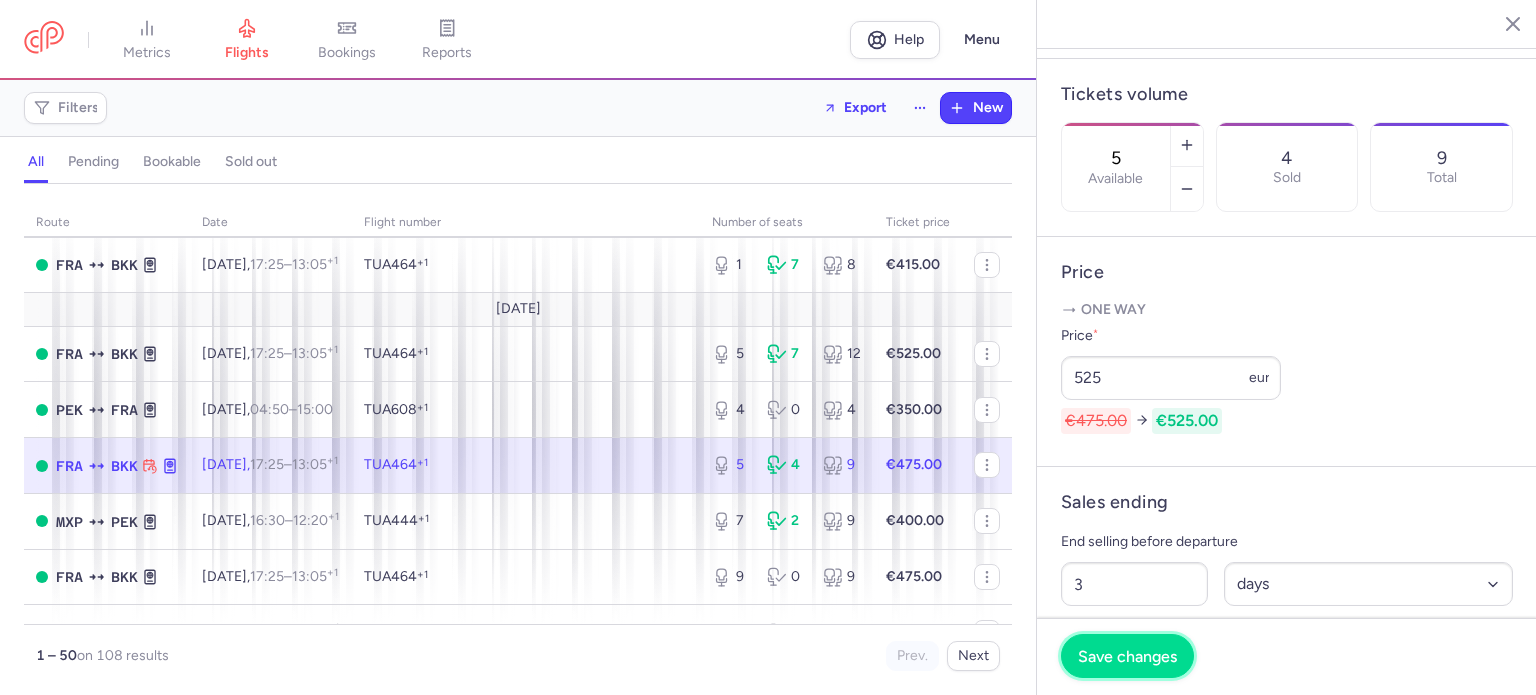 click on "Save changes" at bounding box center [1127, 656] 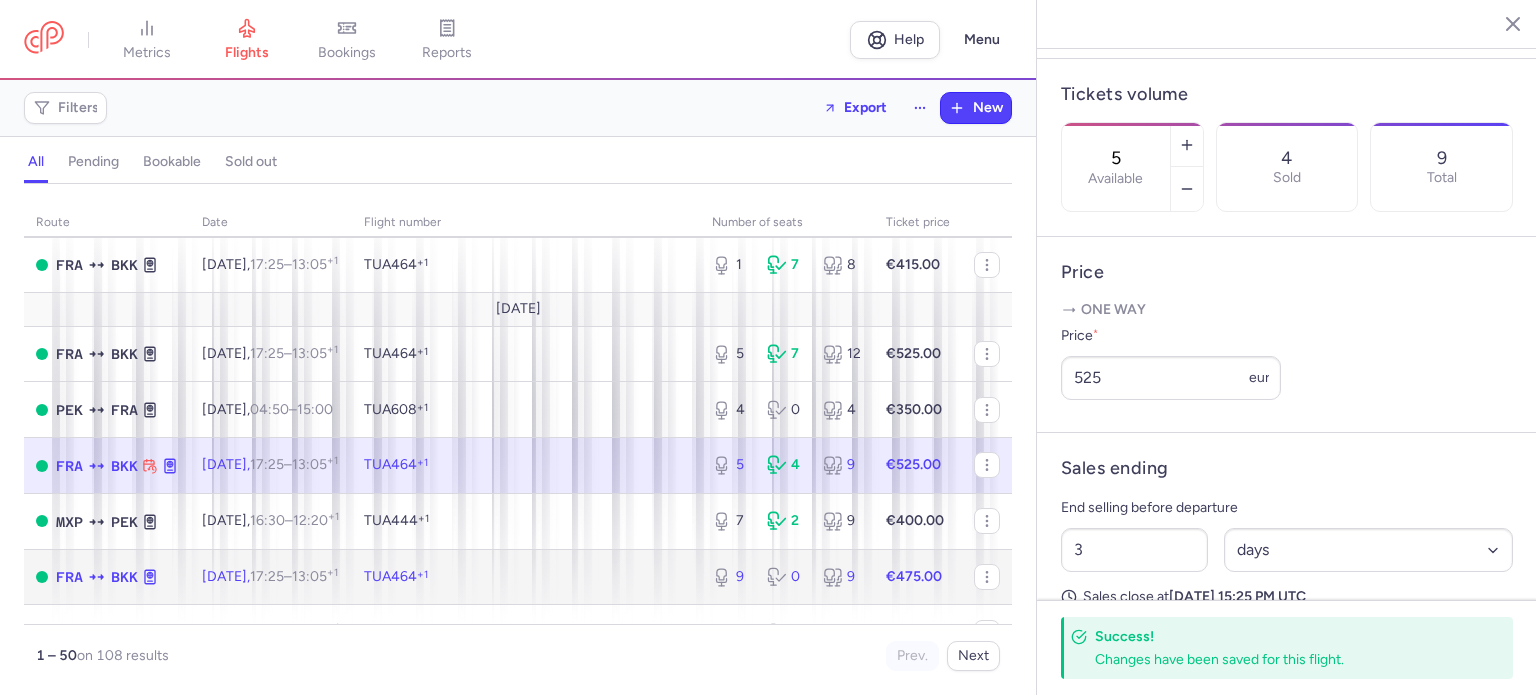 click on "9 0 9" 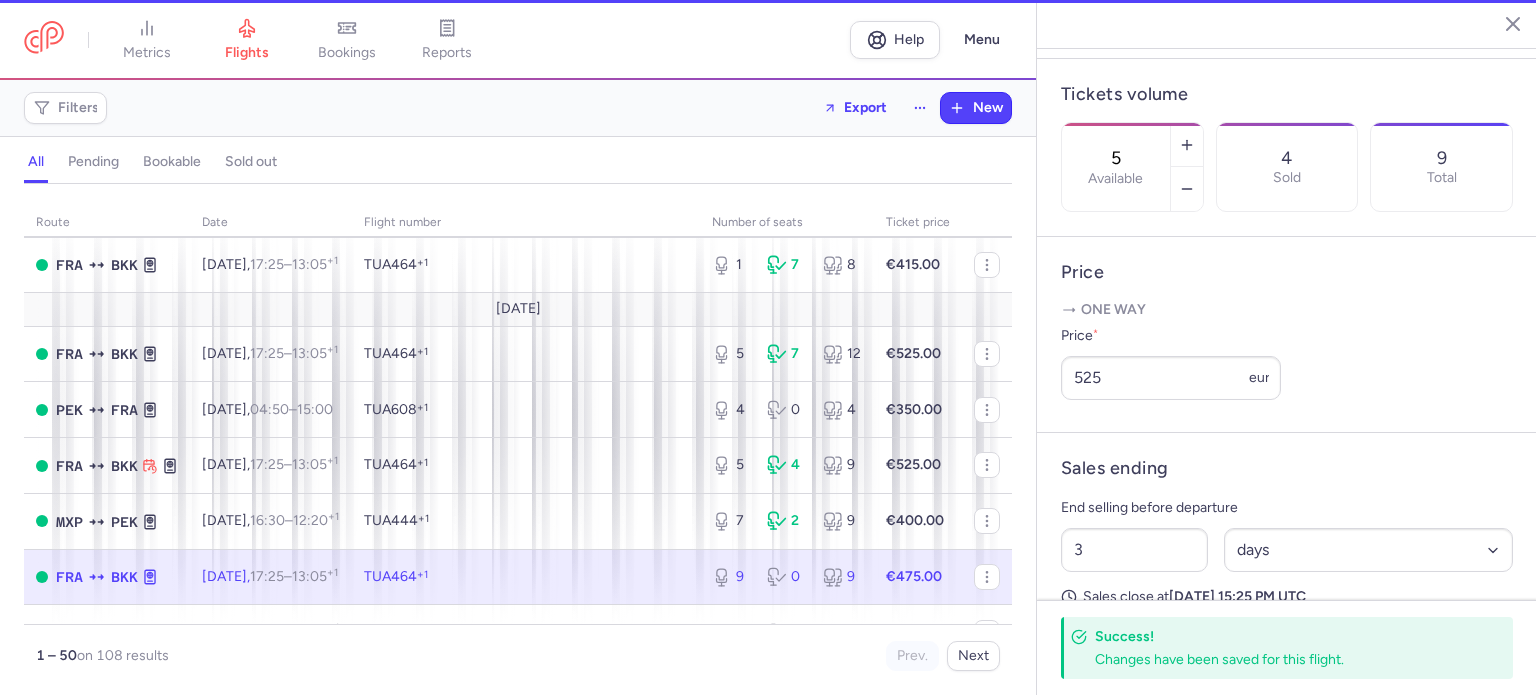 type on "9" 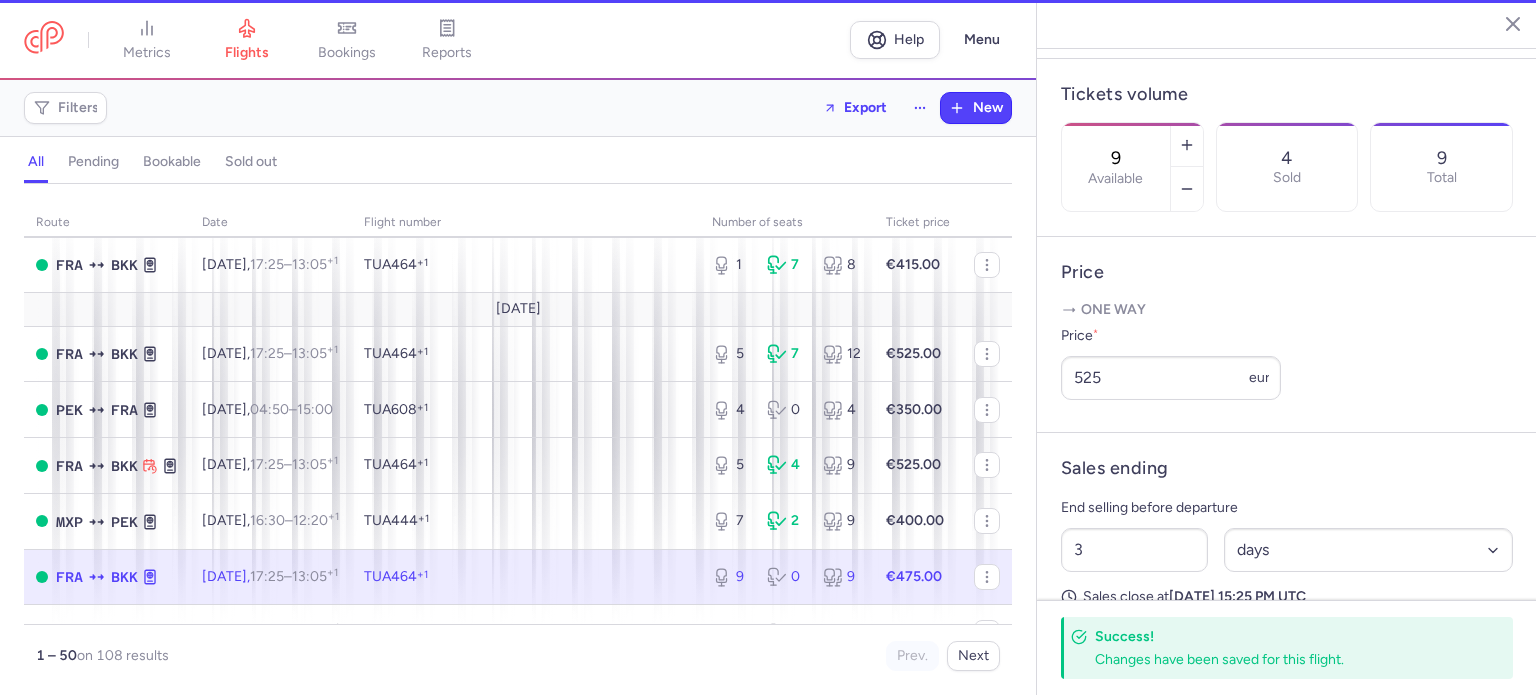 scroll, scrollTop: 584, scrollLeft: 0, axis: vertical 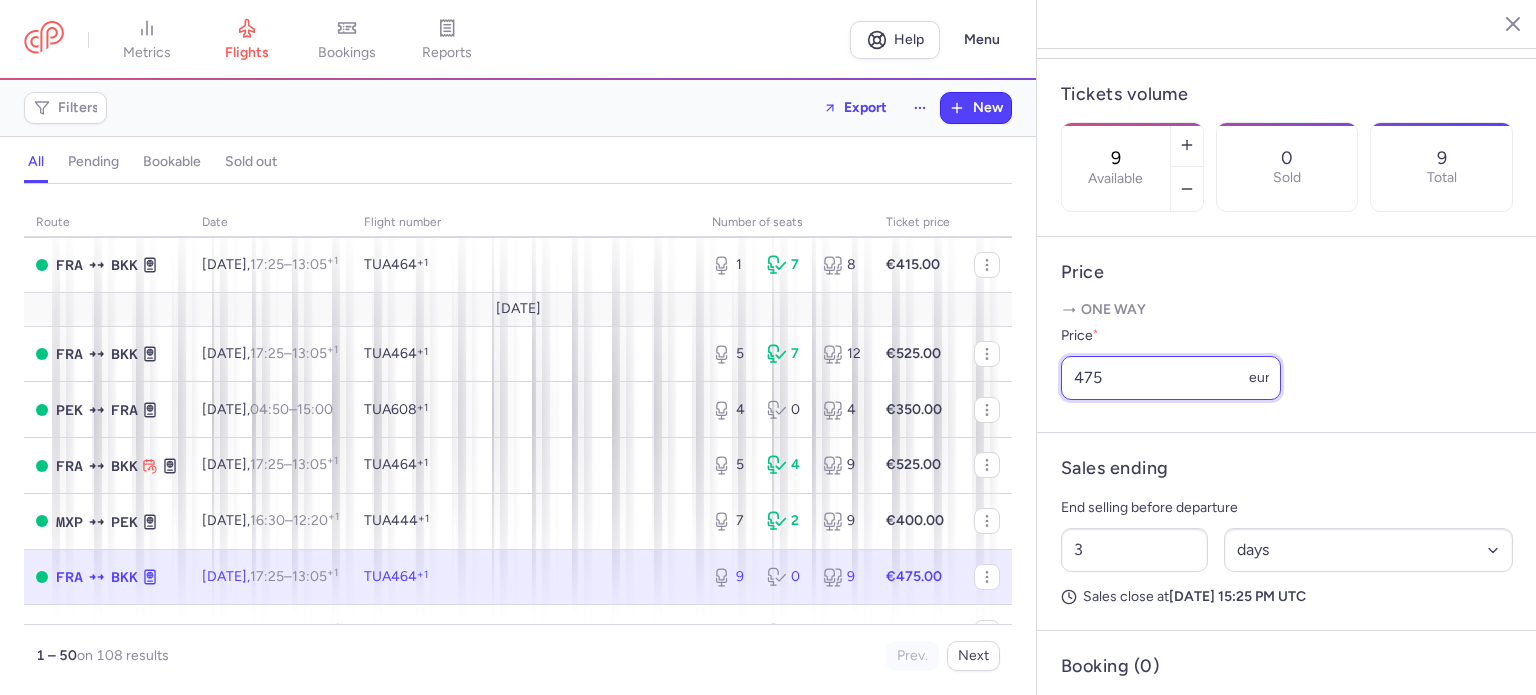 drag, startPoint x: 1127, startPoint y: 415, endPoint x: 1008, endPoint y: 440, distance: 121.597694 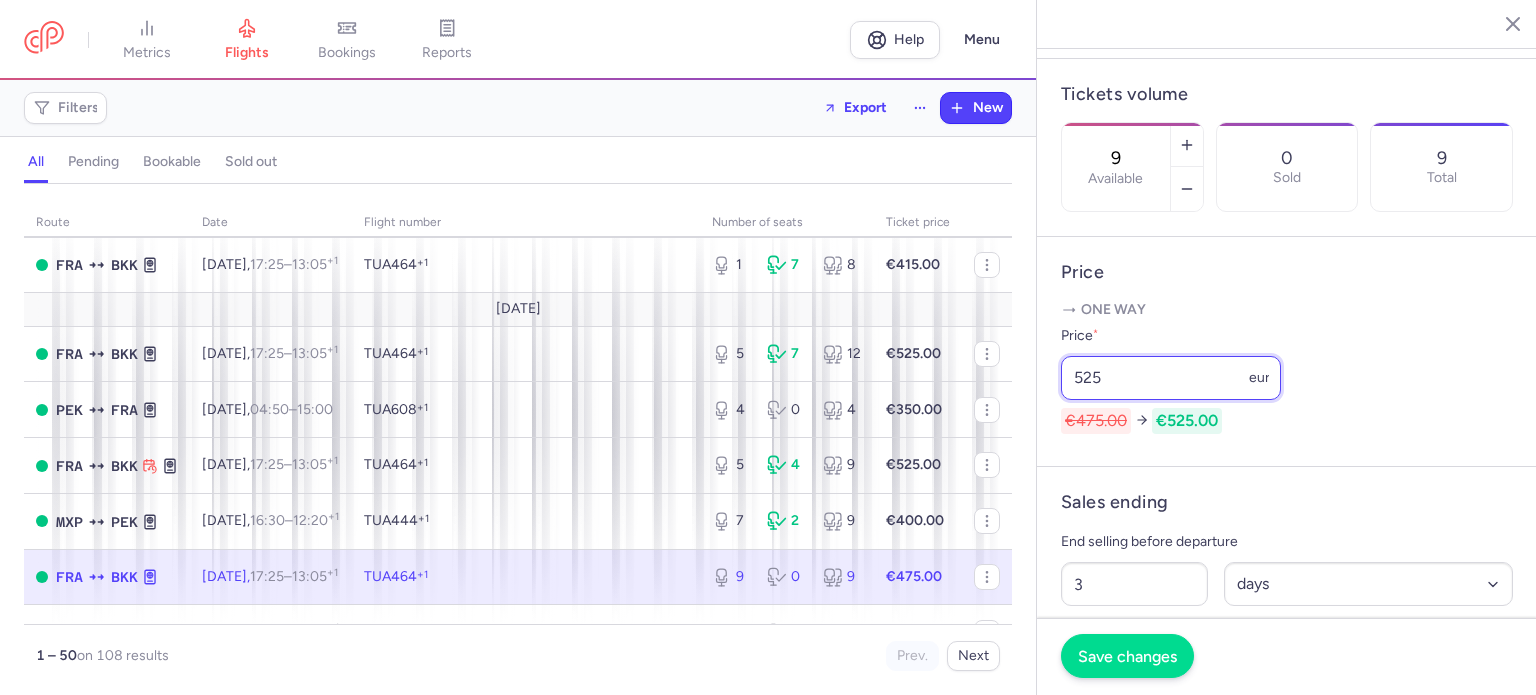 type on "525" 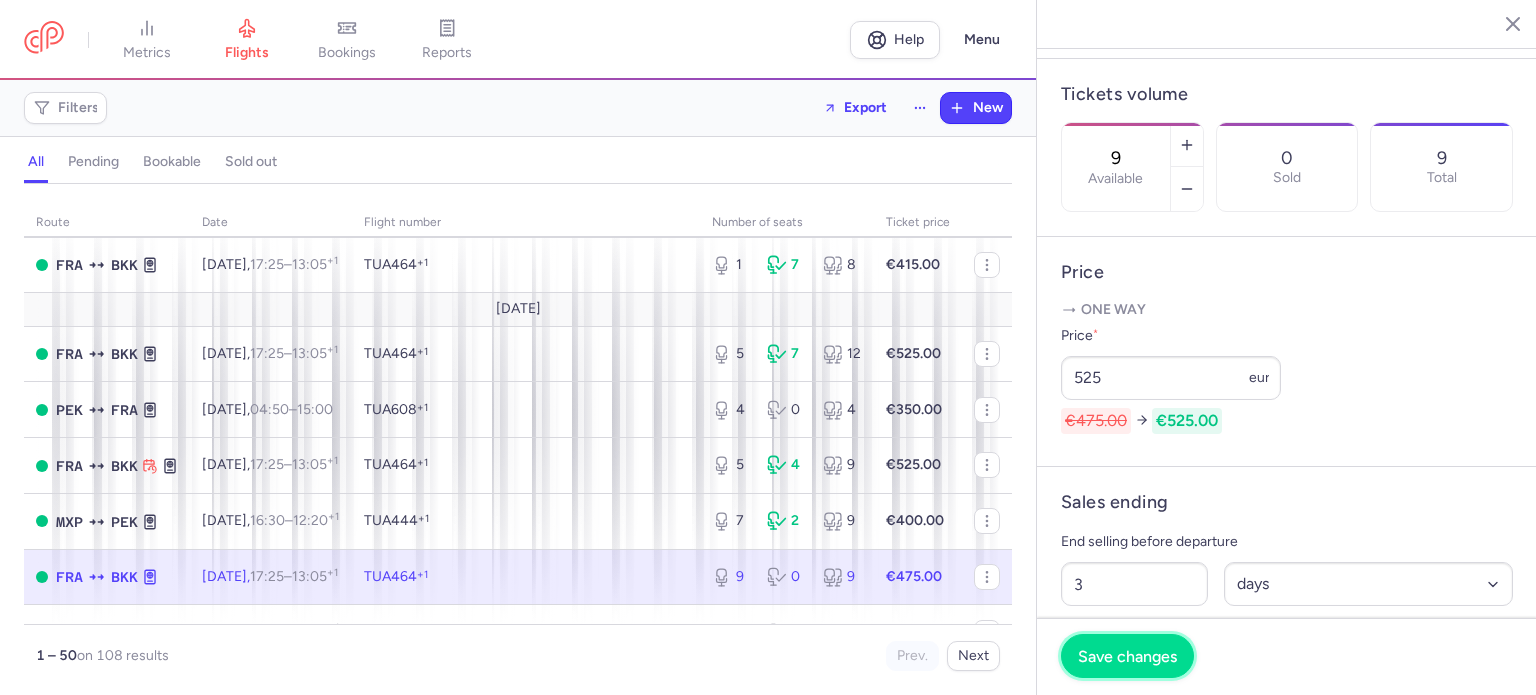 click on "Save changes" at bounding box center (1127, 656) 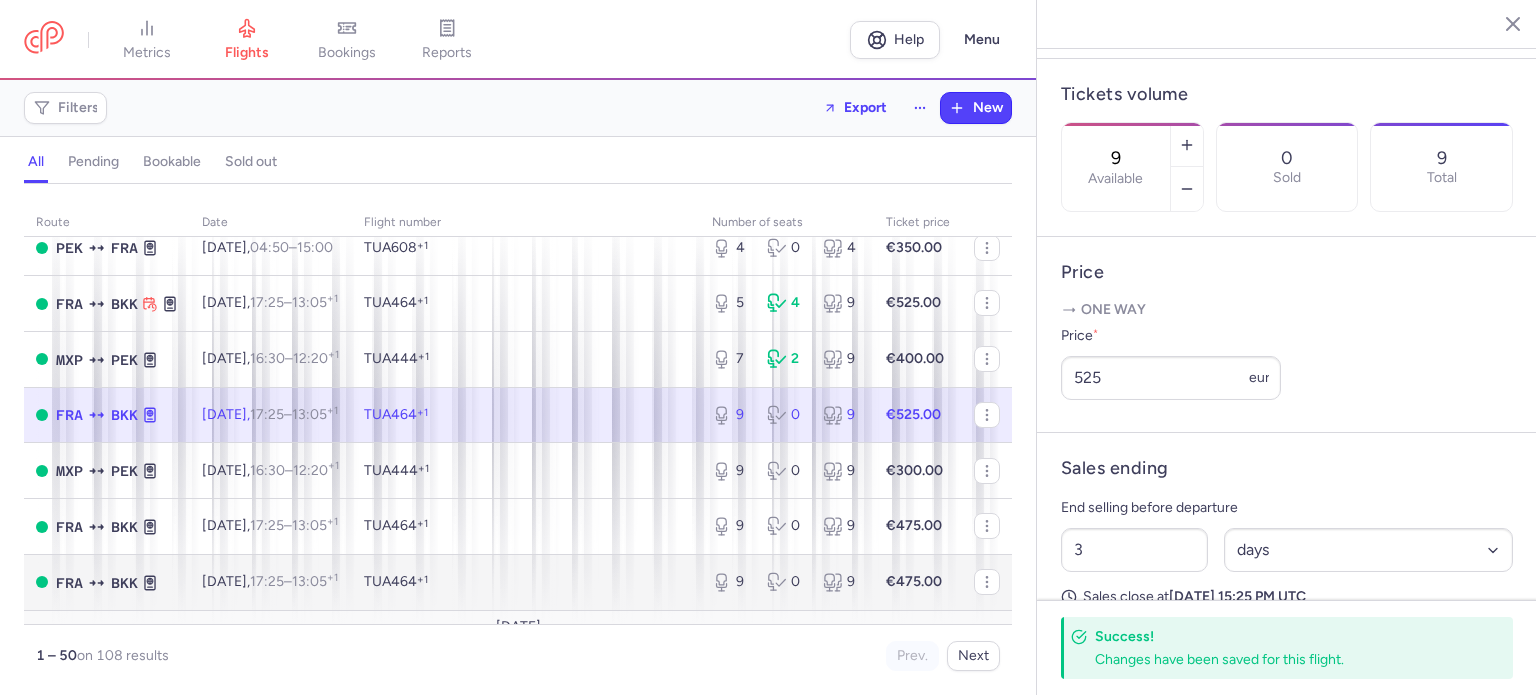 scroll, scrollTop: 400, scrollLeft: 0, axis: vertical 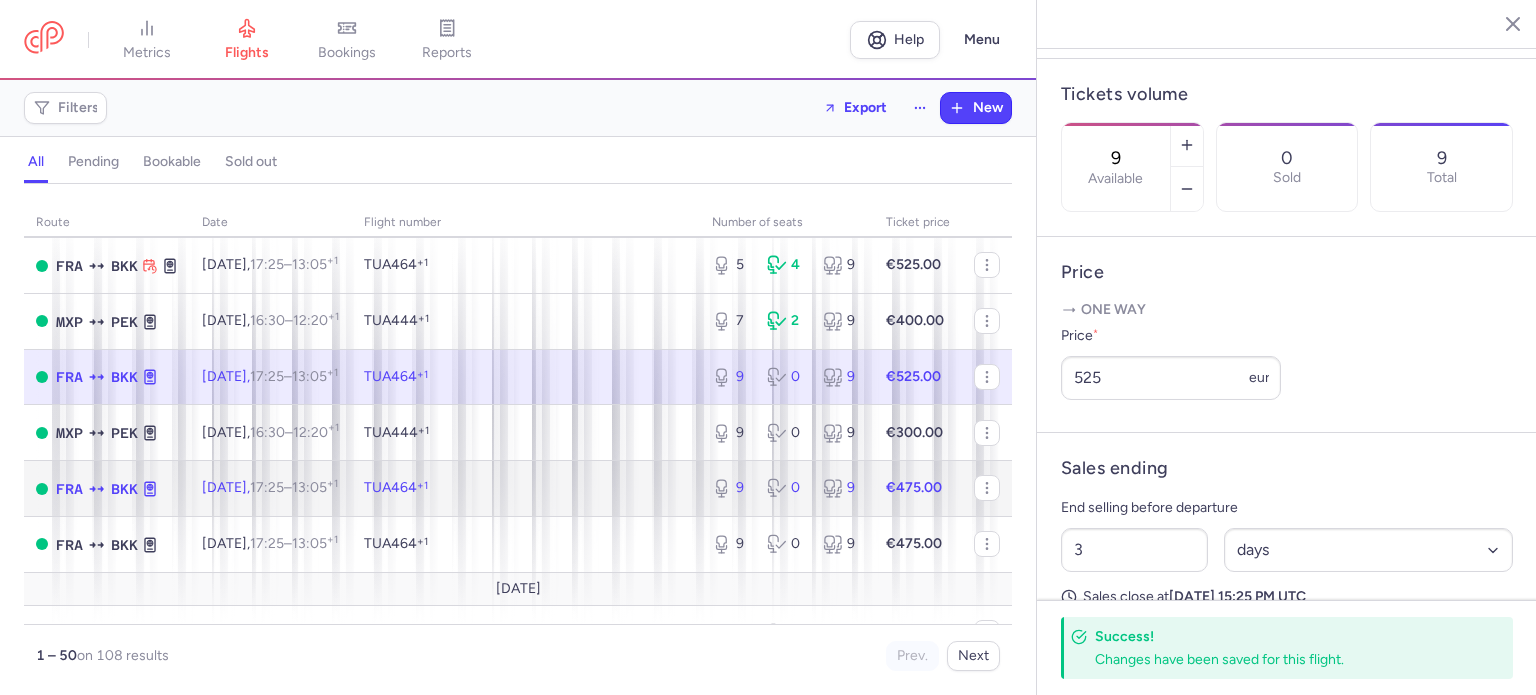 click on "[DATE]  17:25  –  13:05  +1" 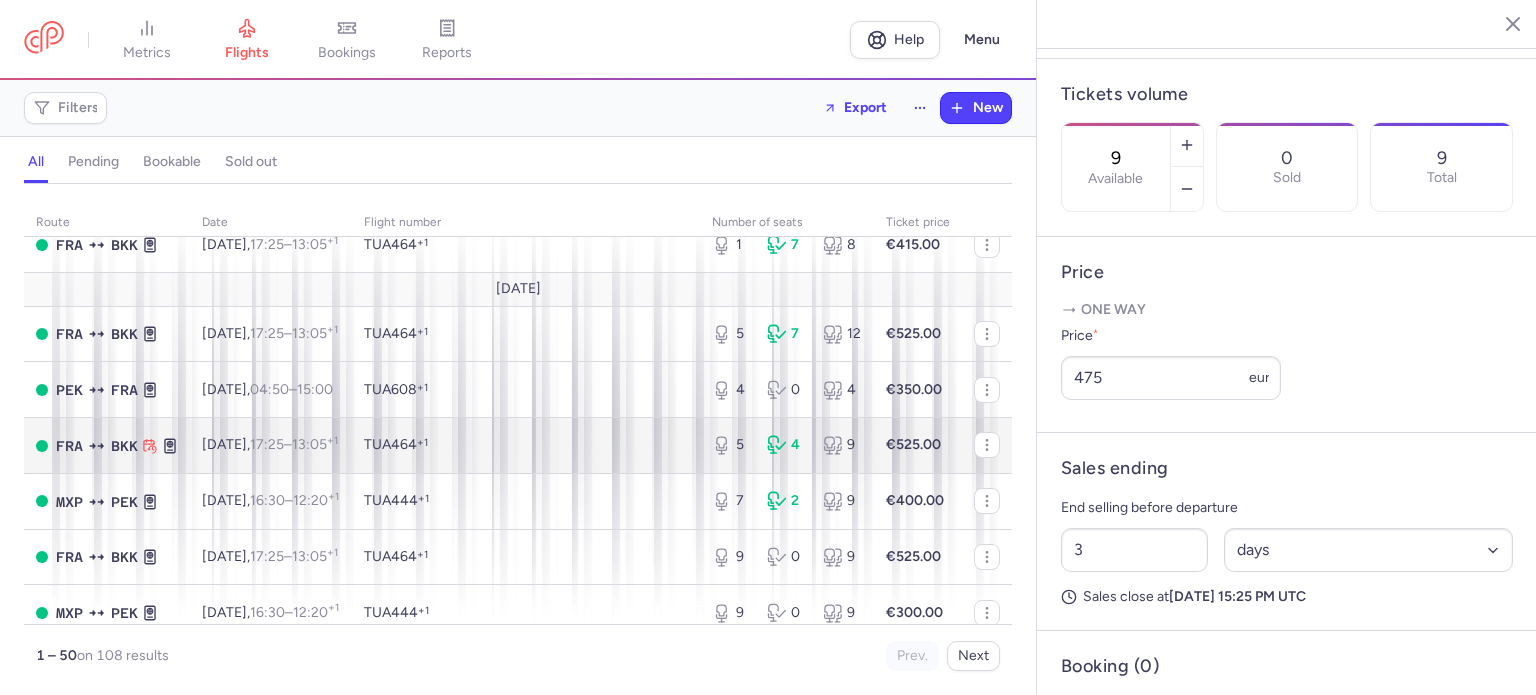 scroll, scrollTop: 200, scrollLeft: 0, axis: vertical 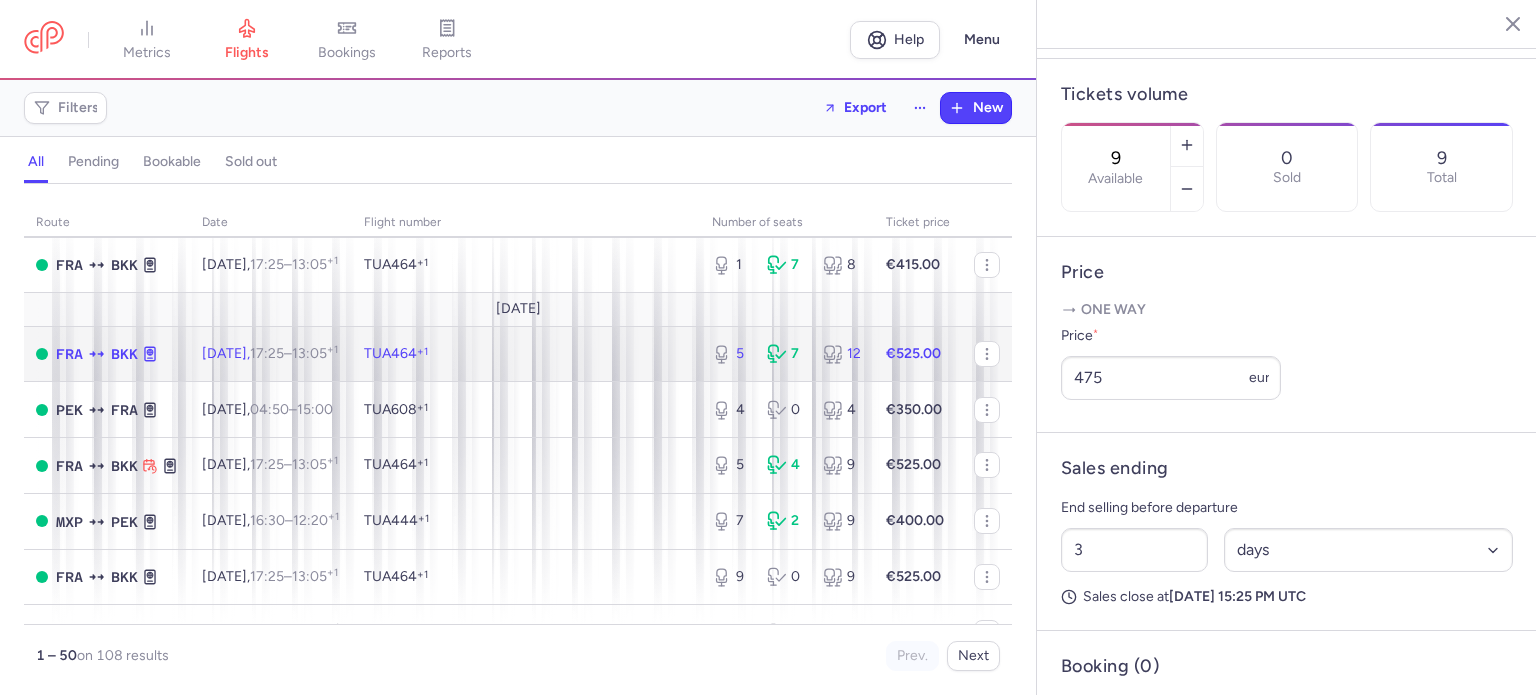 click on "TUA464  +1" 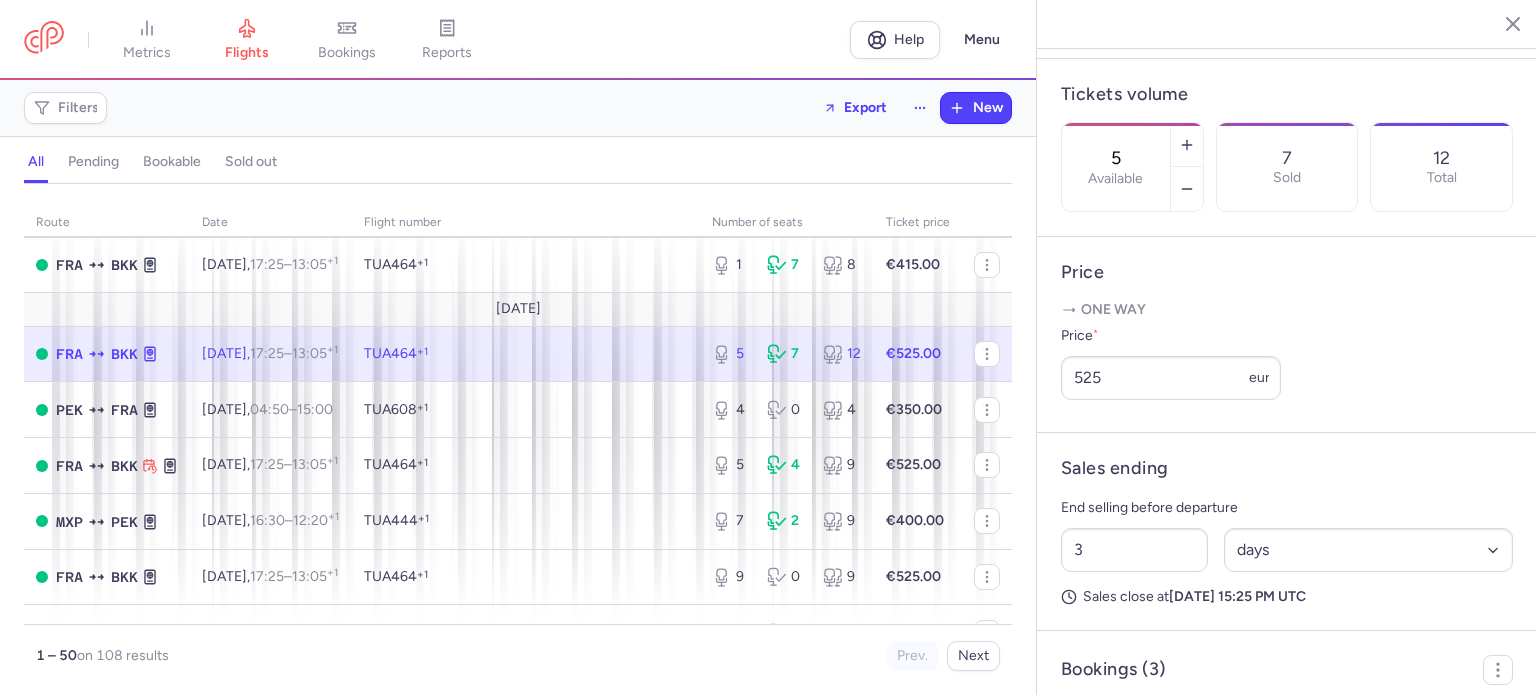 scroll, scrollTop: 891, scrollLeft: 0, axis: vertical 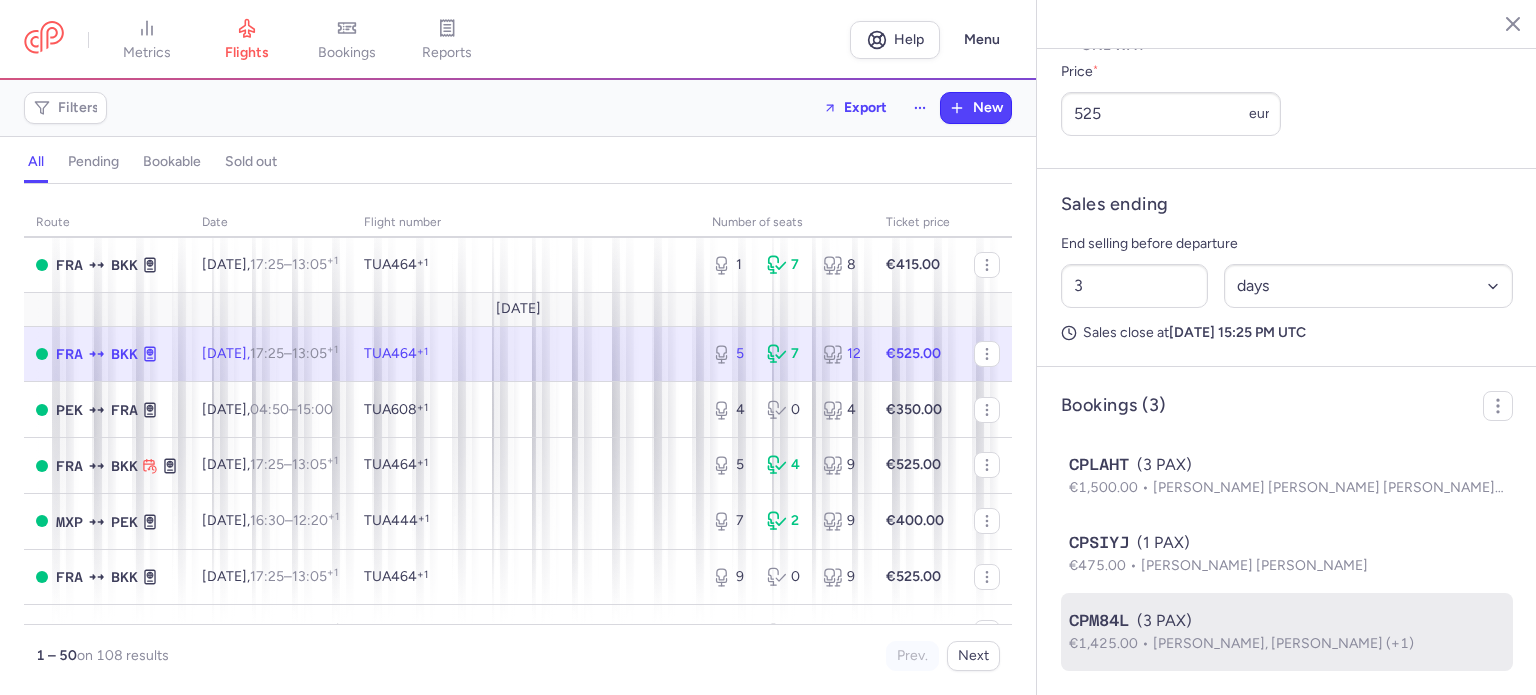 click on "[PERSON_NAME], [PERSON_NAME] (+1)" at bounding box center [1283, 643] 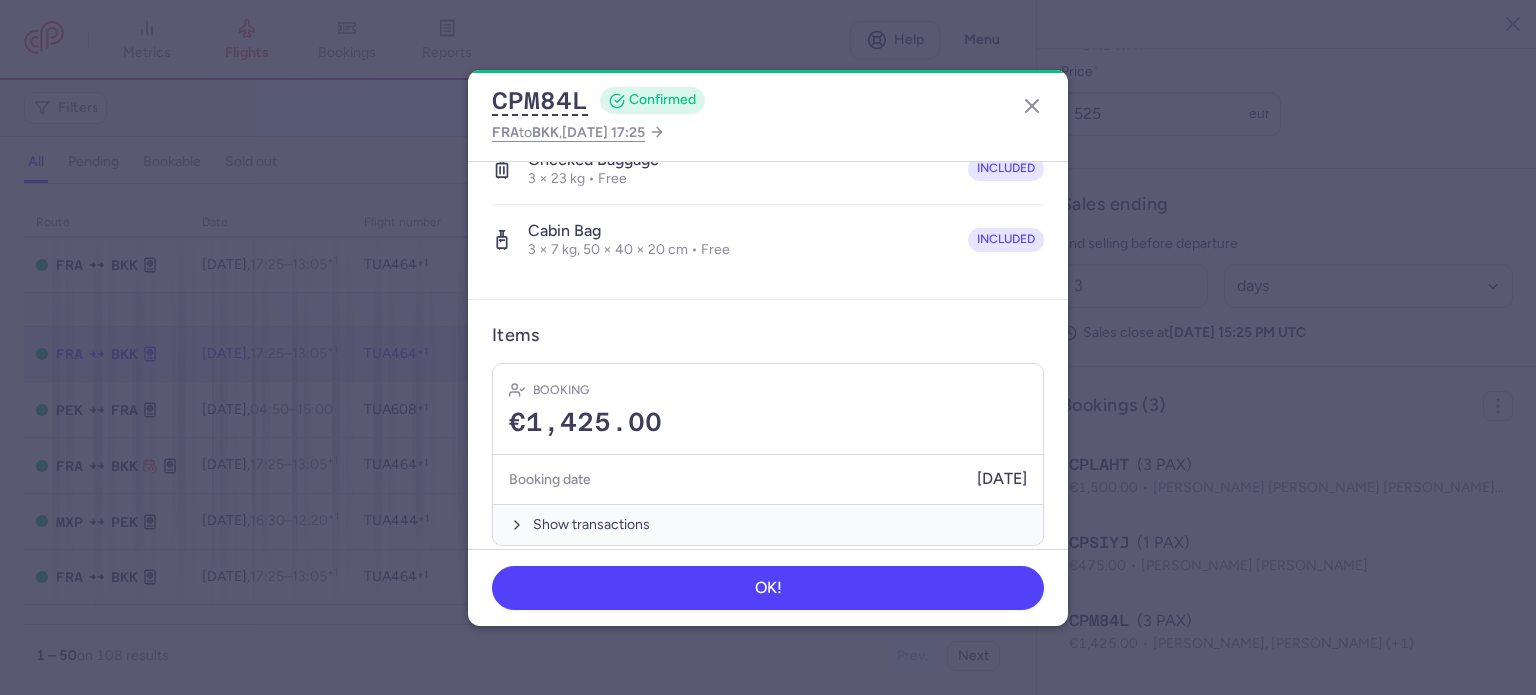 scroll, scrollTop: 561, scrollLeft: 0, axis: vertical 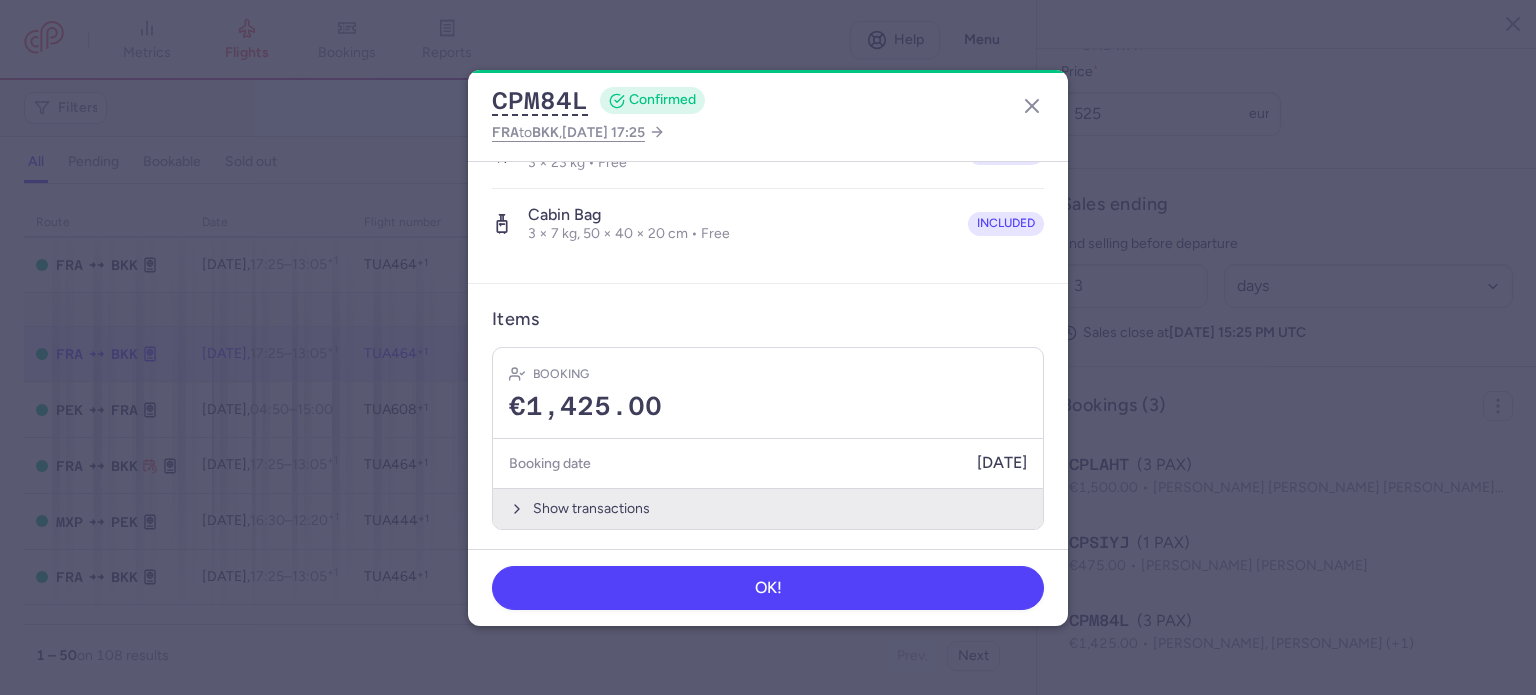 click on "Show transactions" at bounding box center (768, 508) 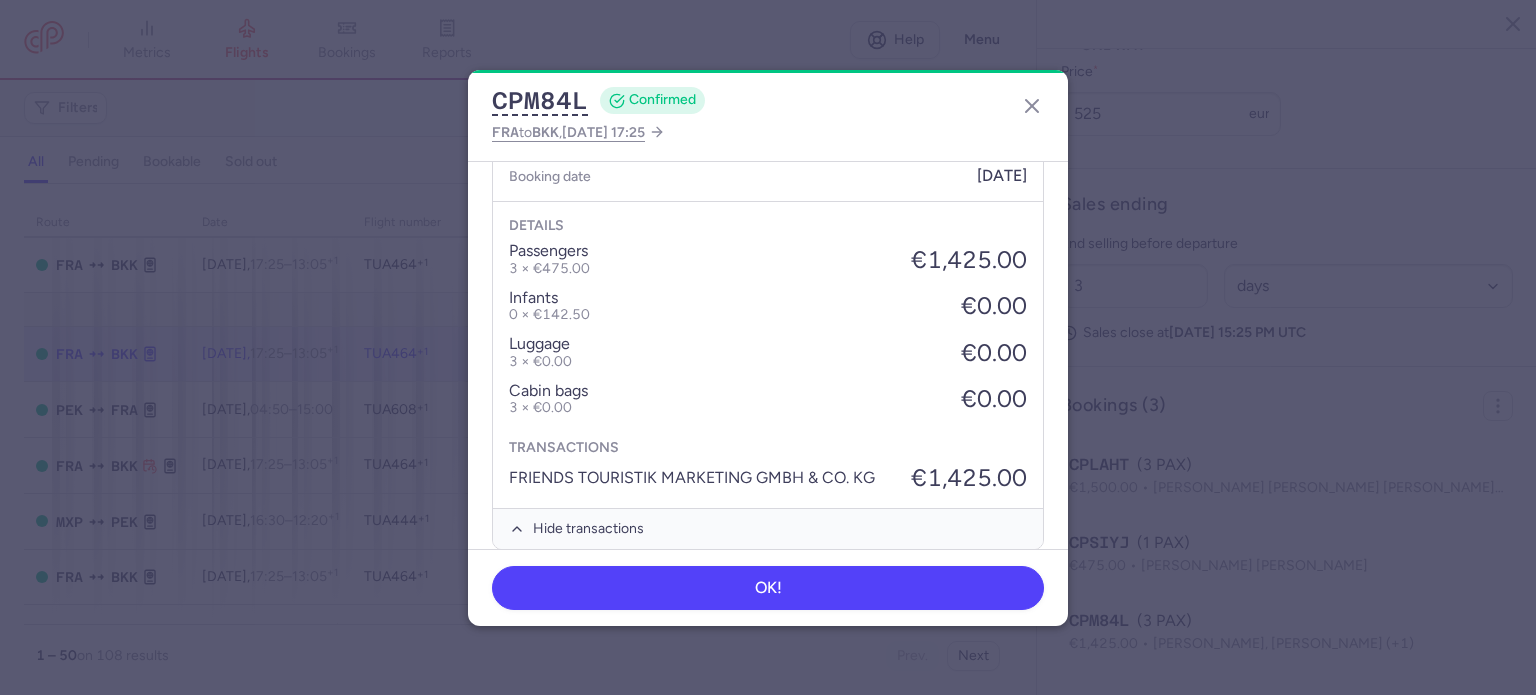 scroll, scrollTop: 868, scrollLeft: 0, axis: vertical 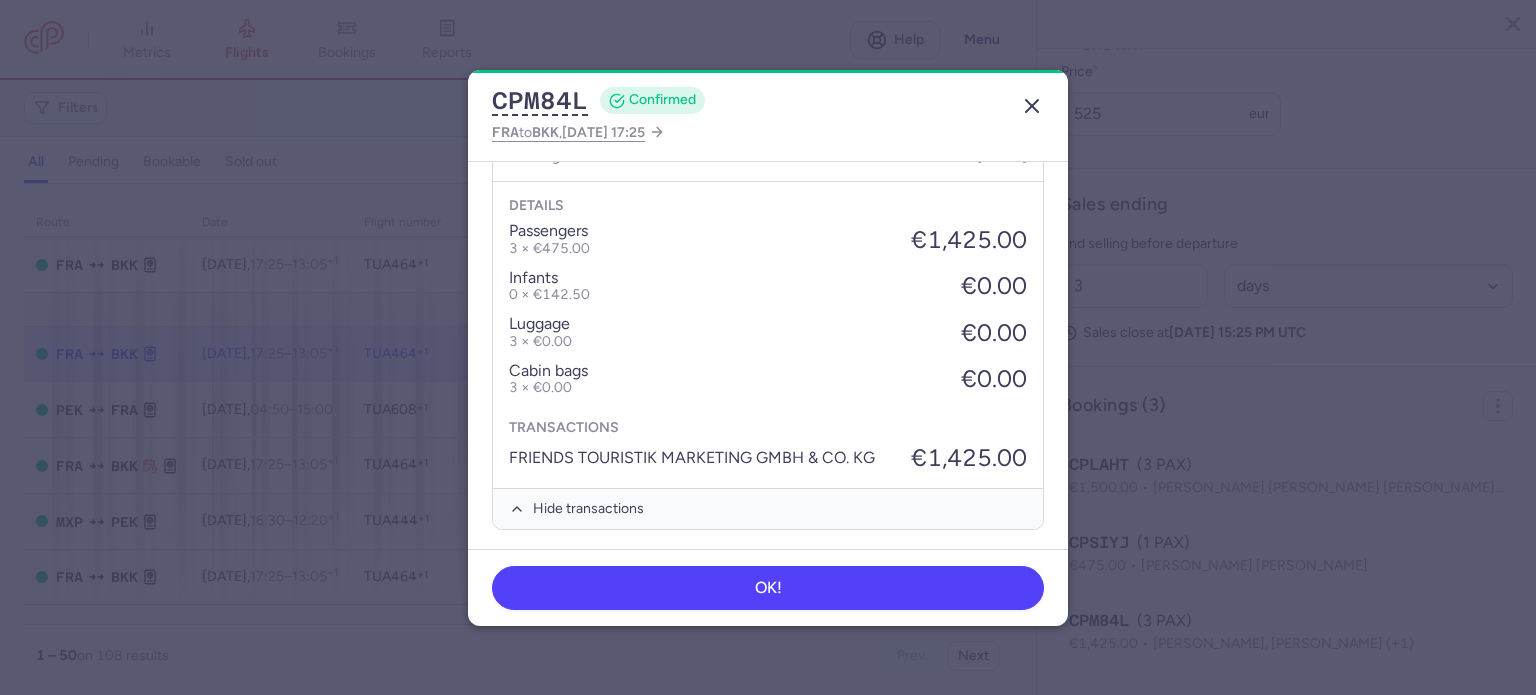 click 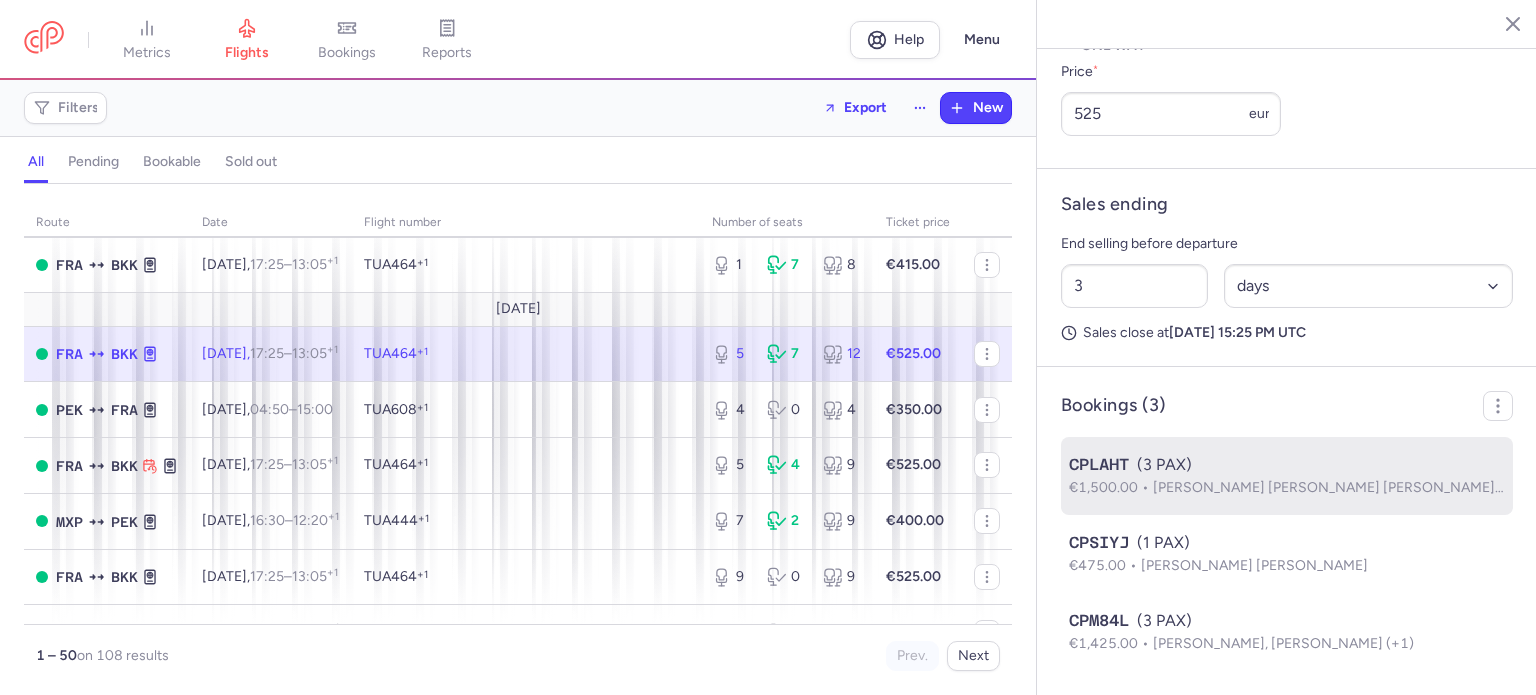 click on "[PERSON_NAME] [PERSON_NAME] [PERSON_NAME] (+1)" at bounding box center (1339, 487) 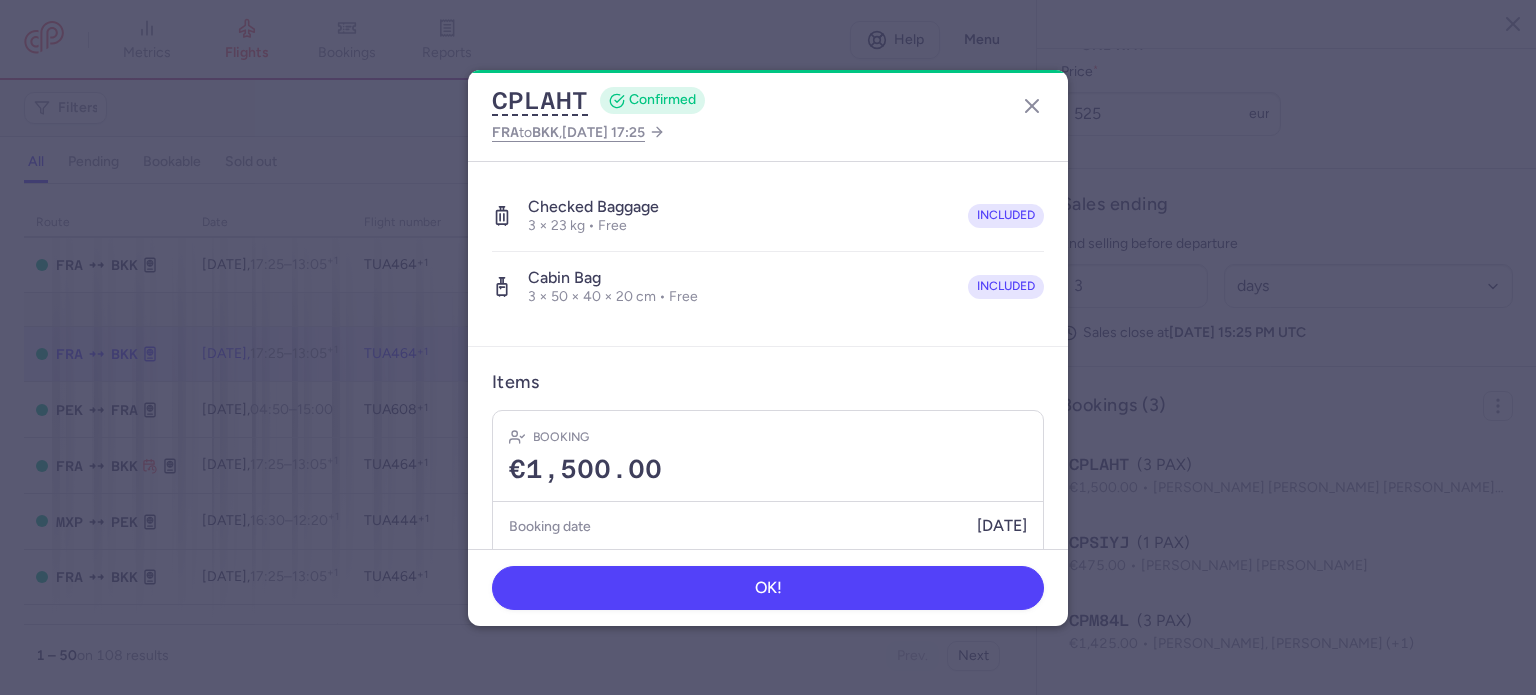 scroll, scrollTop: 561, scrollLeft: 0, axis: vertical 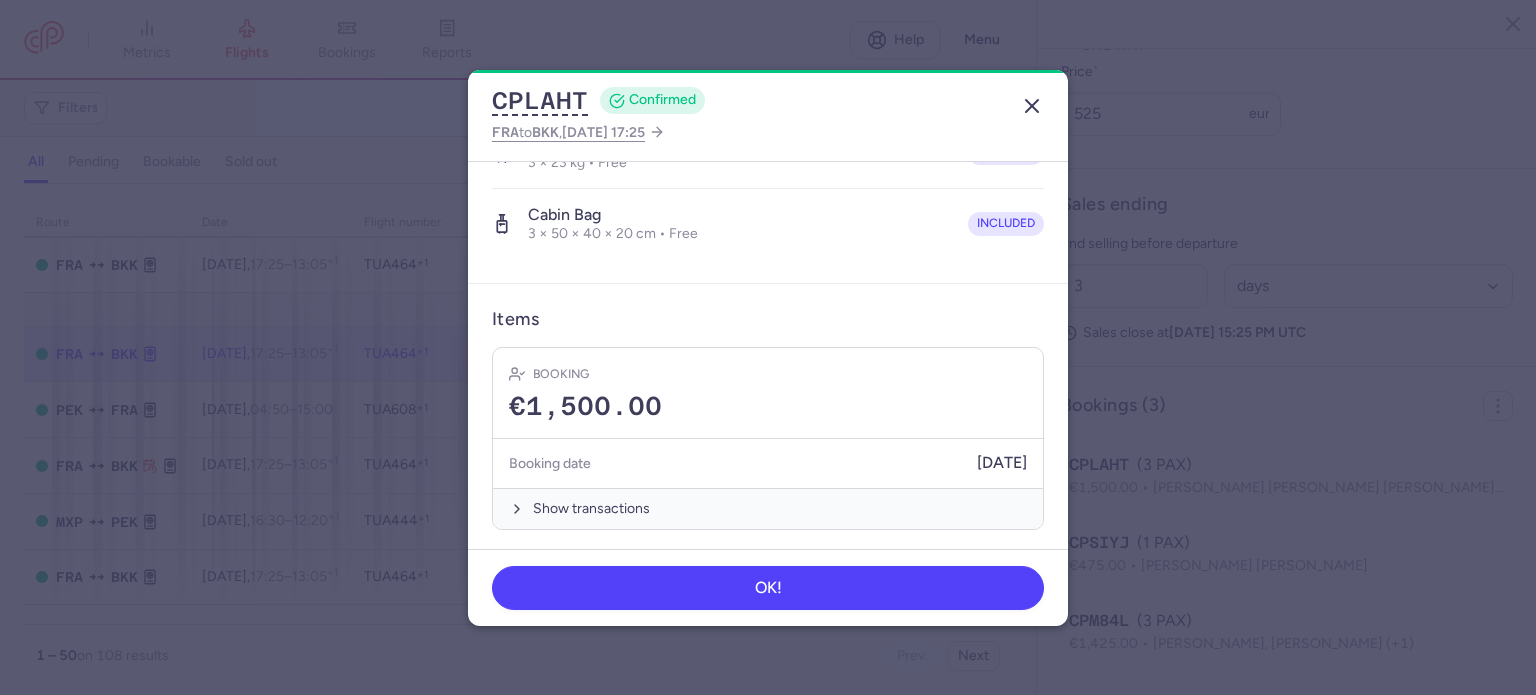 click 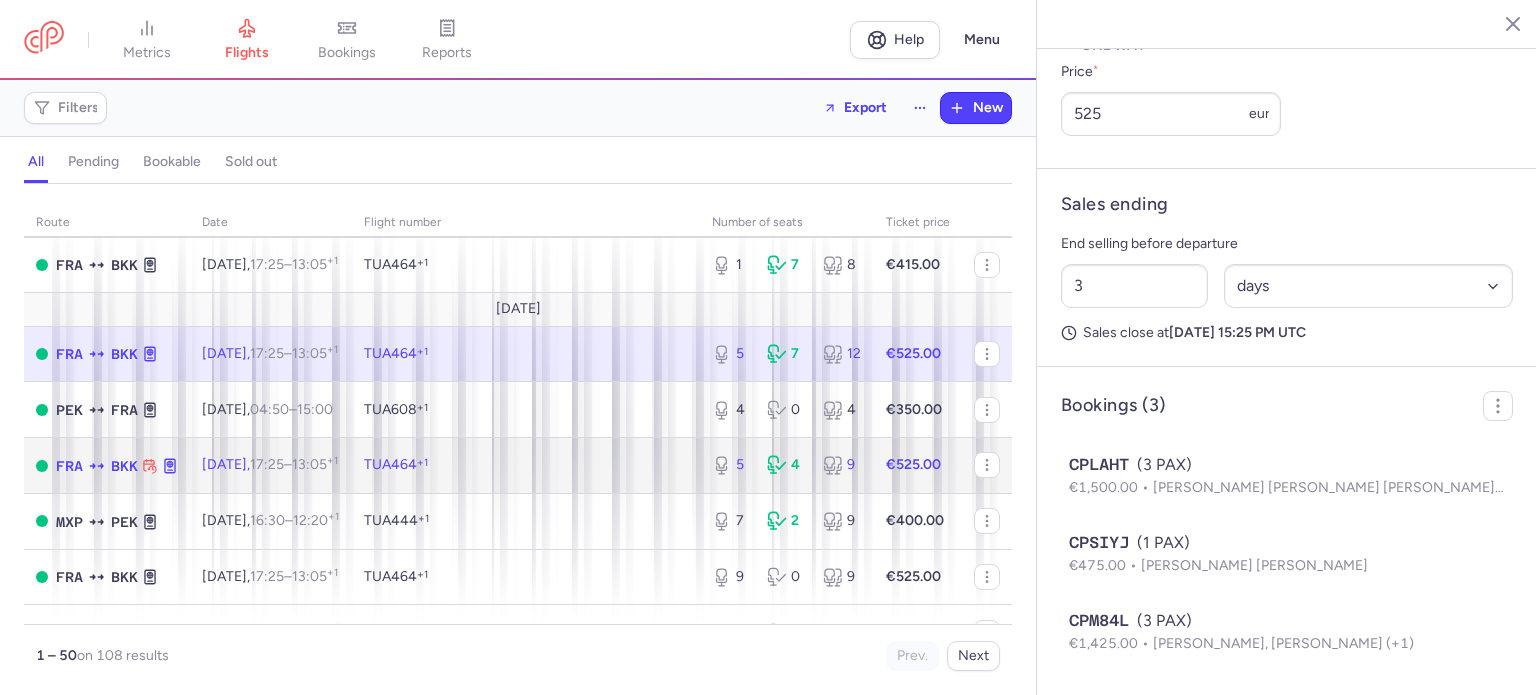click on "€525.00" 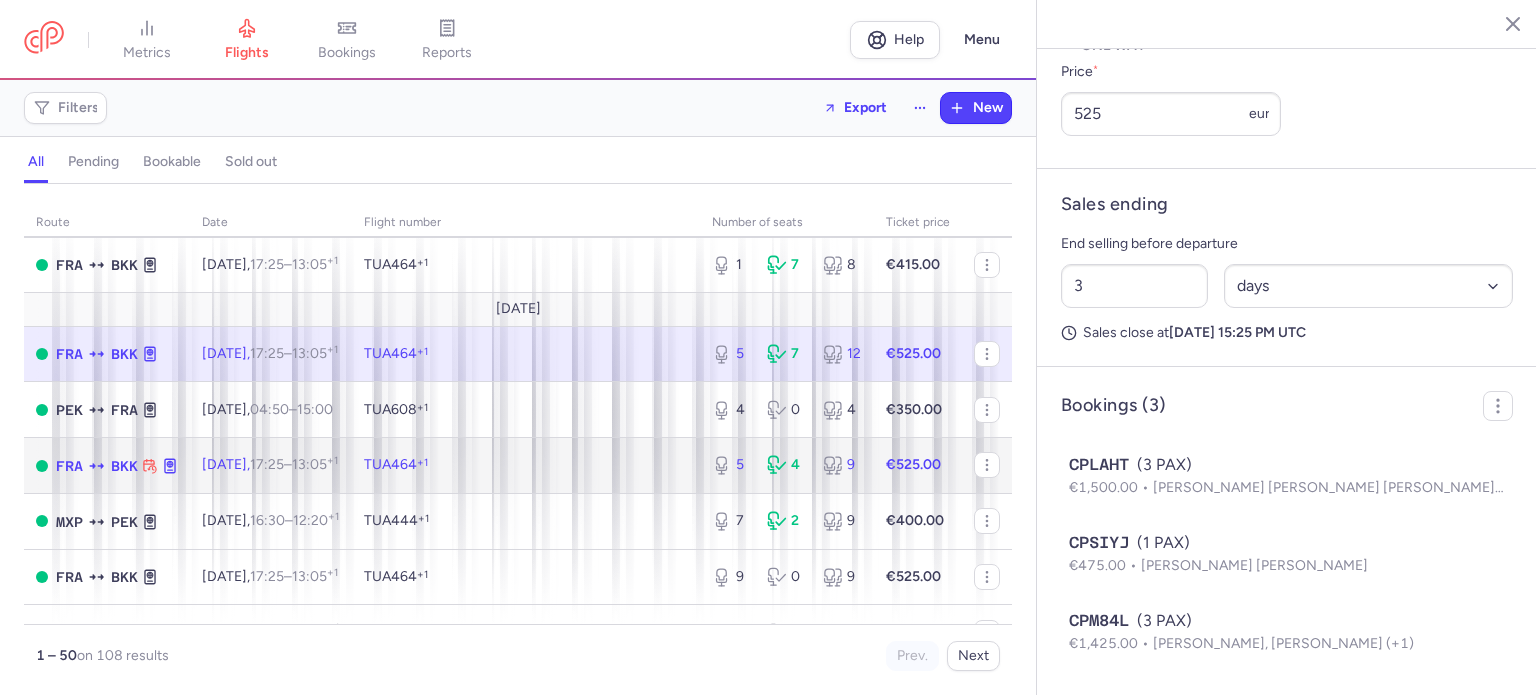 click on "TUA464  +1" 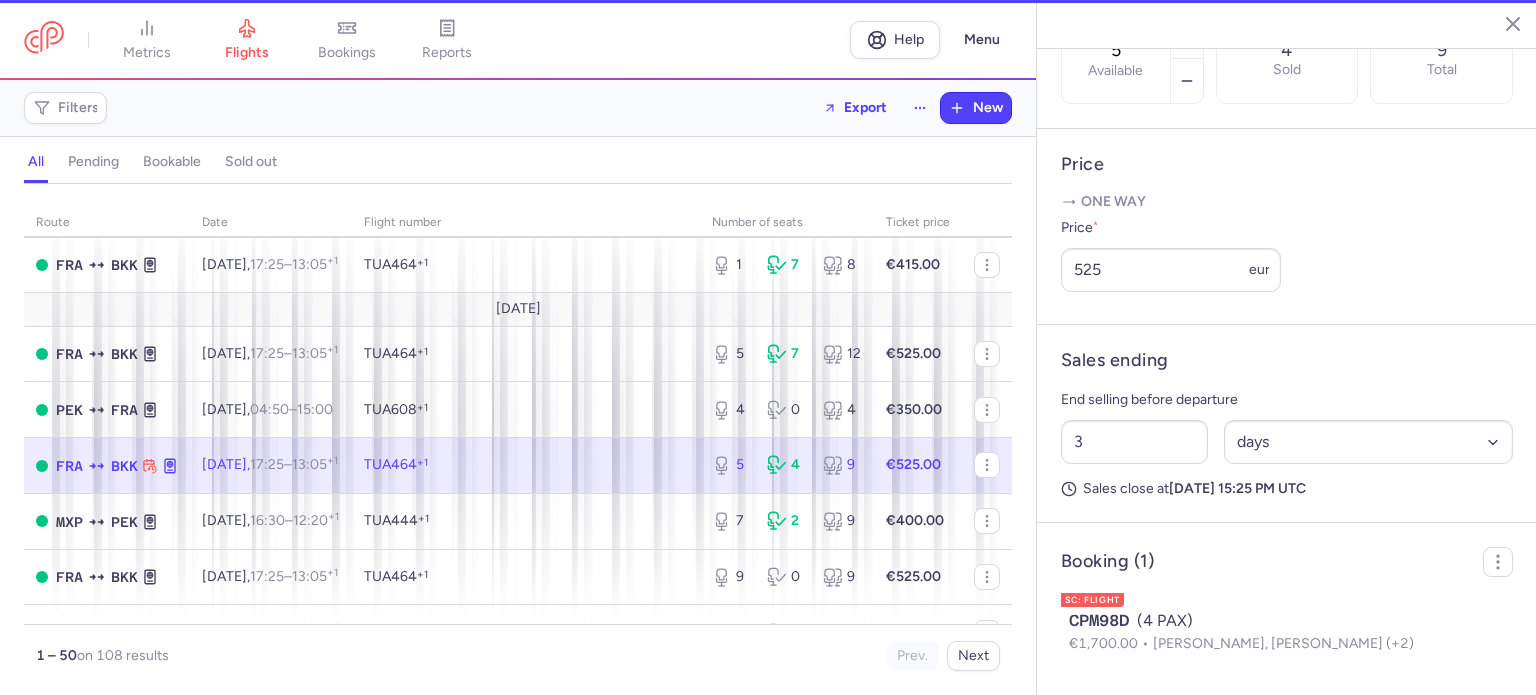 scroll, scrollTop: 735, scrollLeft: 0, axis: vertical 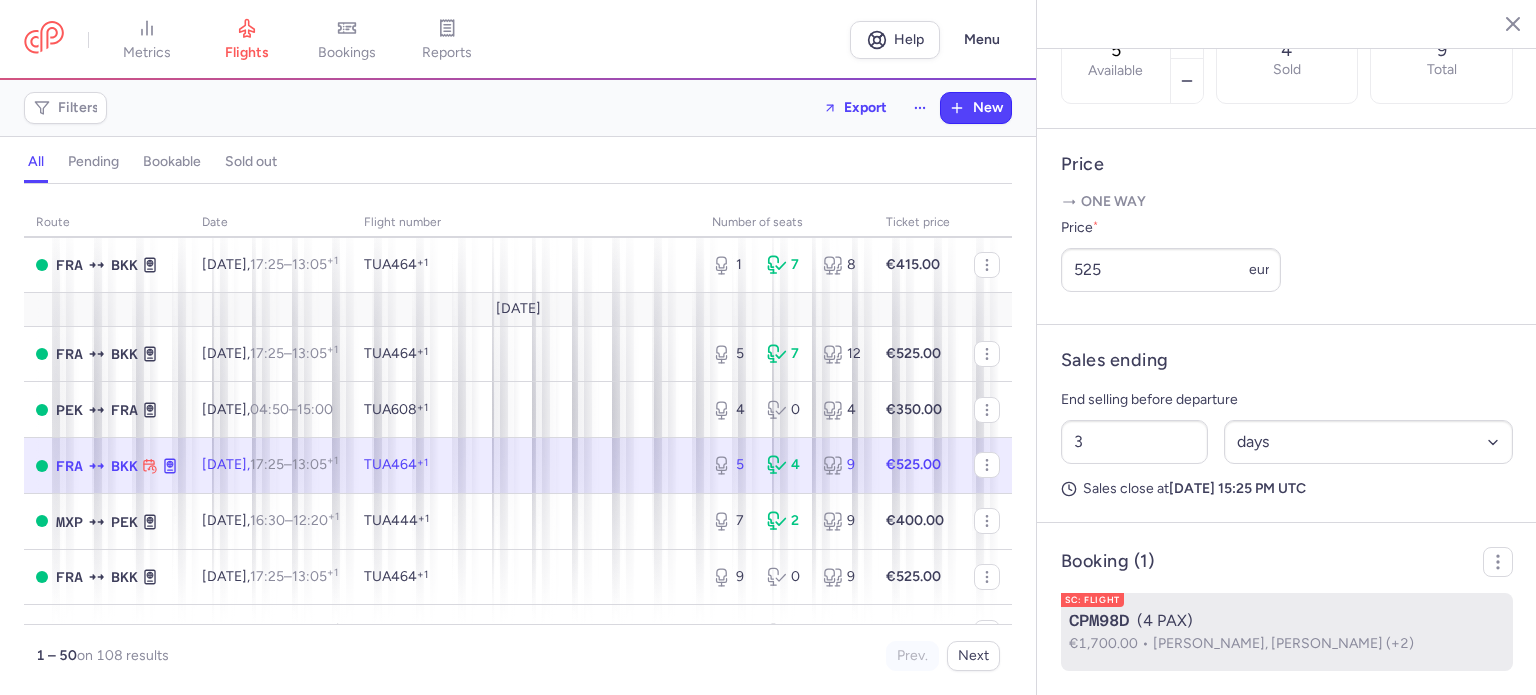 click on "[PERSON_NAME], [PERSON_NAME] (+2)" at bounding box center [1283, 643] 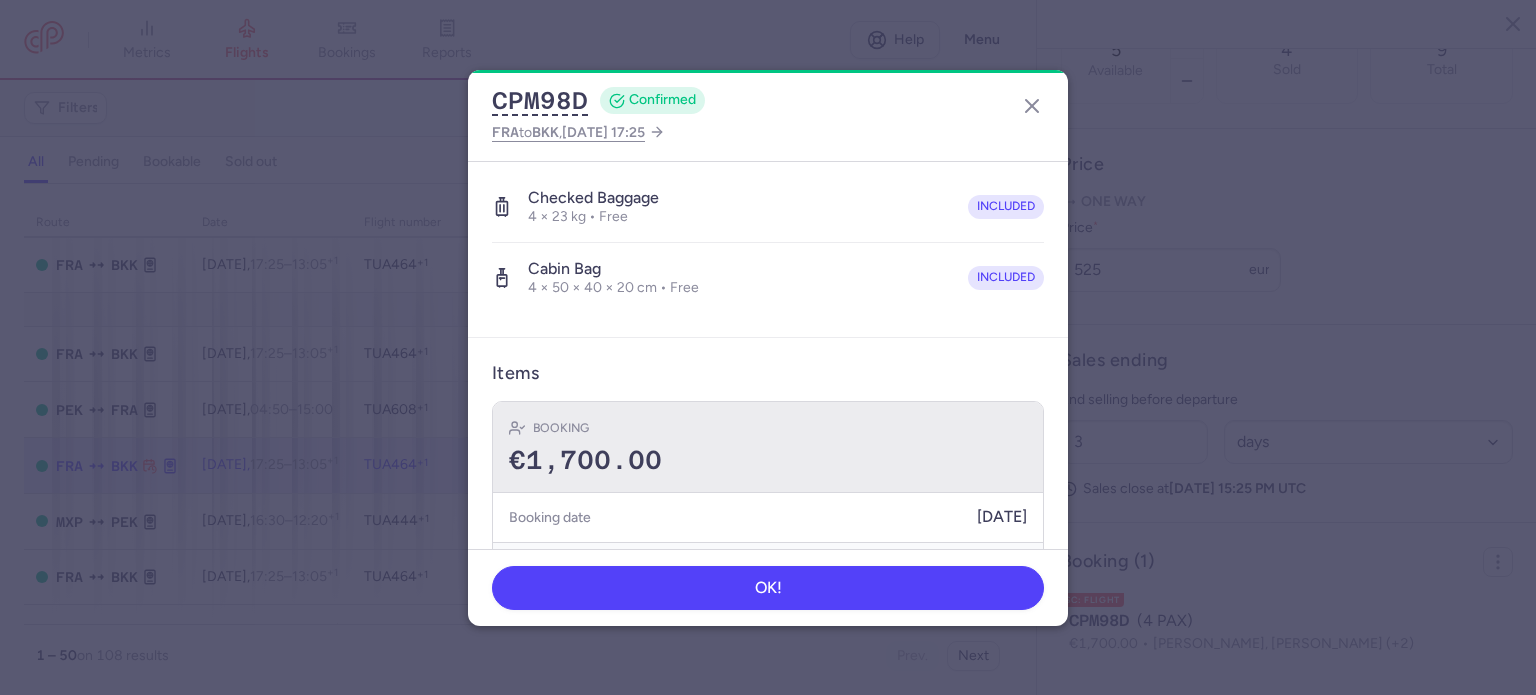 scroll, scrollTop: 700, scrollLeft: 0, axis: vertical 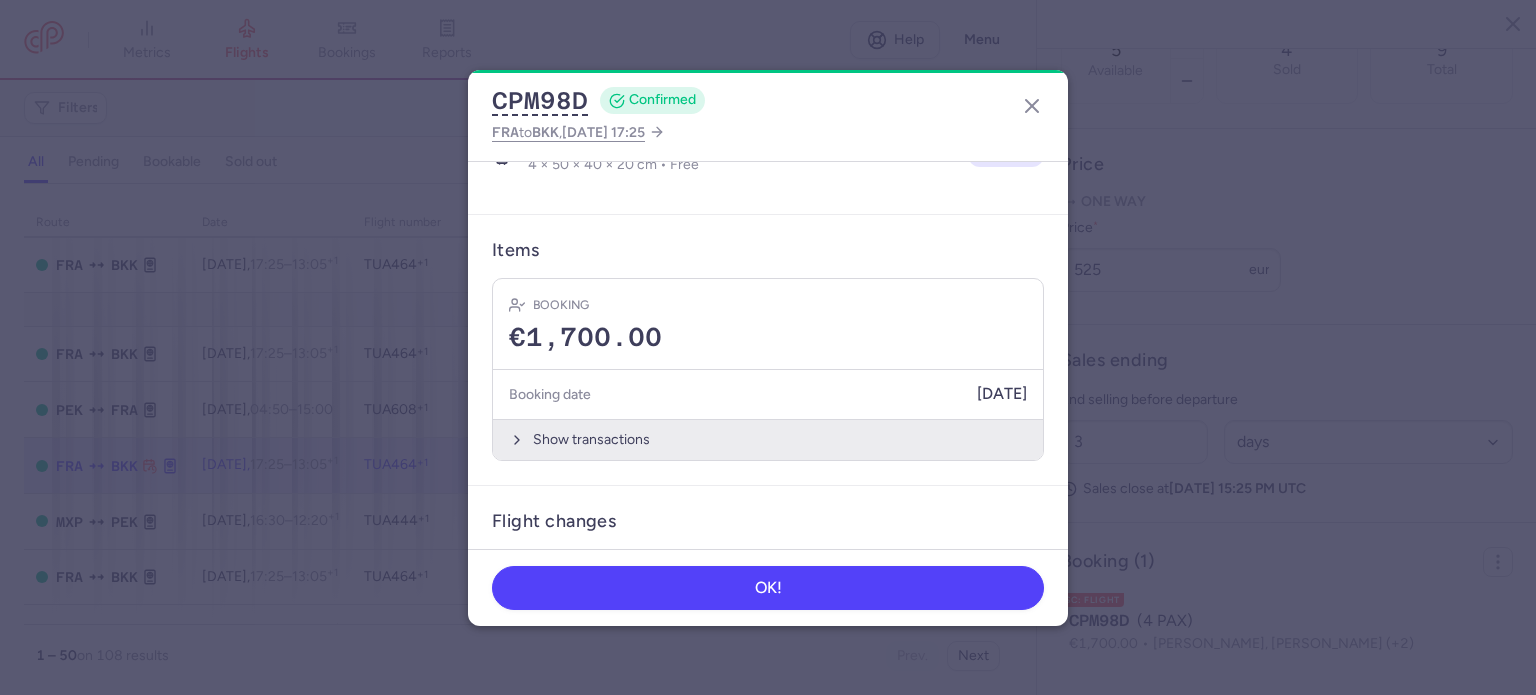 click on "Show transactions" at bounding box center [768, 439] 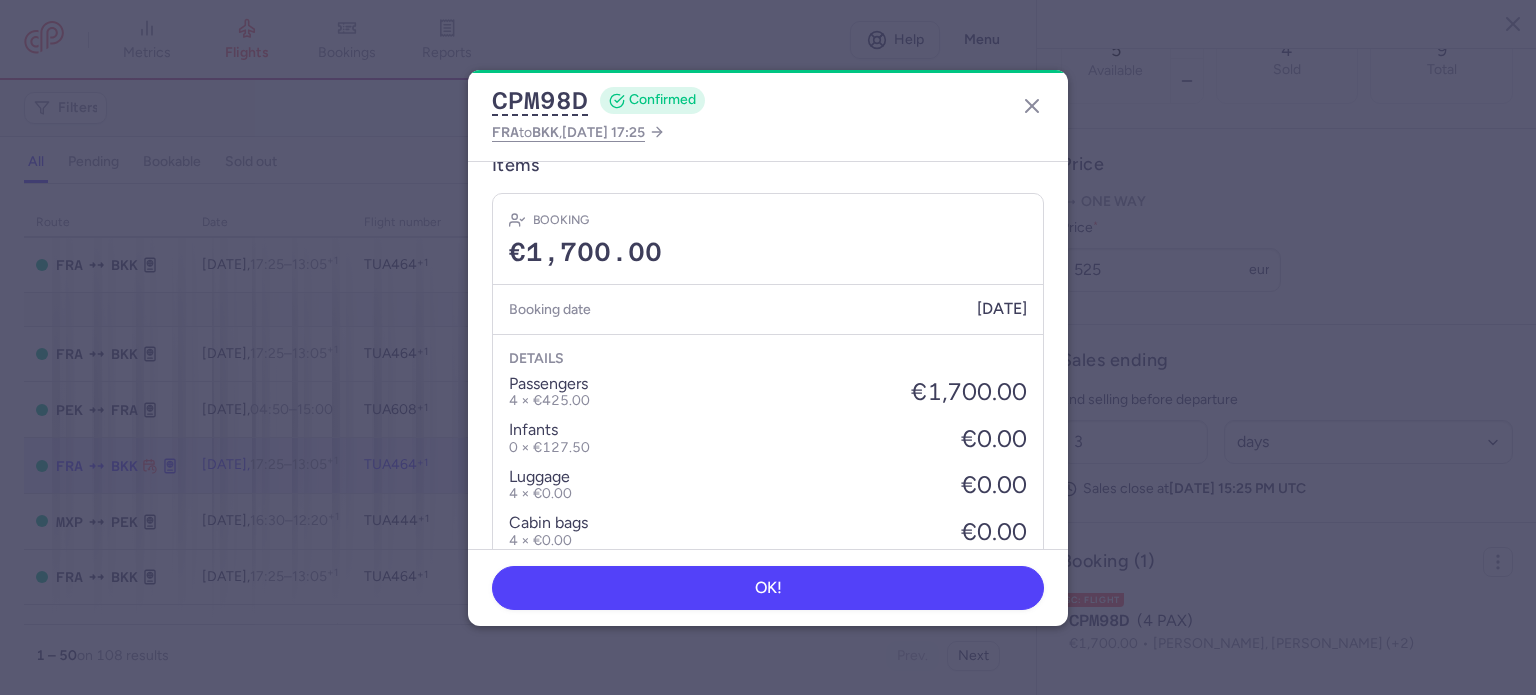 scroll, scrollTop: 783, scrollLeft: 0, axis: vertical 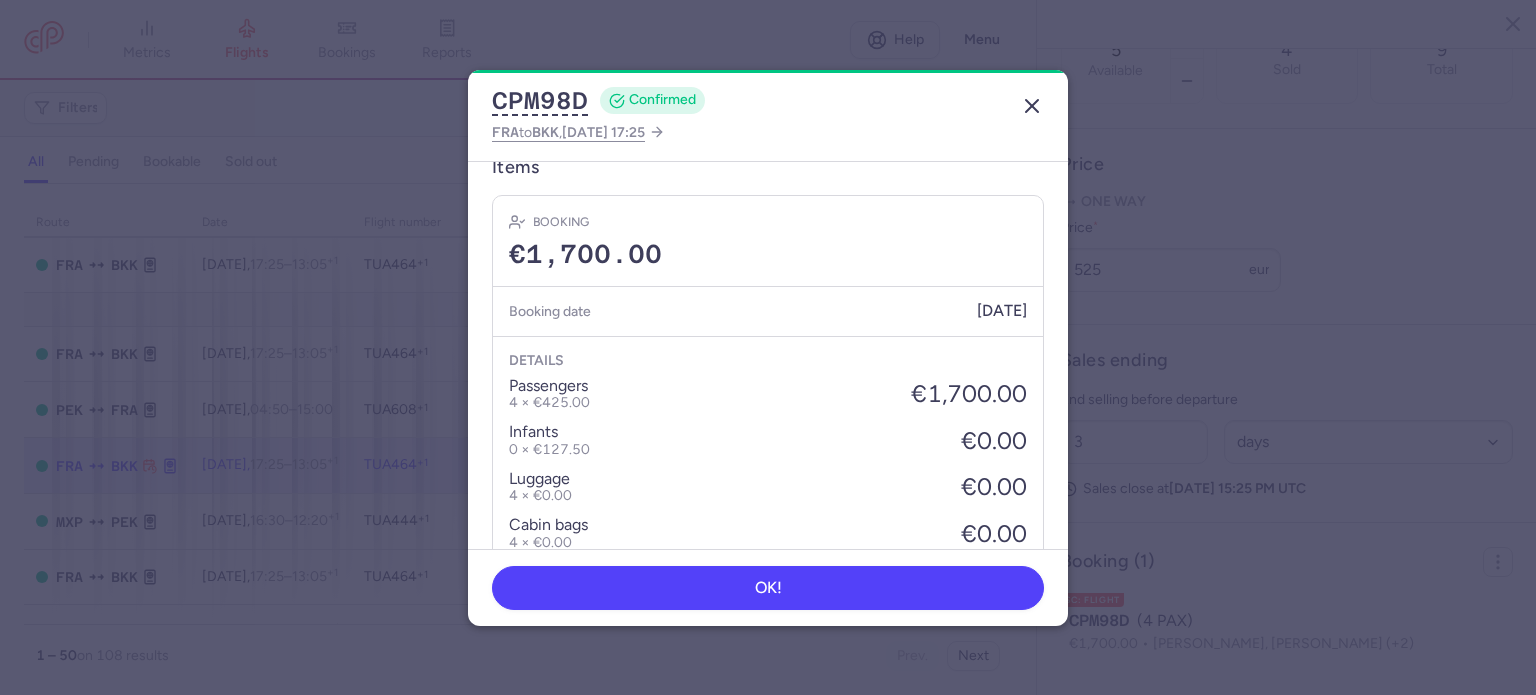 click 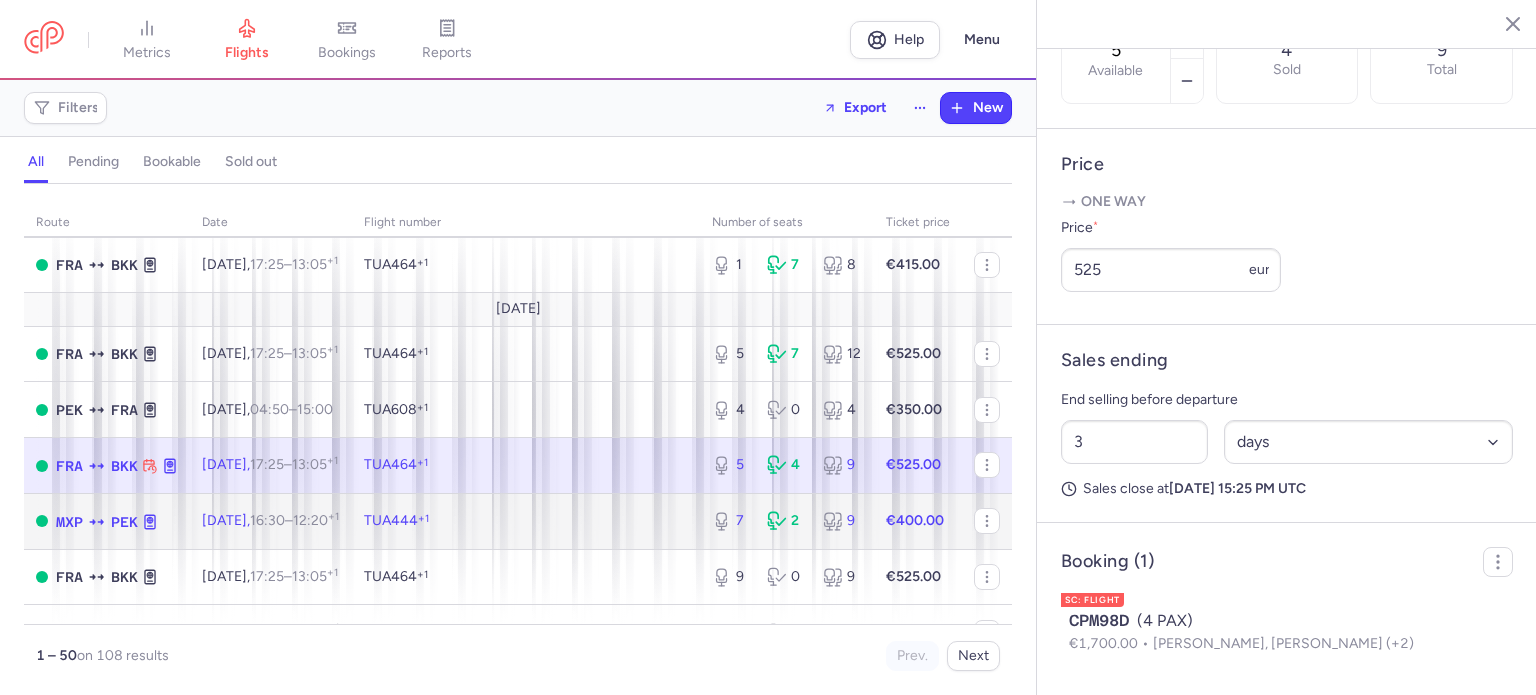 click on "€400.00" 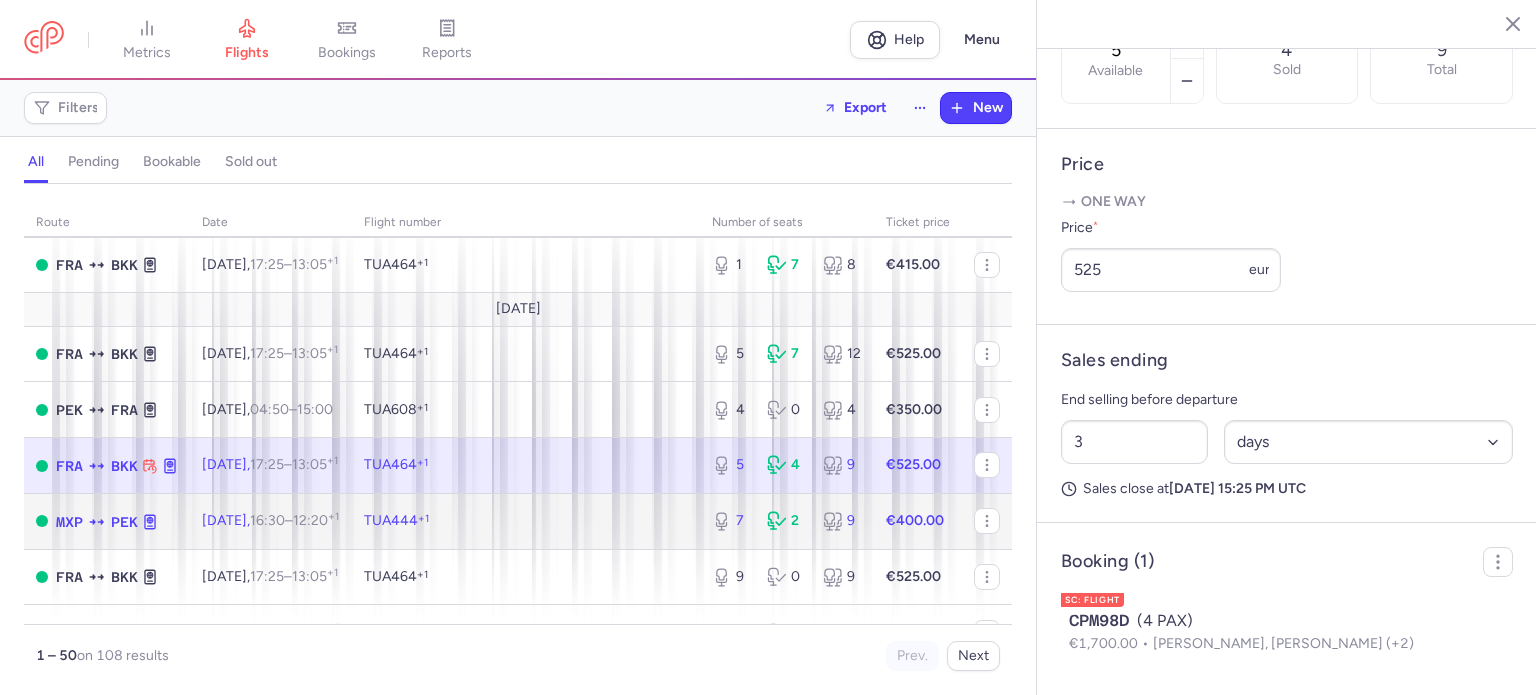 click on "TUA444  +1" 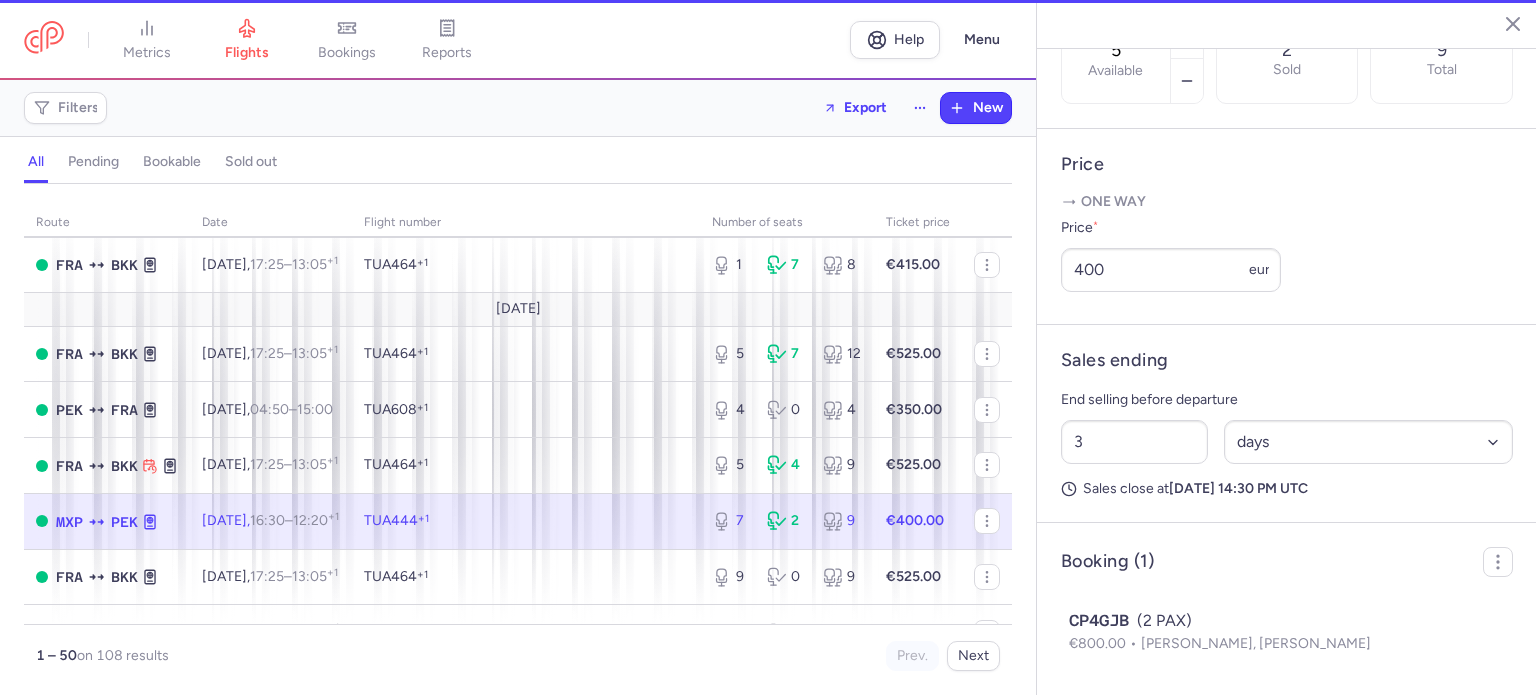 type on "7" 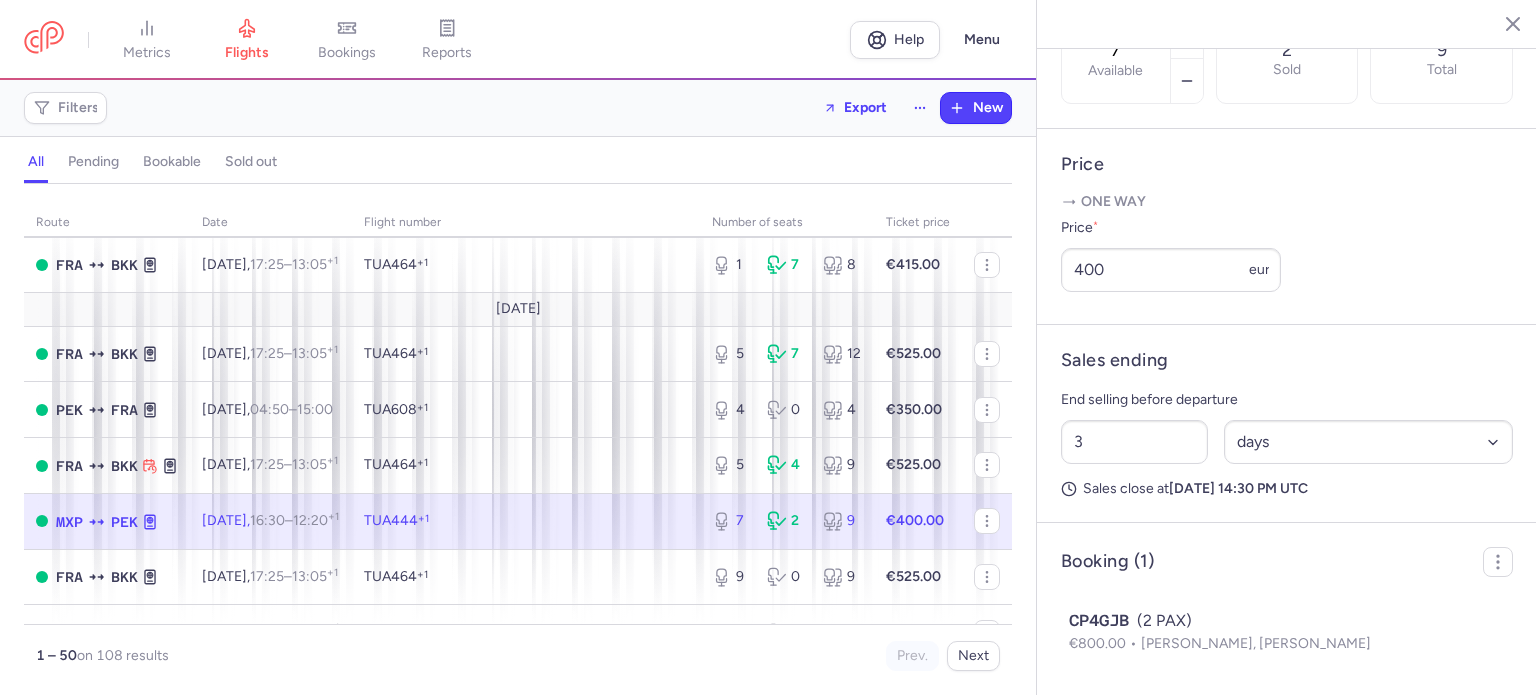 drag, startPoint x: 444, startPoint y: 35, endPoint x: 796, endPoint y: 224, distance: 399.53098 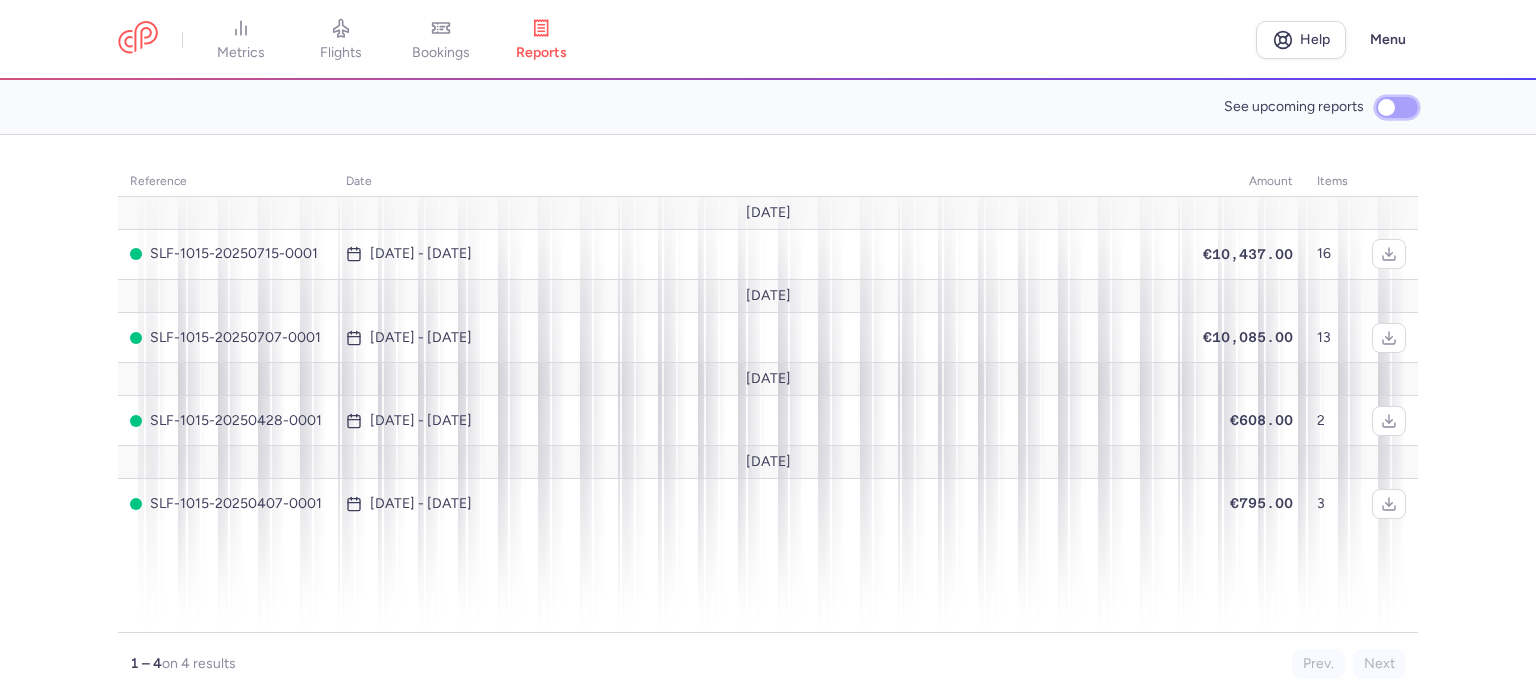 click on "See upcoming reports" at bounding box center (1397, 107) 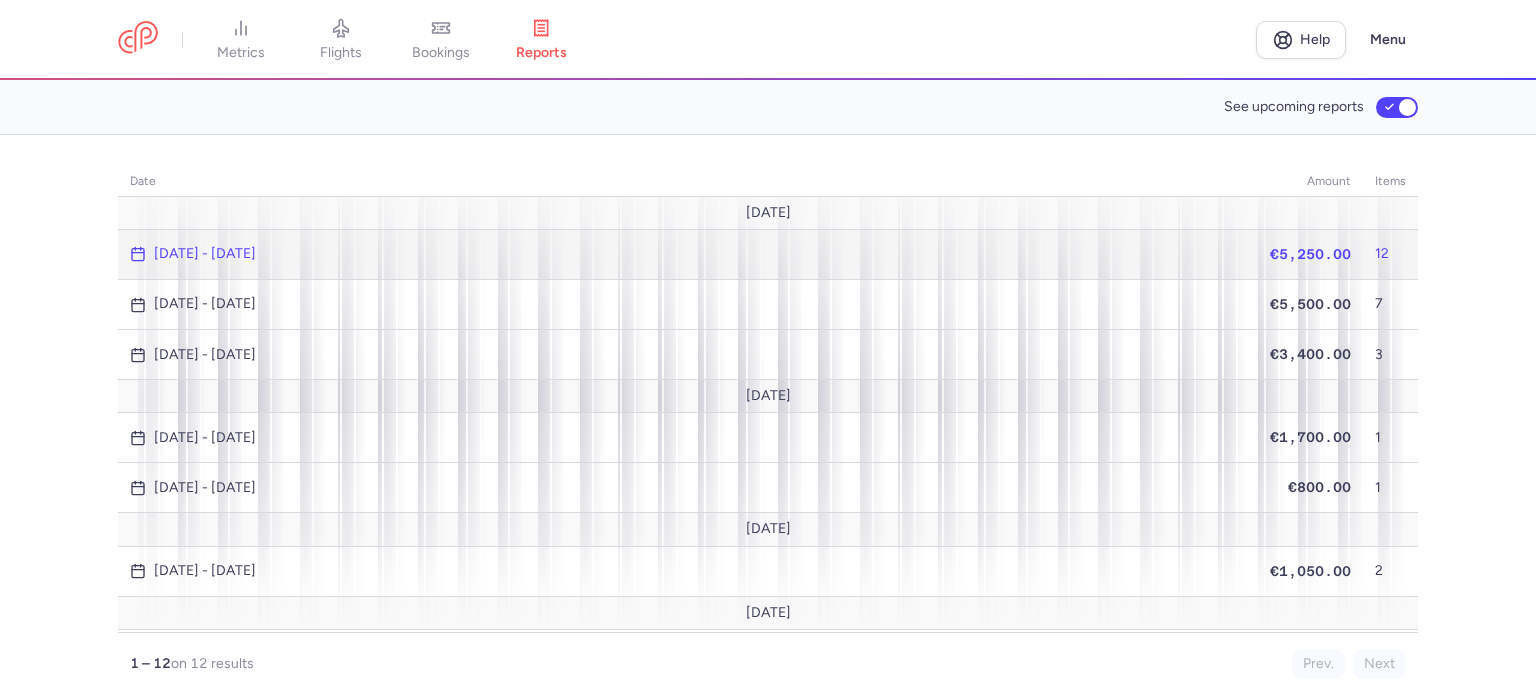 click on "[DATE] - [DATE]" 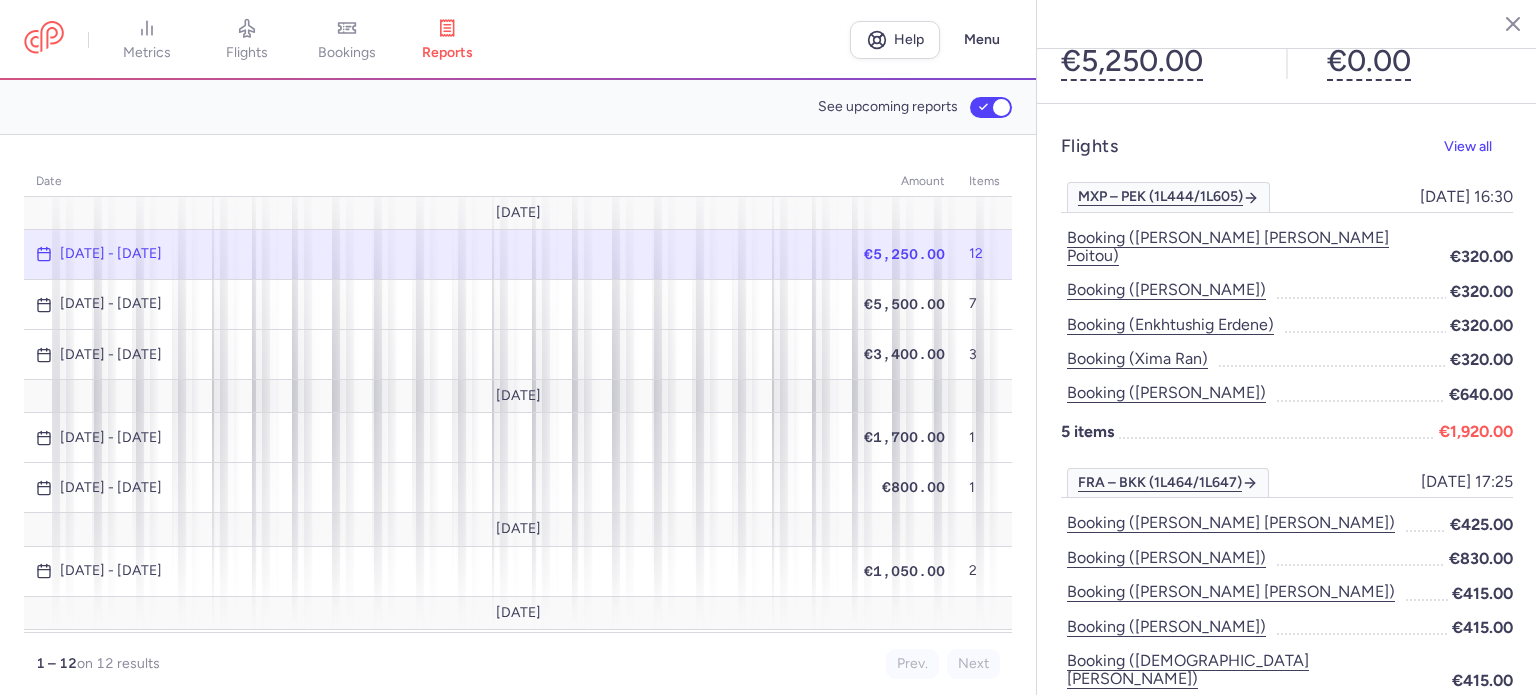 scroll, scrollTop: 180, scrollLeft: 0, axis: vertical 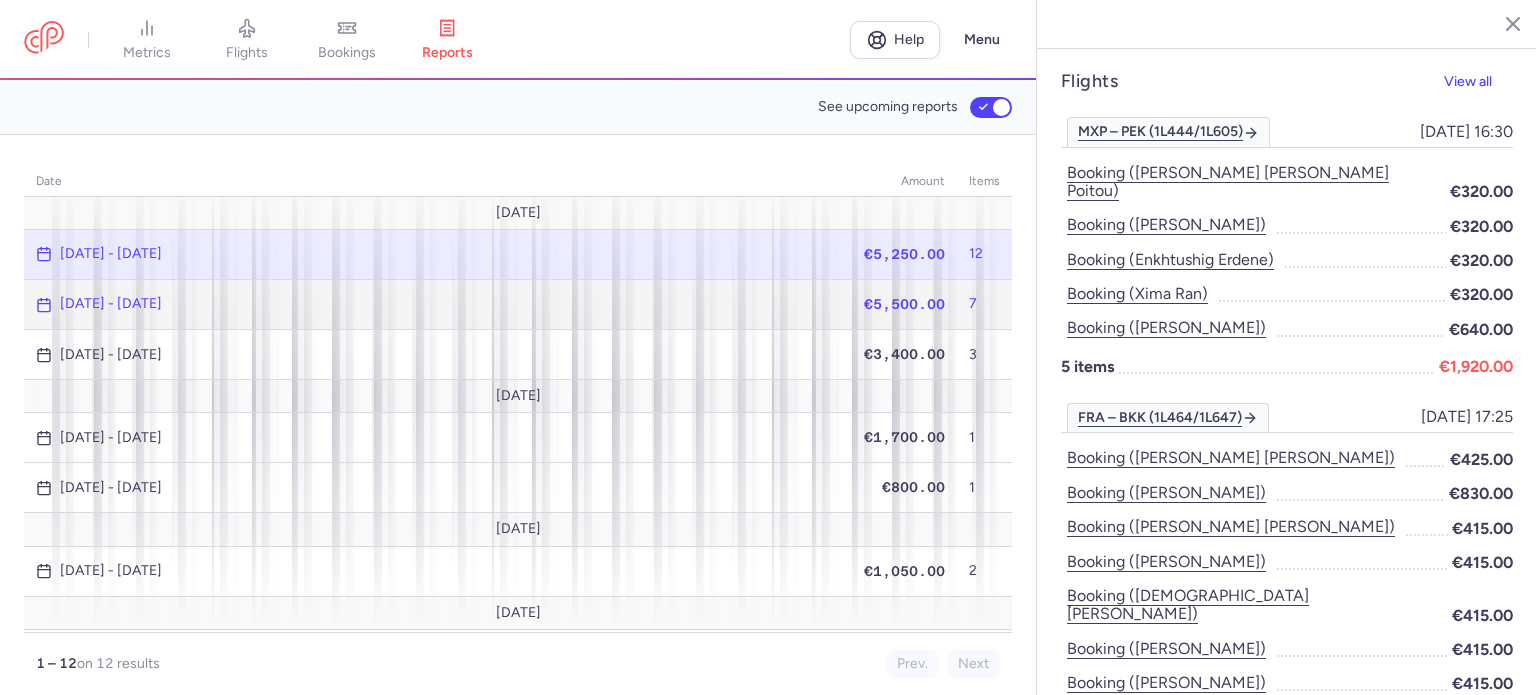 click on "[DATE] - [DATE]" 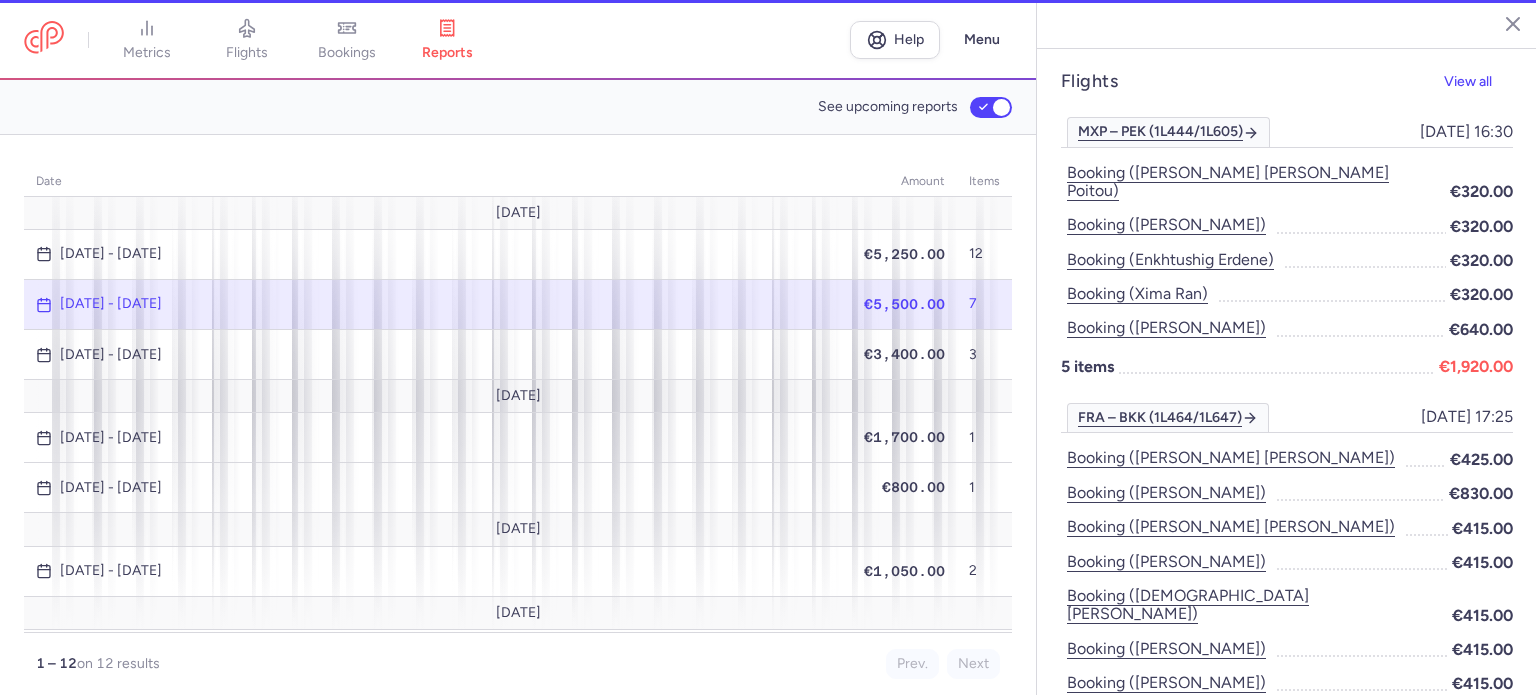 scroll, scrollTop: 108, scrollLeft: 0, axis: vertical 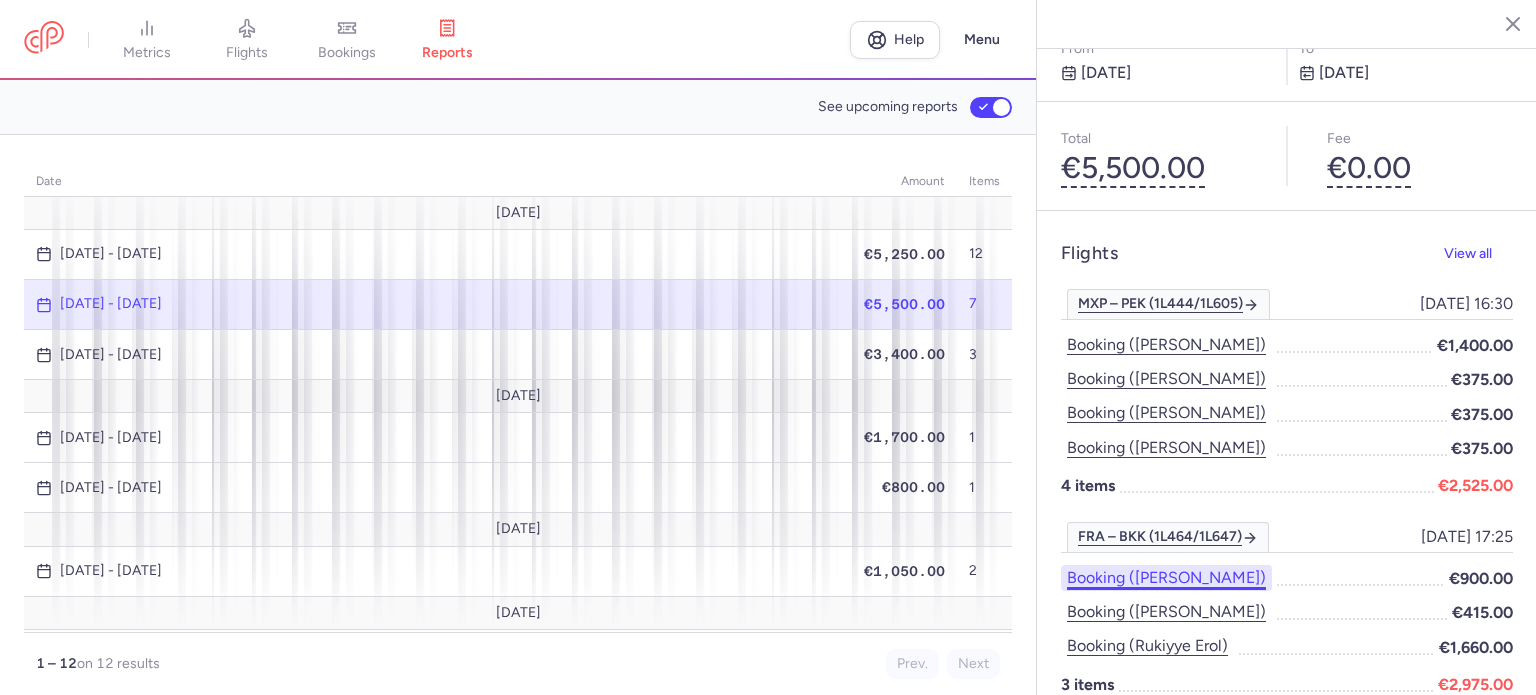click on "Booking ([PERSON_NAME])" at bounding box center [1166, 578] 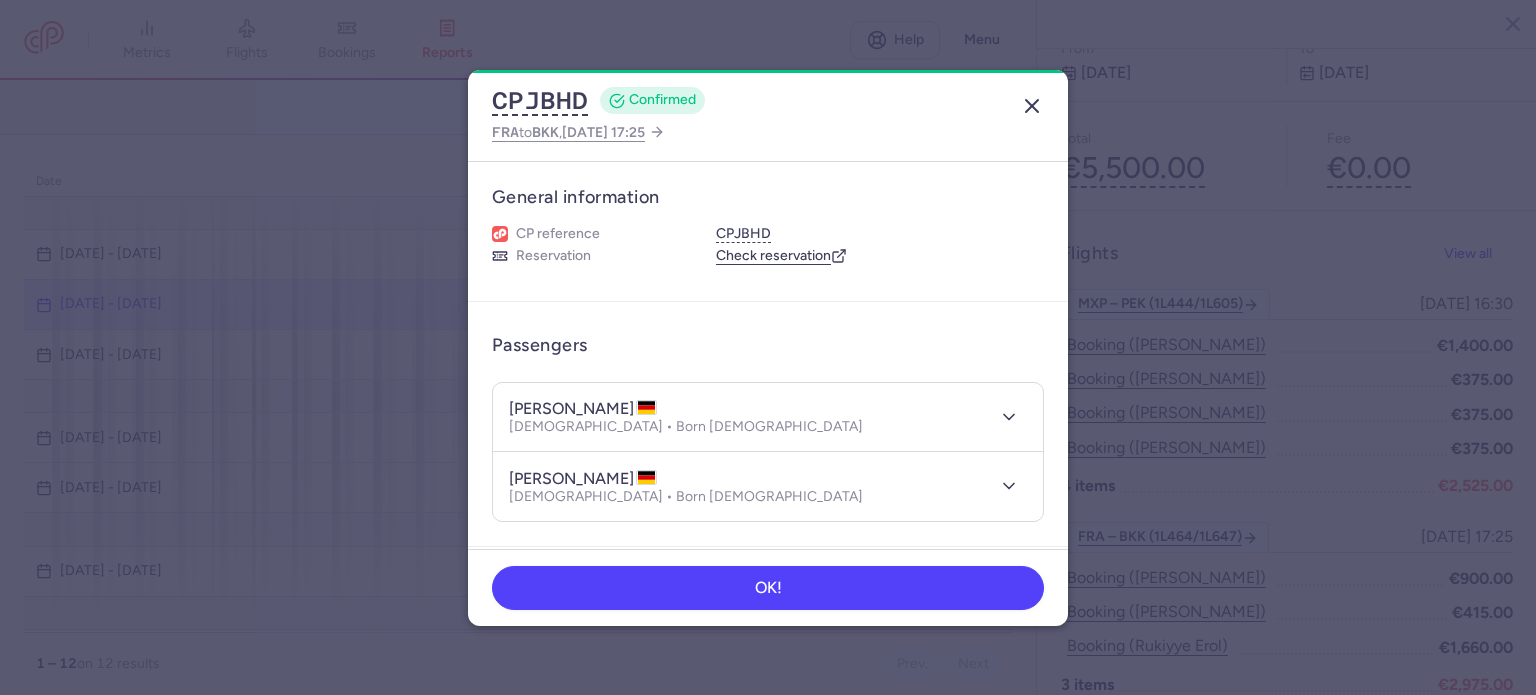 click 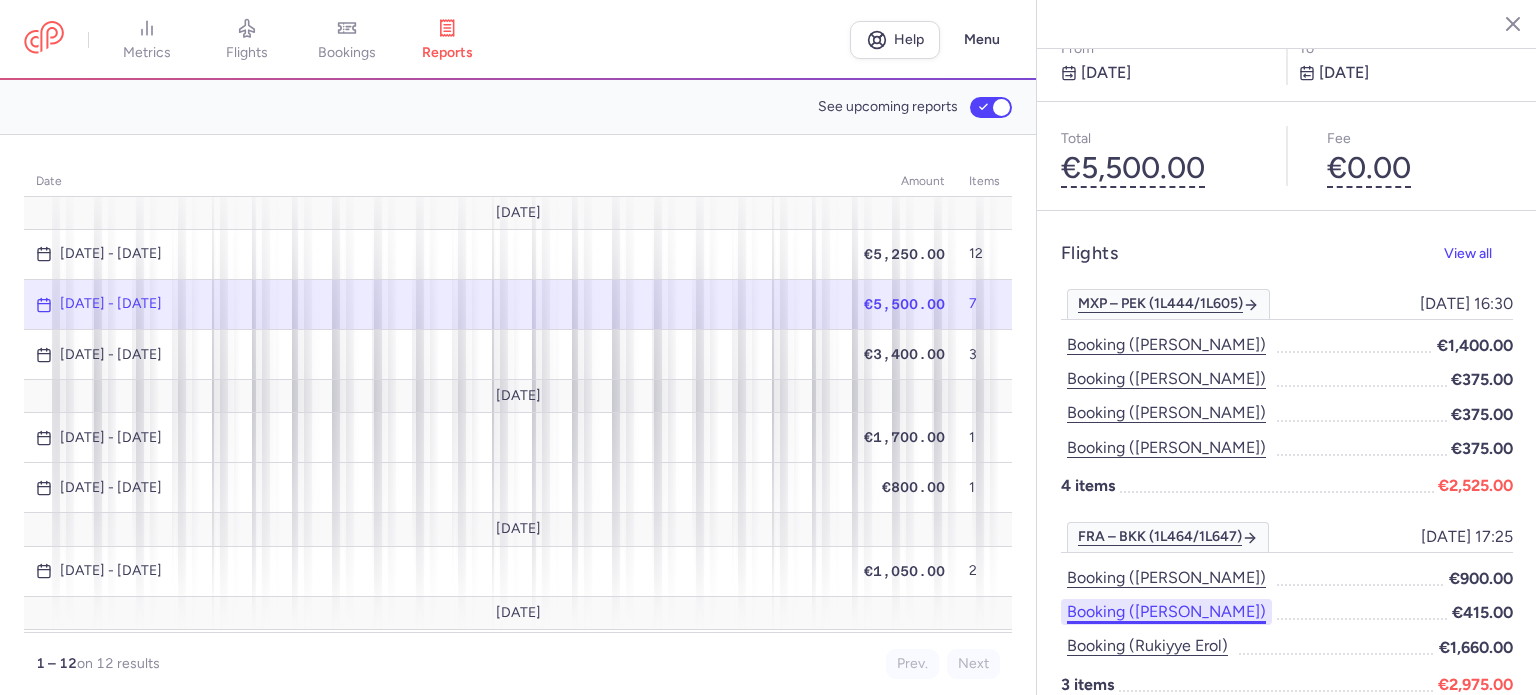 click on "Booking ([PERSON_NAME])" at bounding box center [1166, 612] 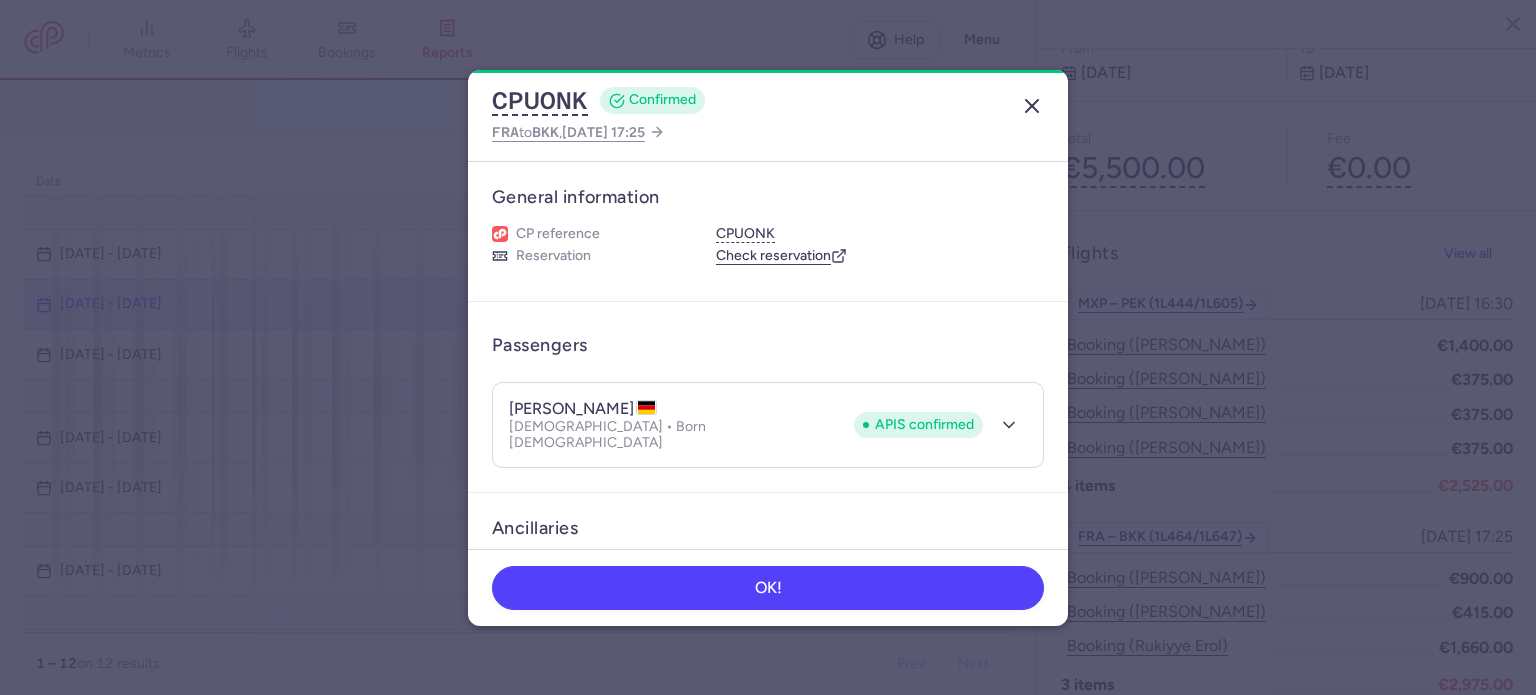 click 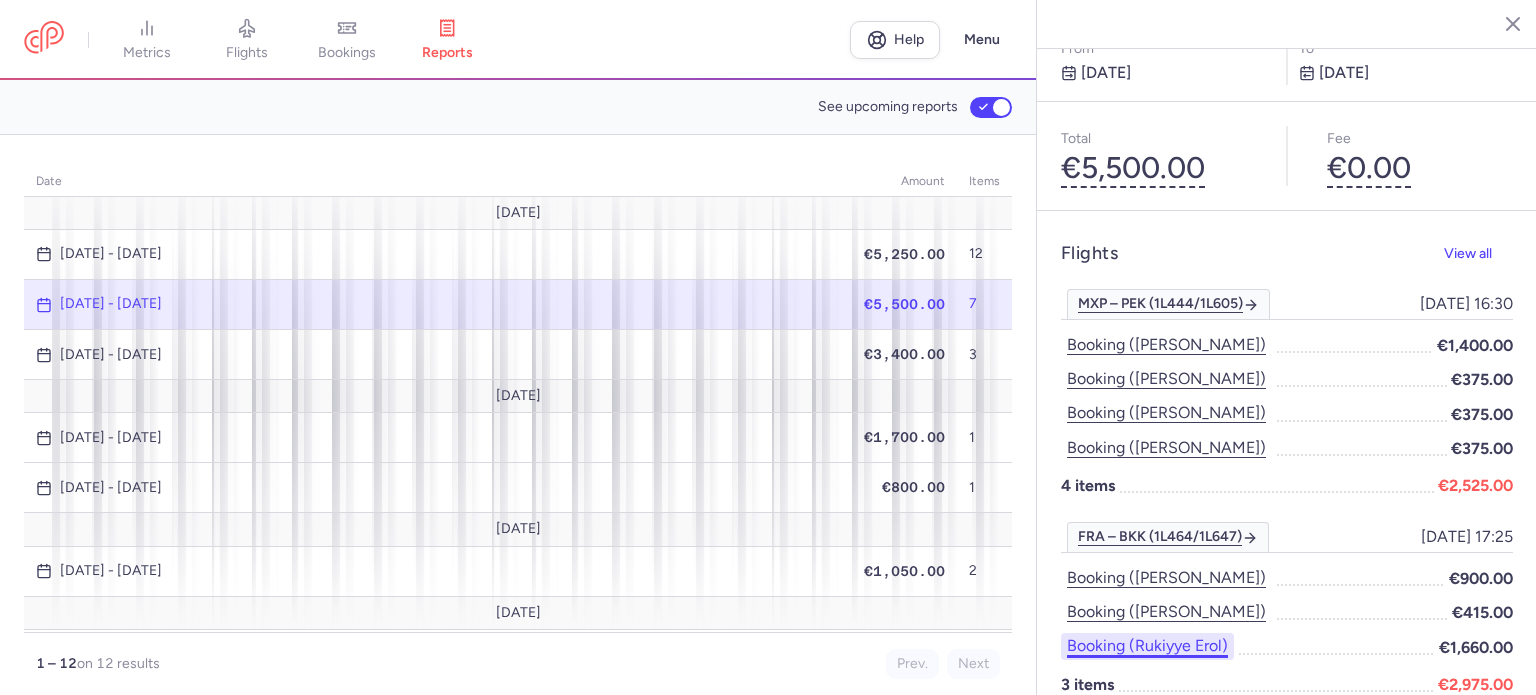 click on "Booking (rukiyye erol)" at bounding box center (1147, 646) 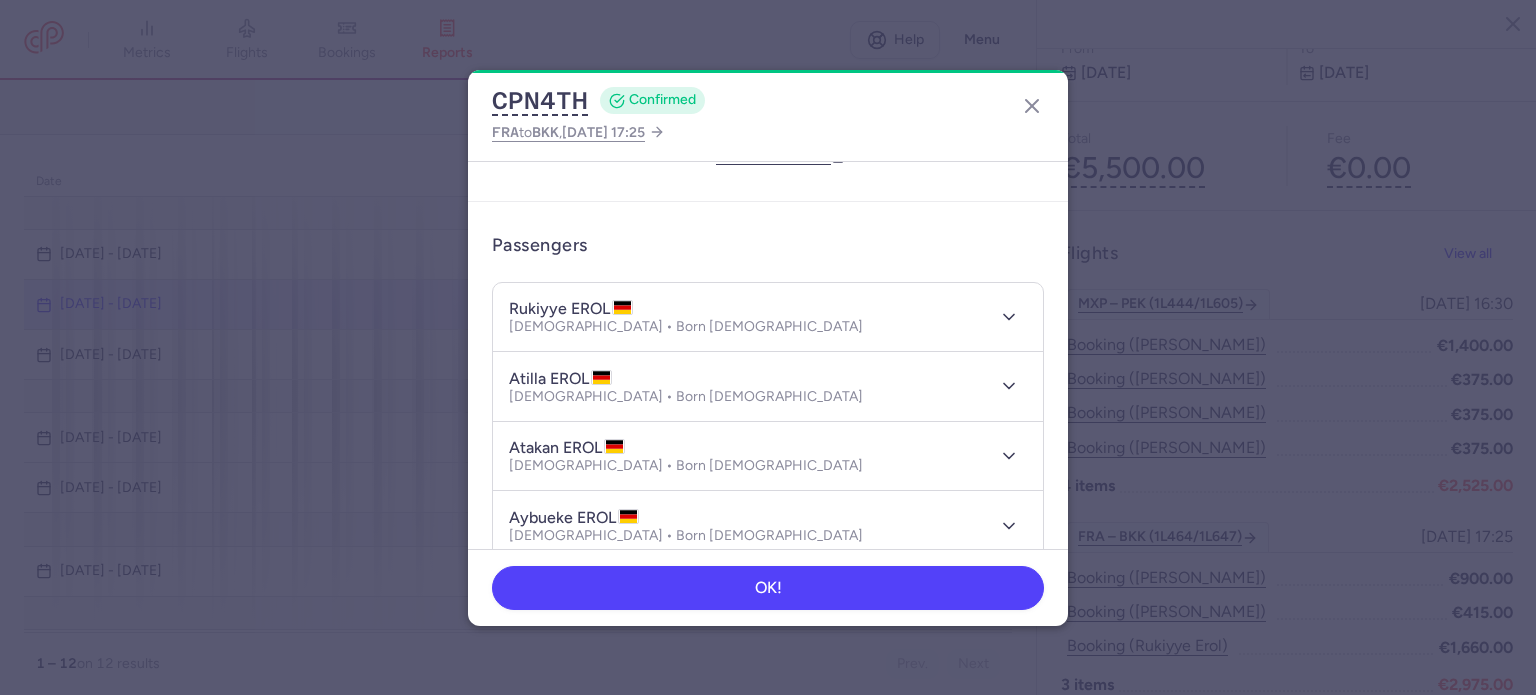 scroll, scrollTop: 0, scrollLeft: 0, axis: both 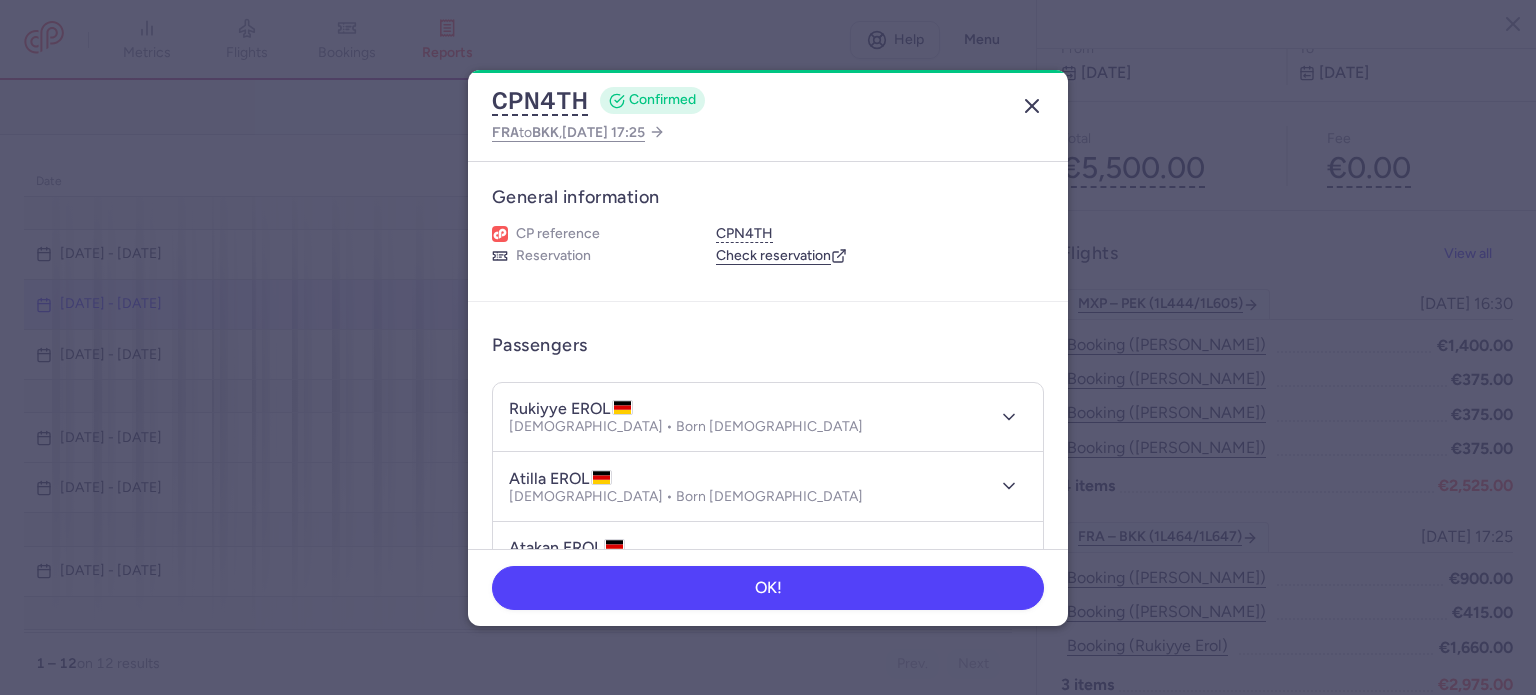 click 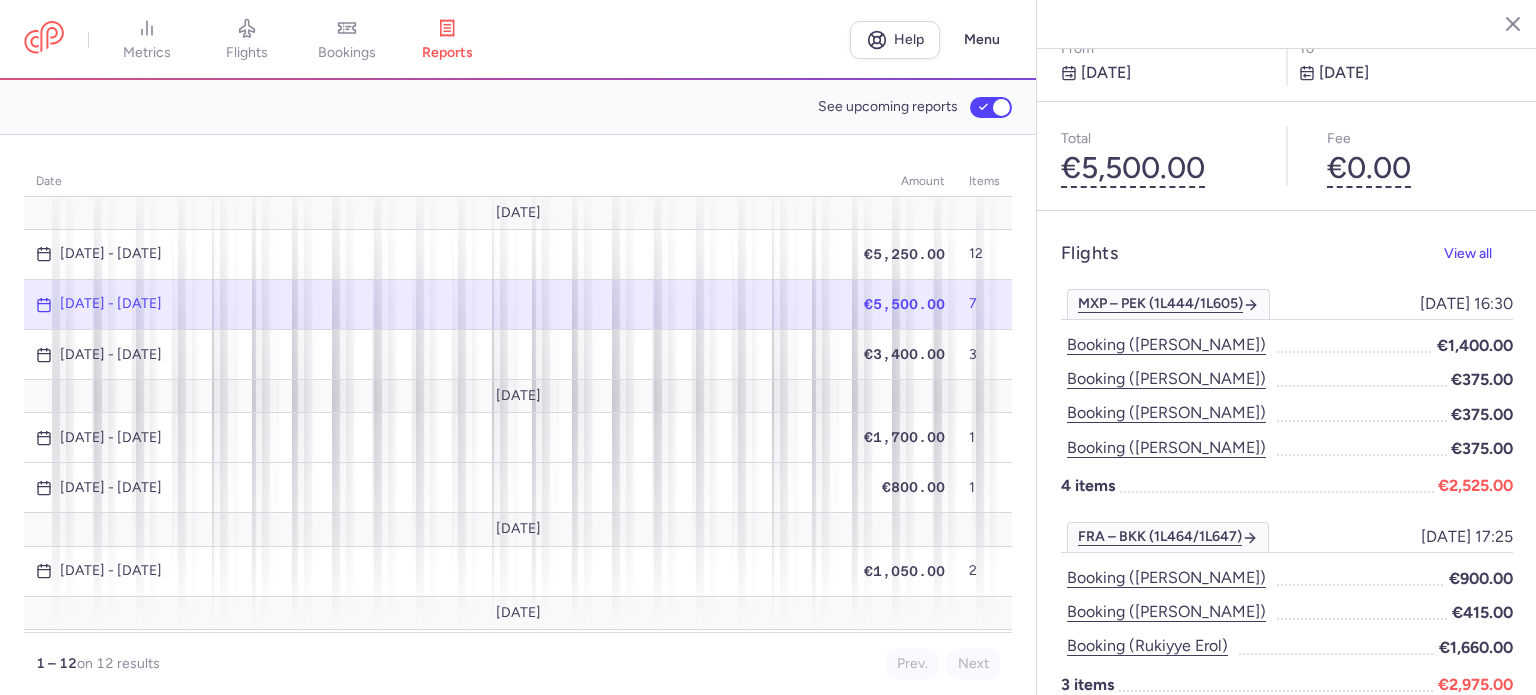 type 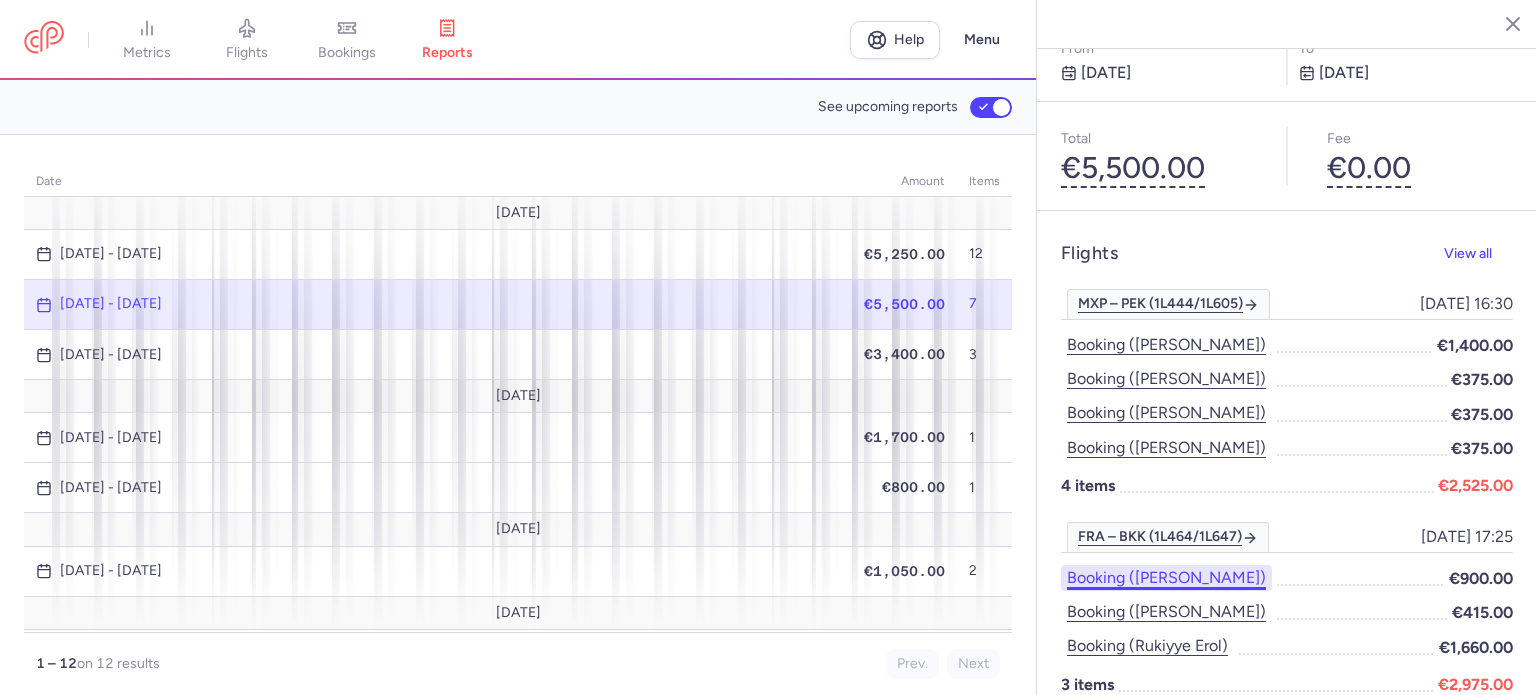 click on "Booking ([PERSON_NAME])" at bounding box center [1166, 578] 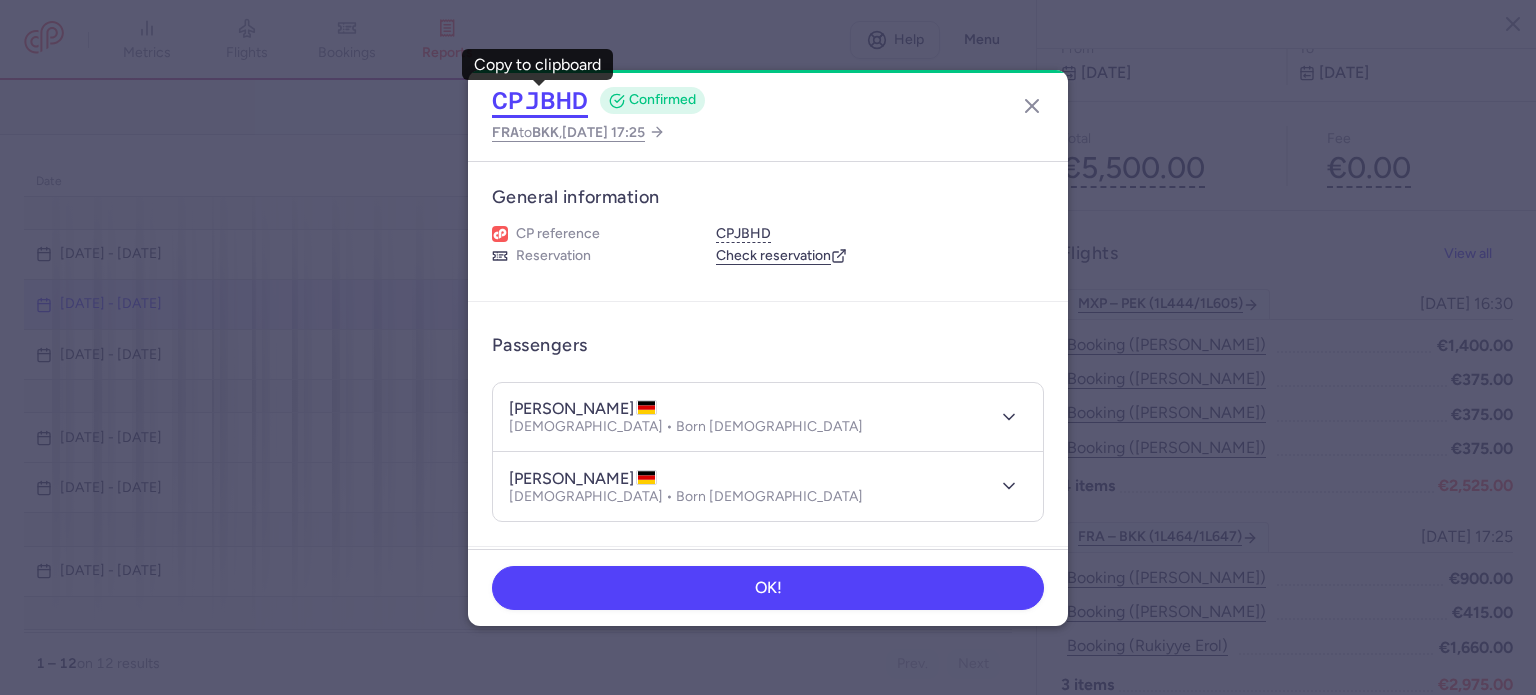 click on "CPJBHD" 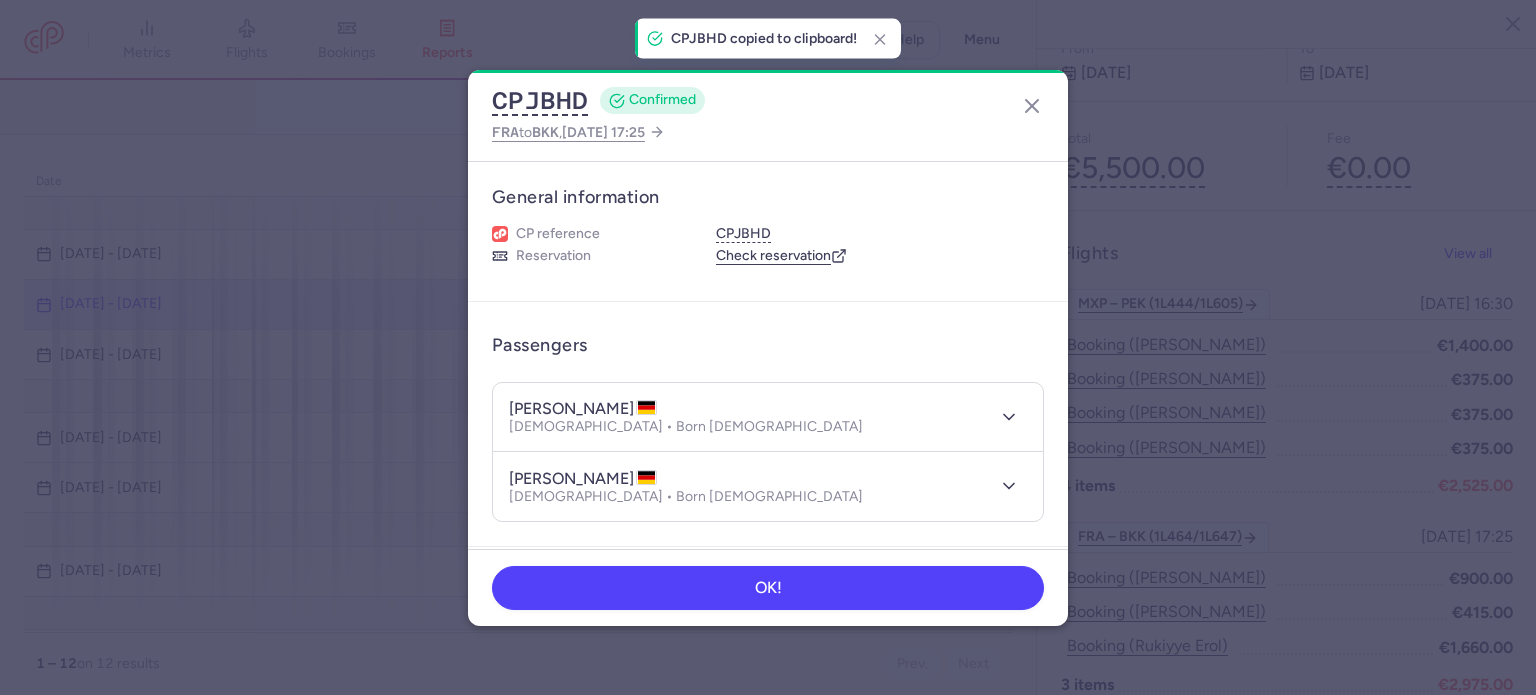 type 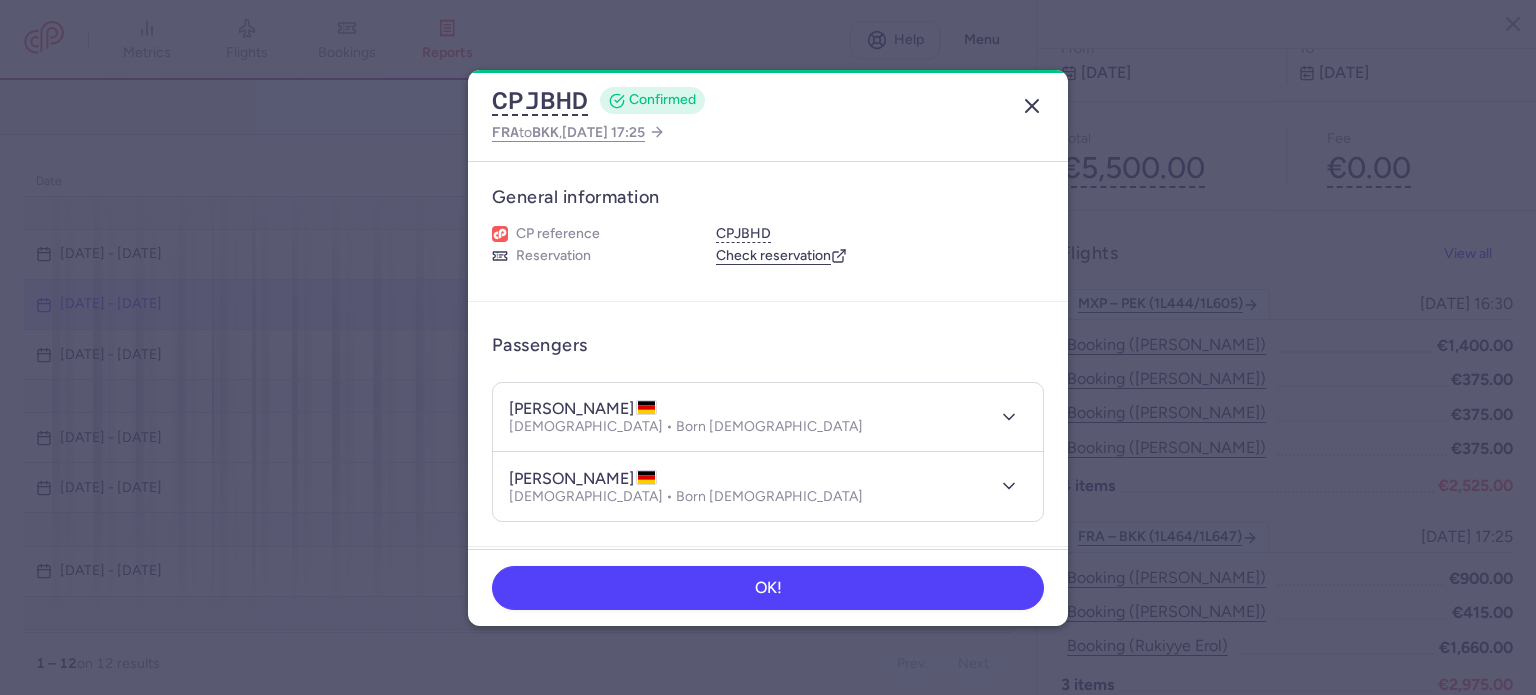 click 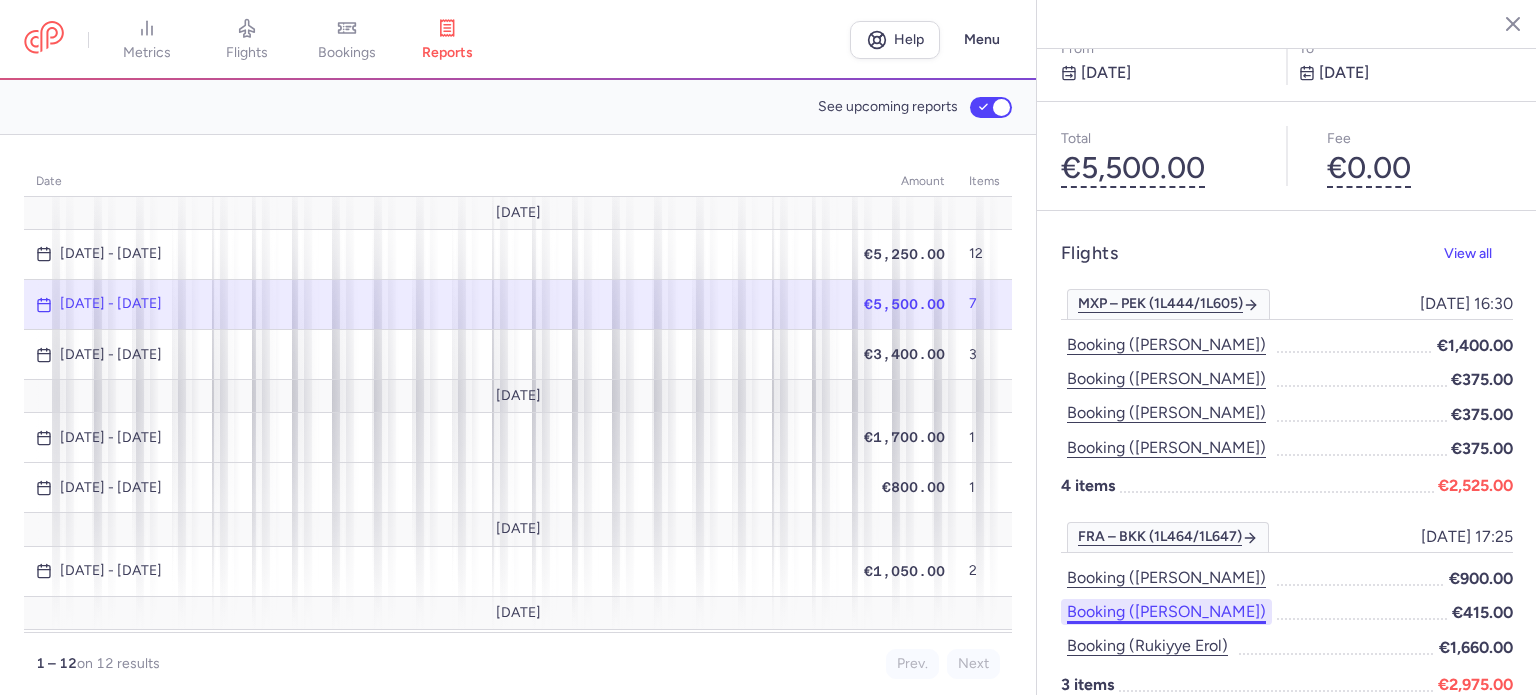 click on "Booking ([PERSON_NAME])" at bounding box center [1166, 612] 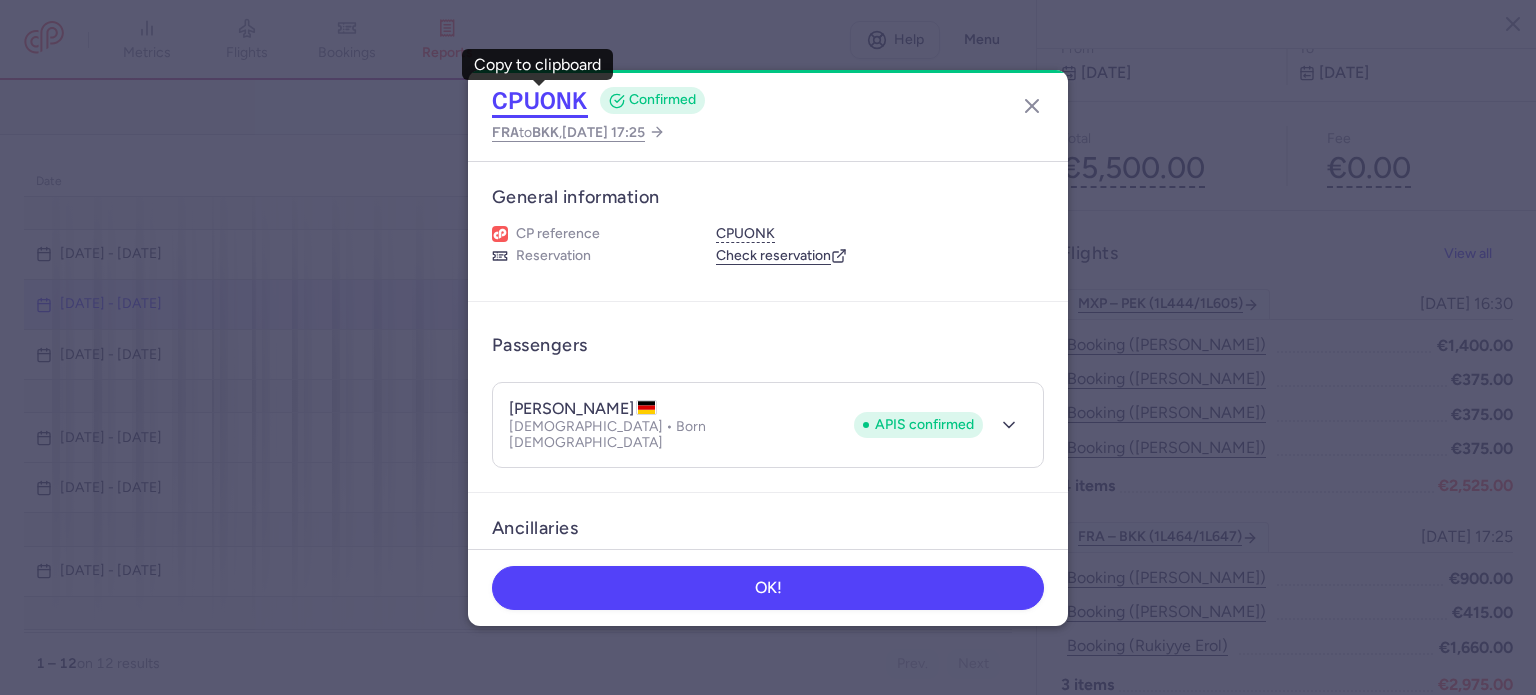 click on "CPUONK" 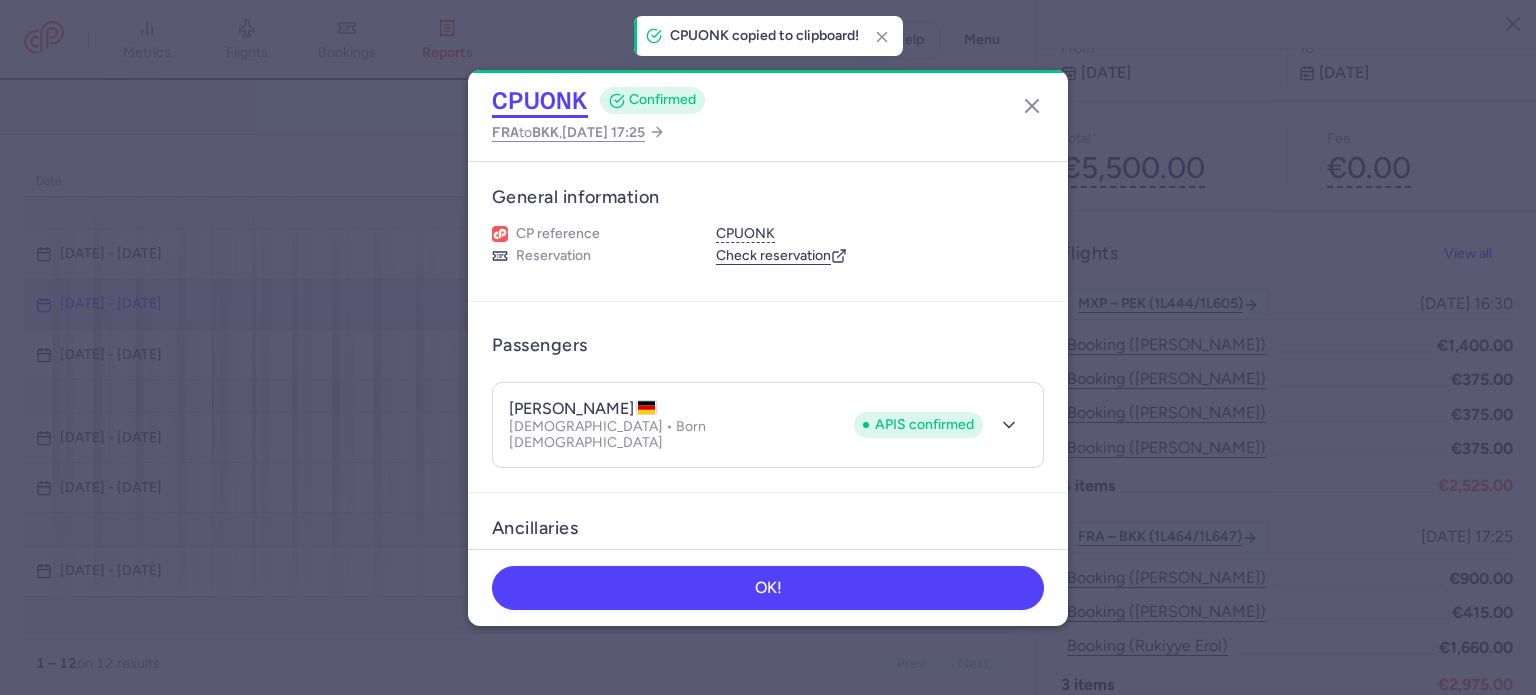 type 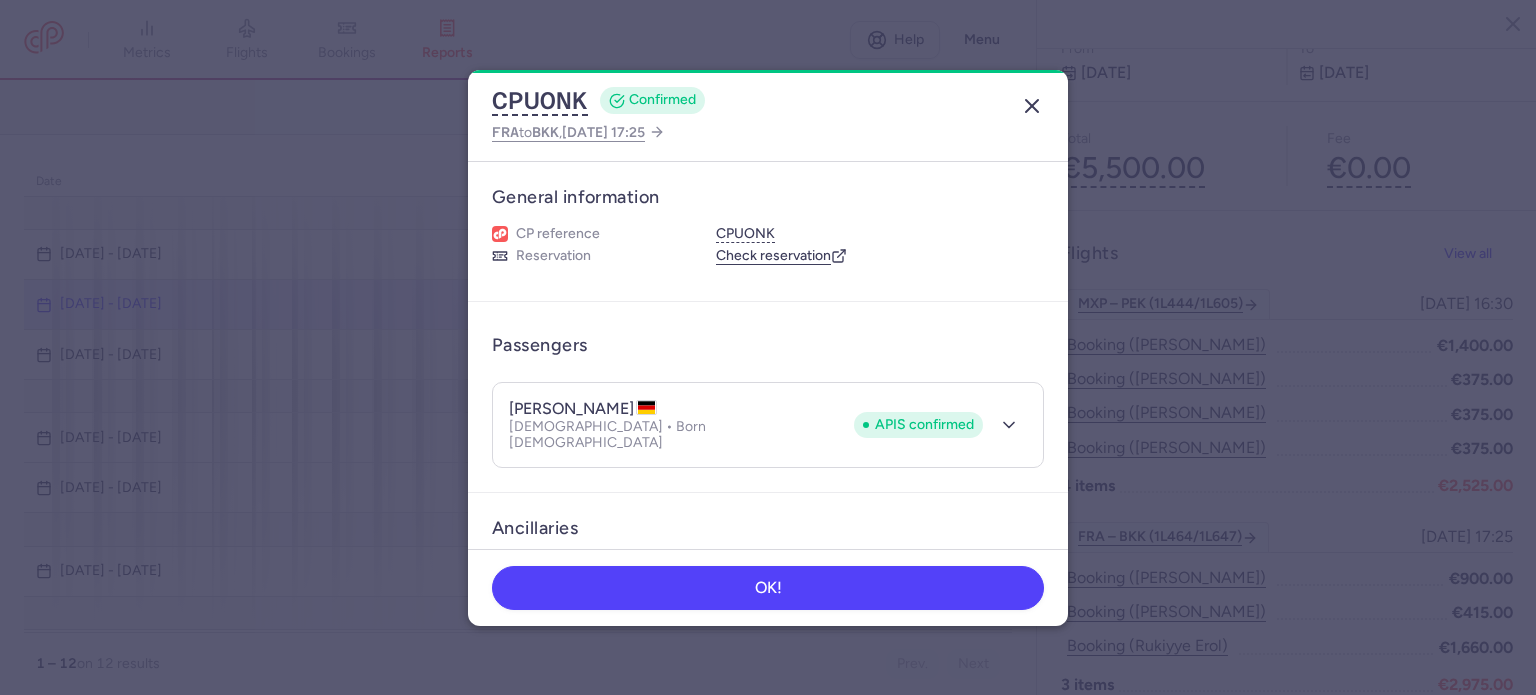 click 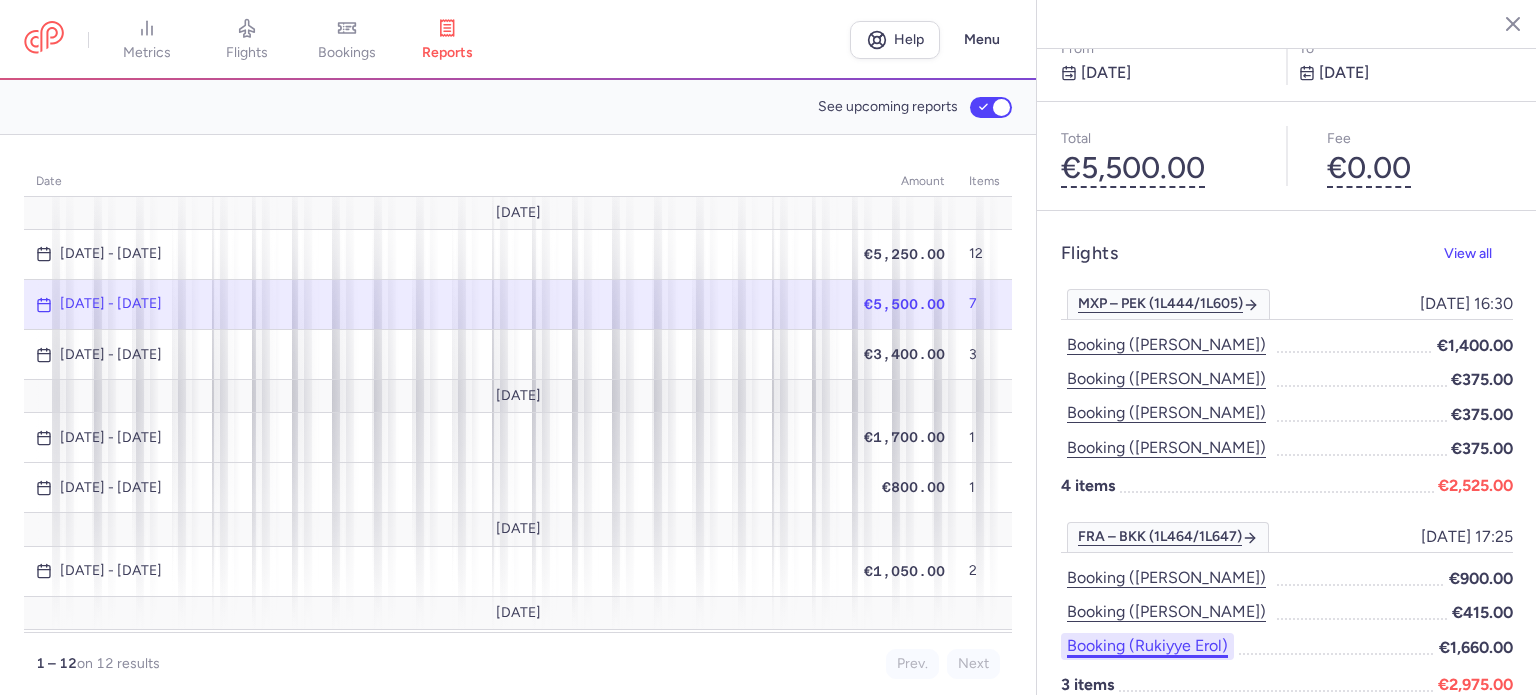 click on "Booking (rukiyye erol)" at bounding box center [1147, 646] 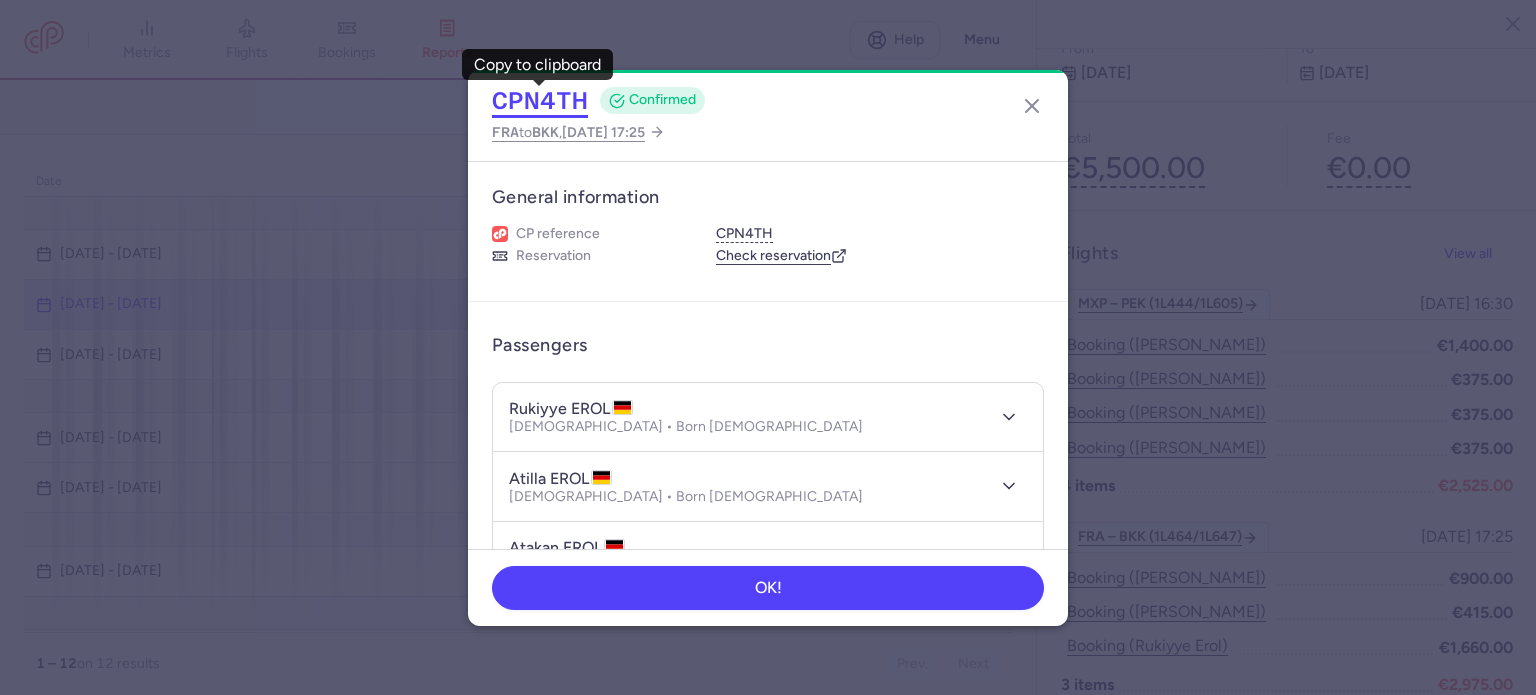 click on "CPN4TH" 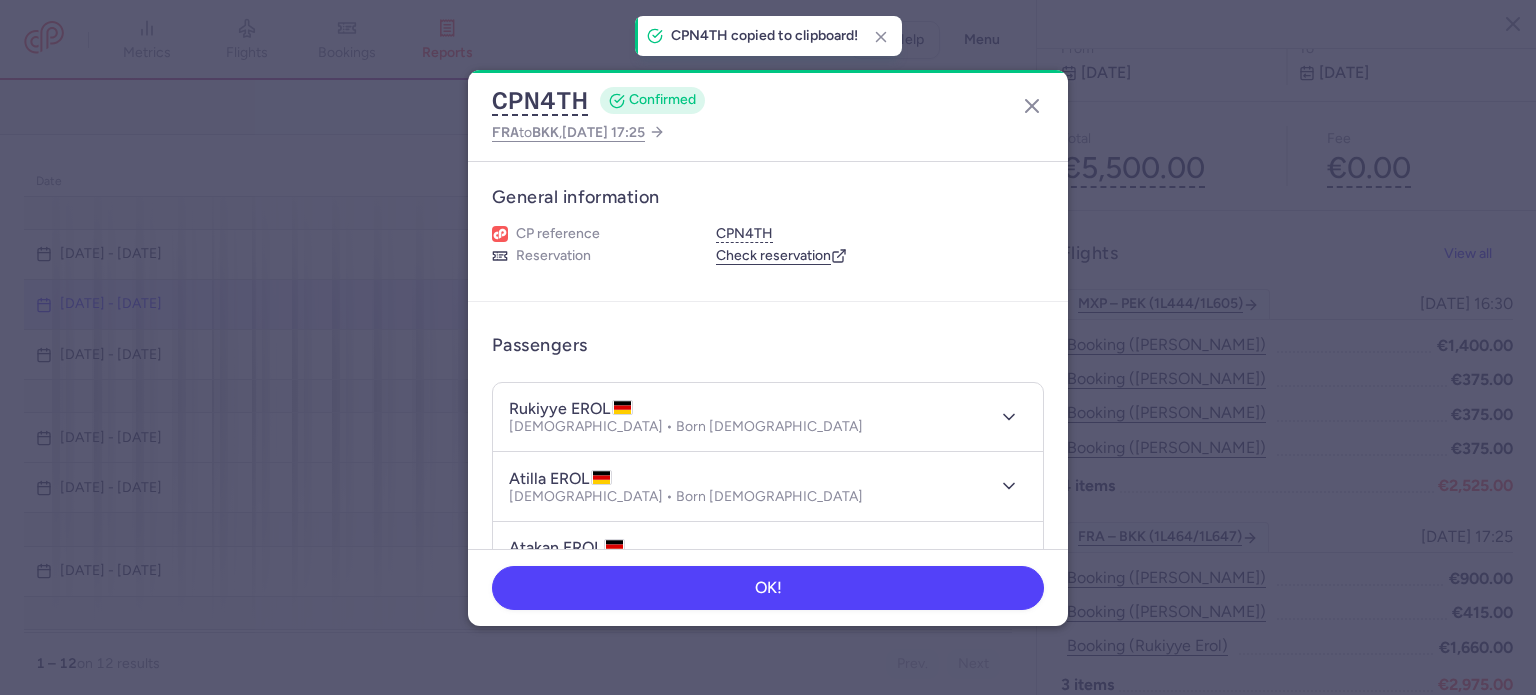 type 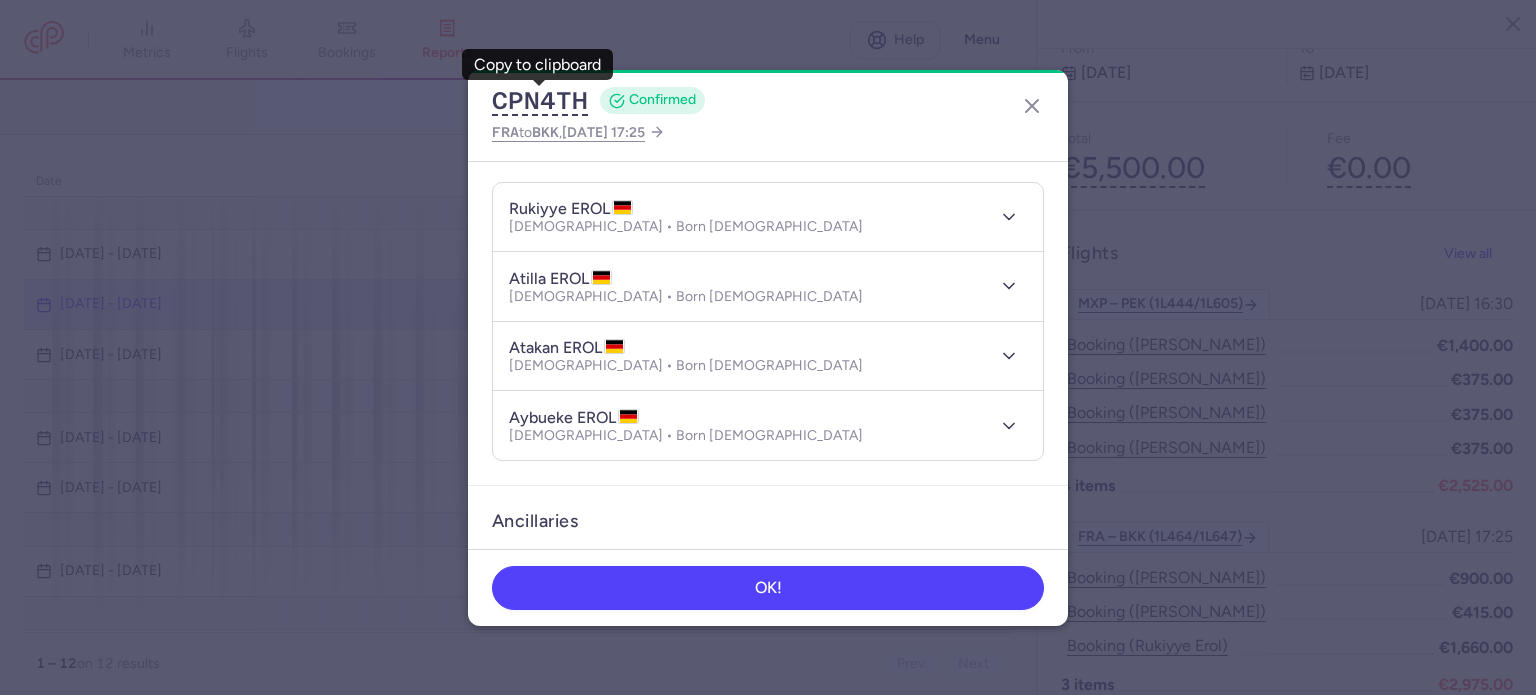 scroll, scrollTop: 100, scrollLeft: 0, axis: vertical 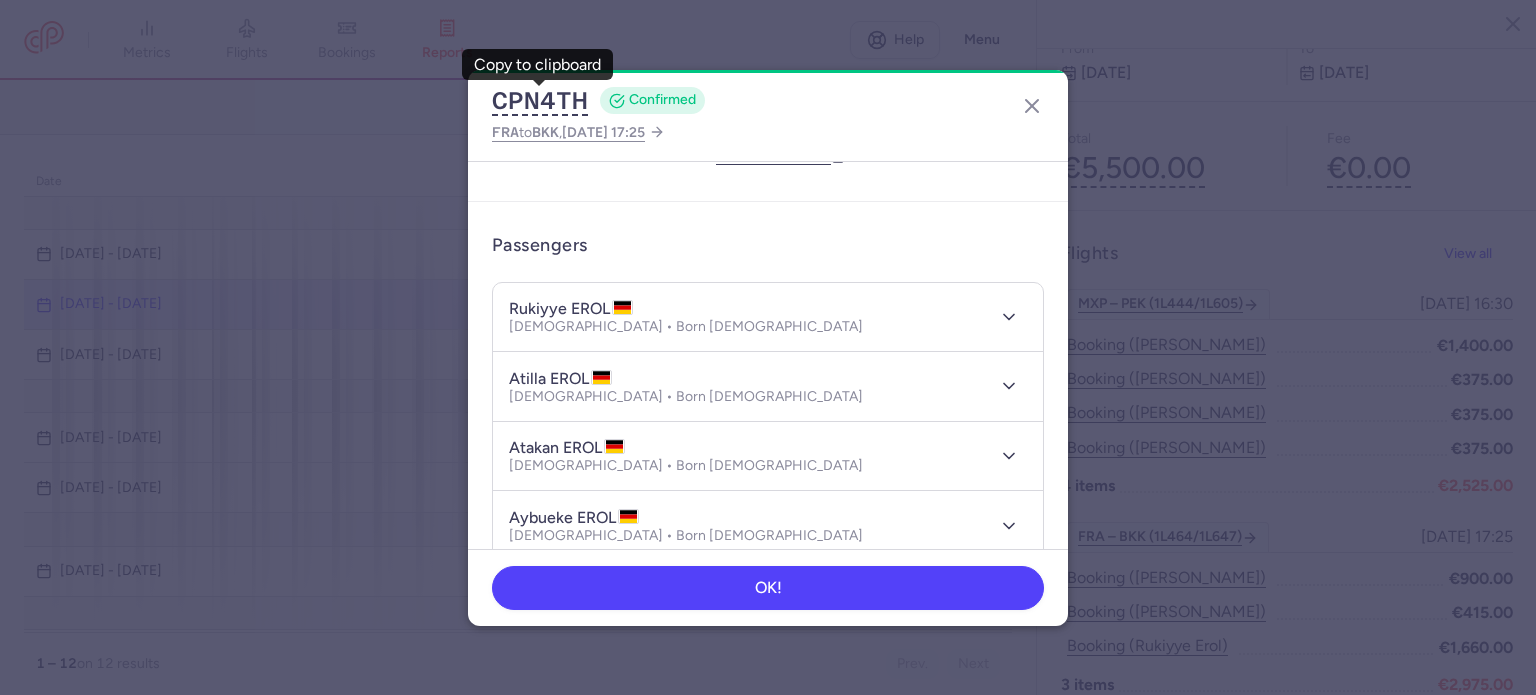 click on "rukiyye EROL" at bounding box center (571, 309) 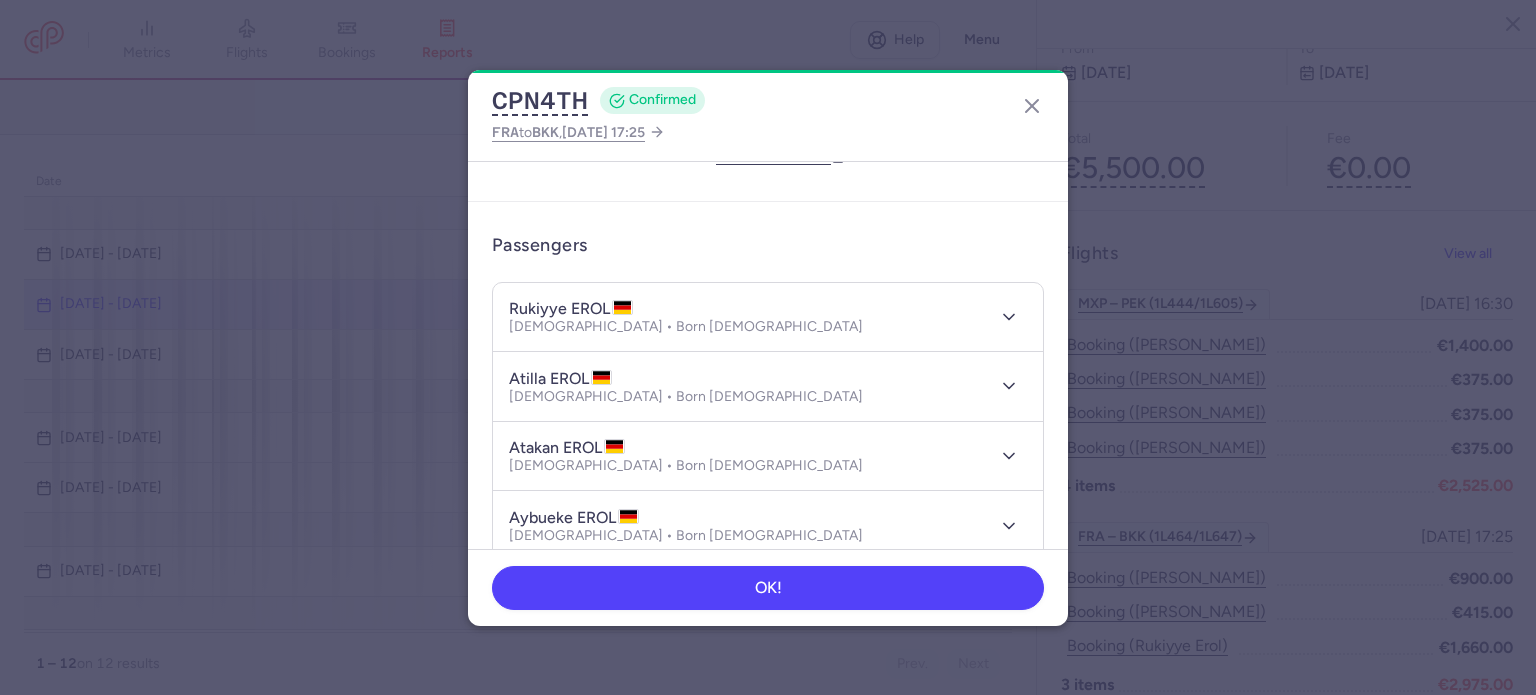 click on "rukiyye EROL" at bounding box center [571, 309] 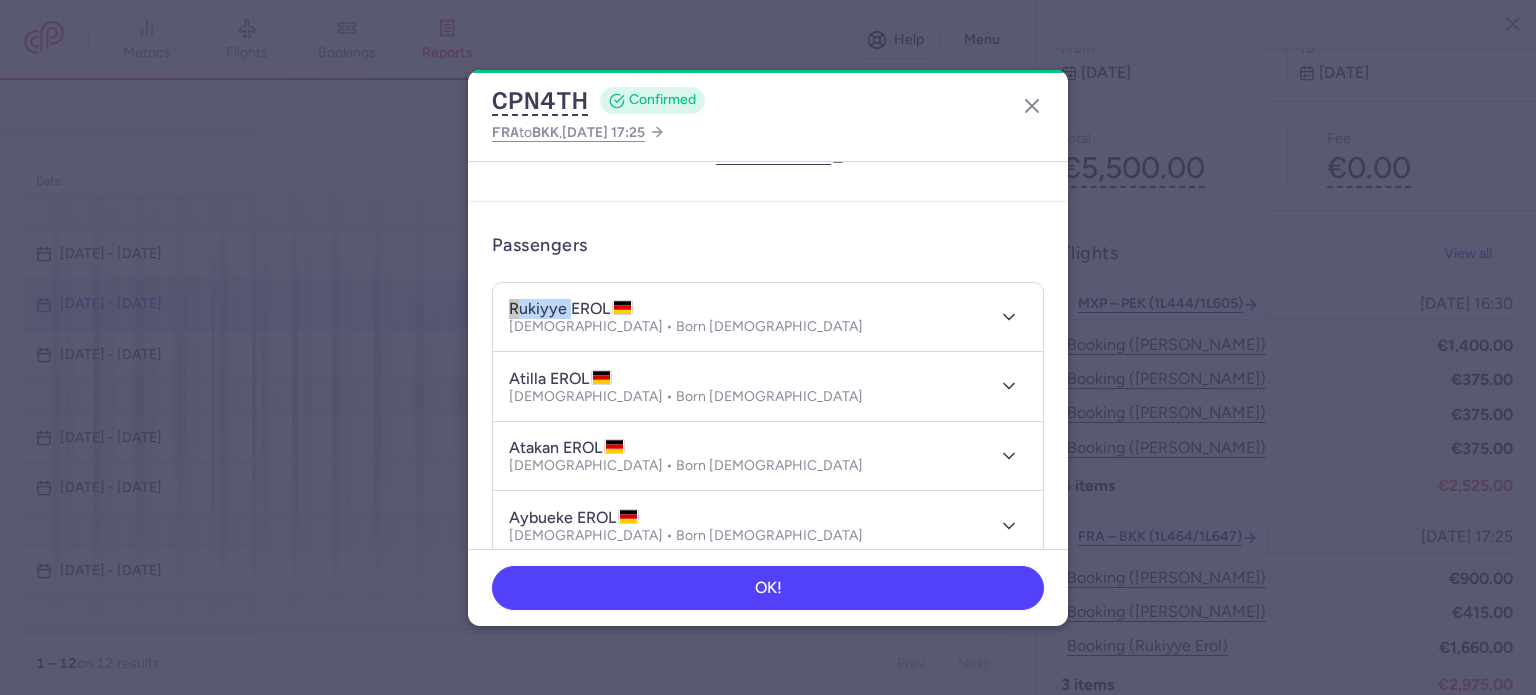 click on "rukiyye EROL" at bounding box center (571, 309) 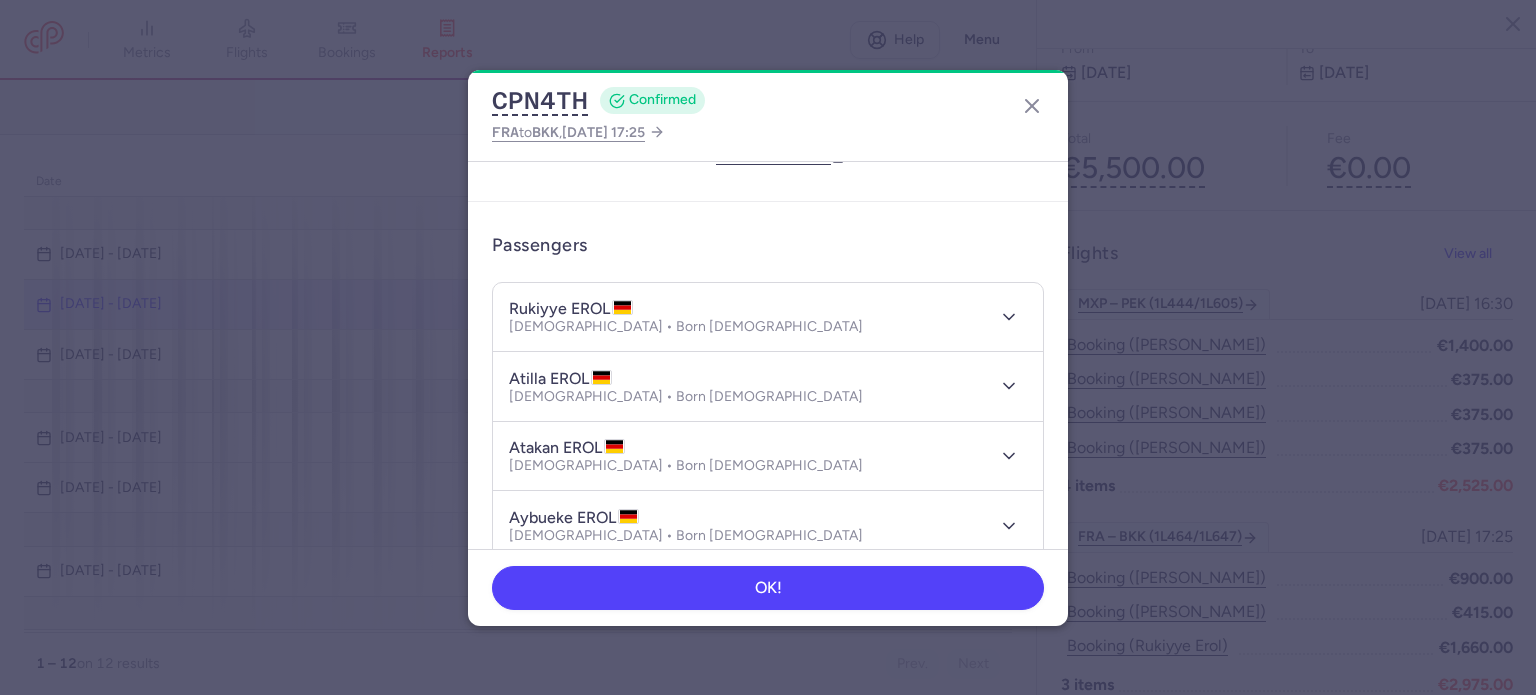 click on "atilla EROL" at bounding box center (560, 379) 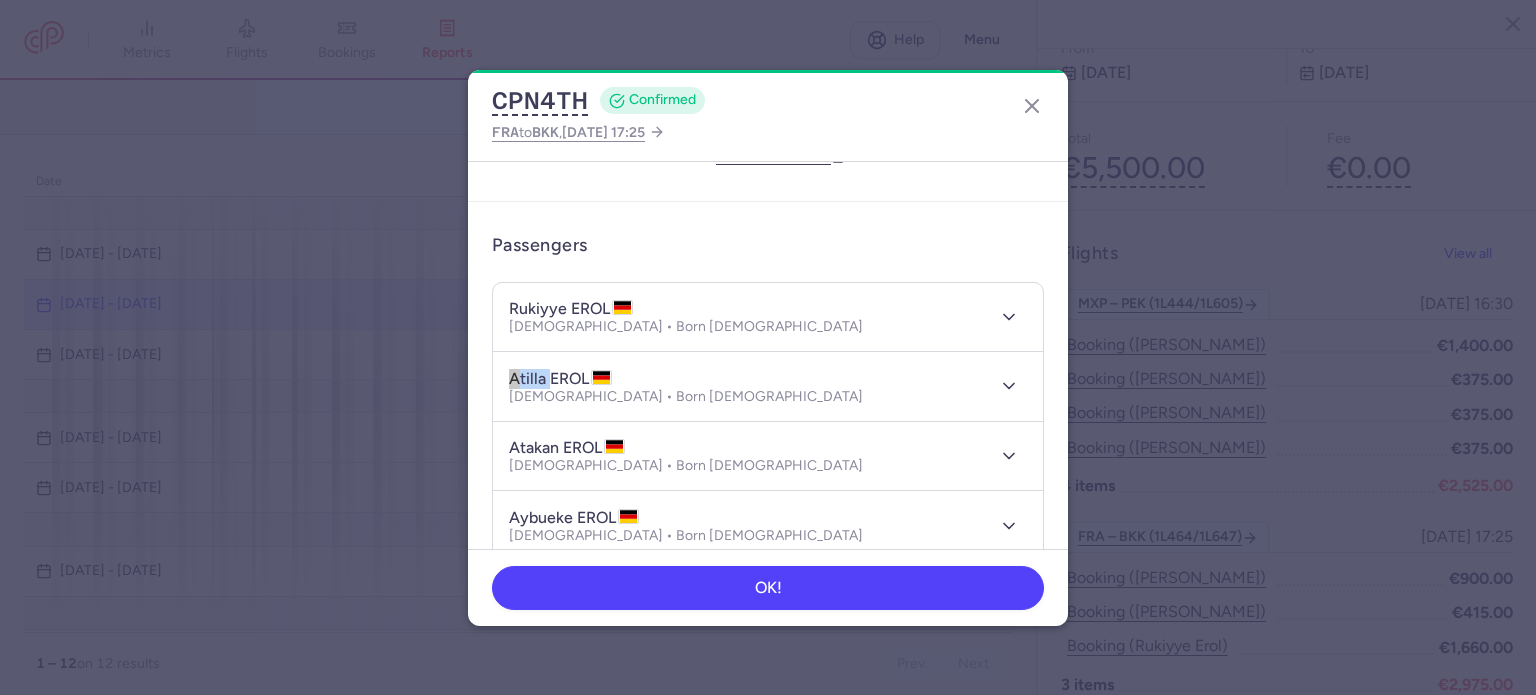 click on "atilla EROL" at bounding box center (560, 379) 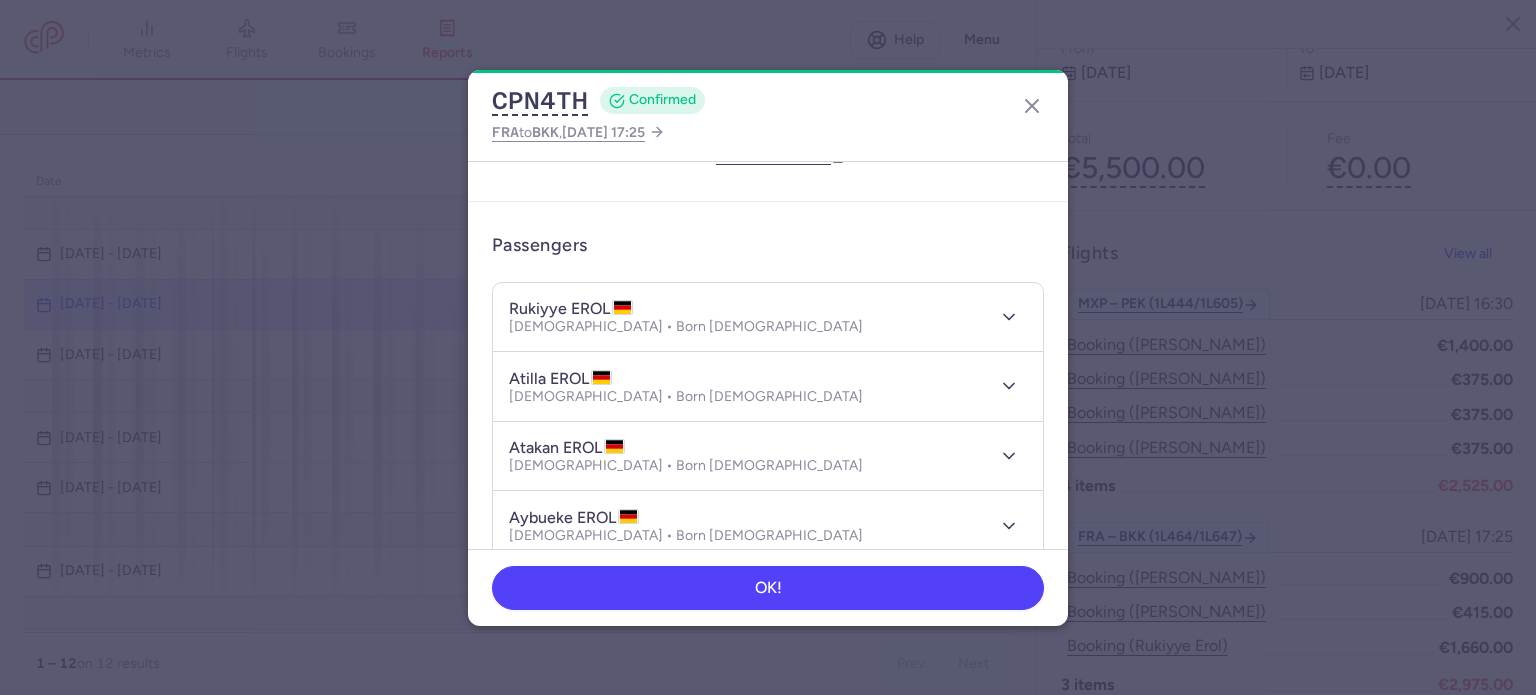 click on "atakan EROL" at bounding box center (567, 448) 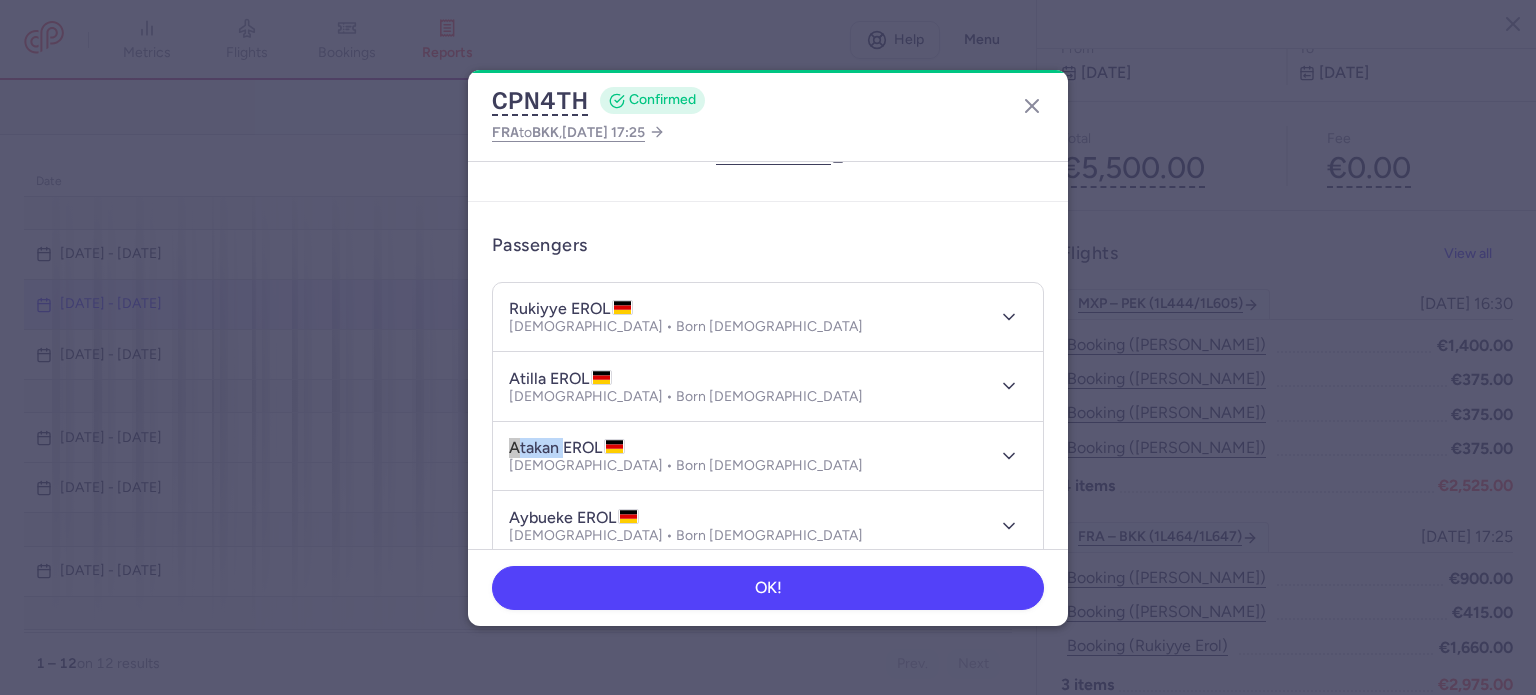 click on "atakan EROL" at bounding box center [567, 448] 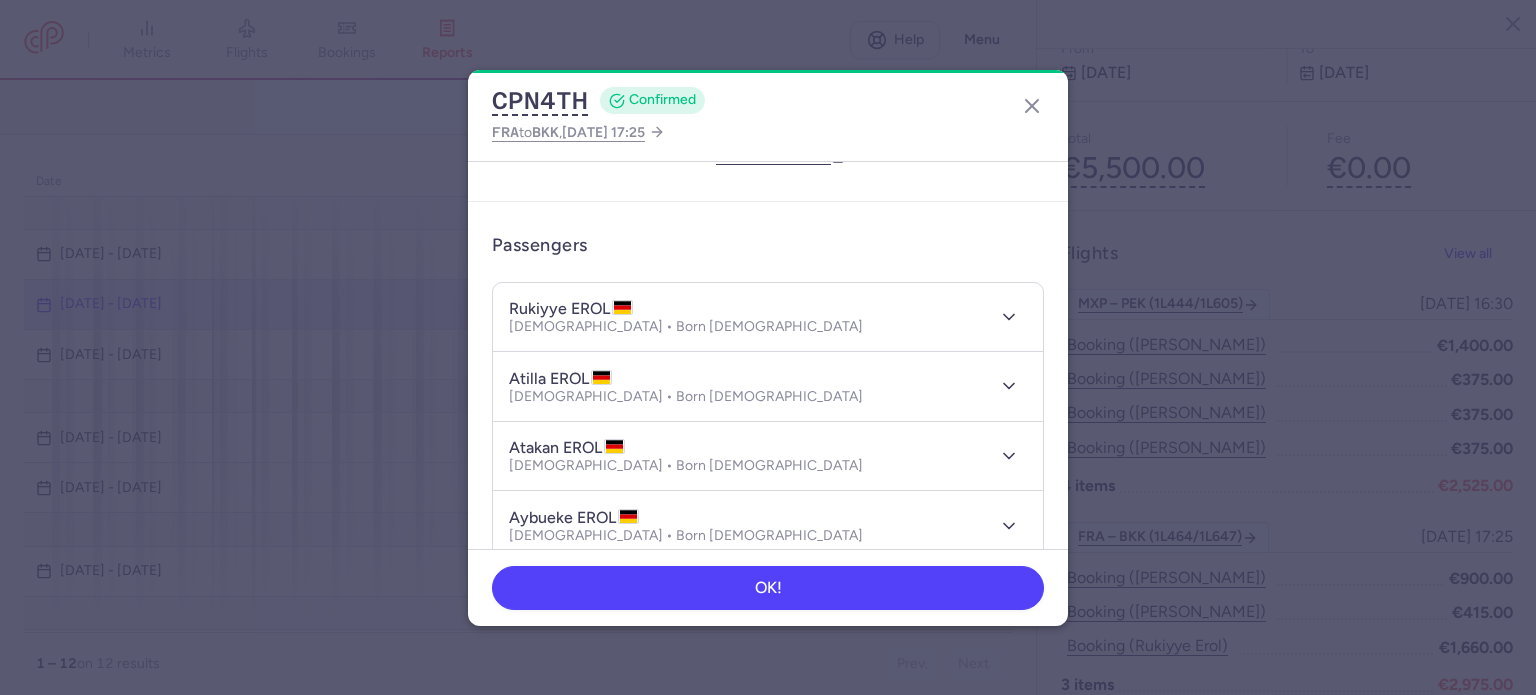 click on "aybueke EROL" at bounding box center (574, 518) 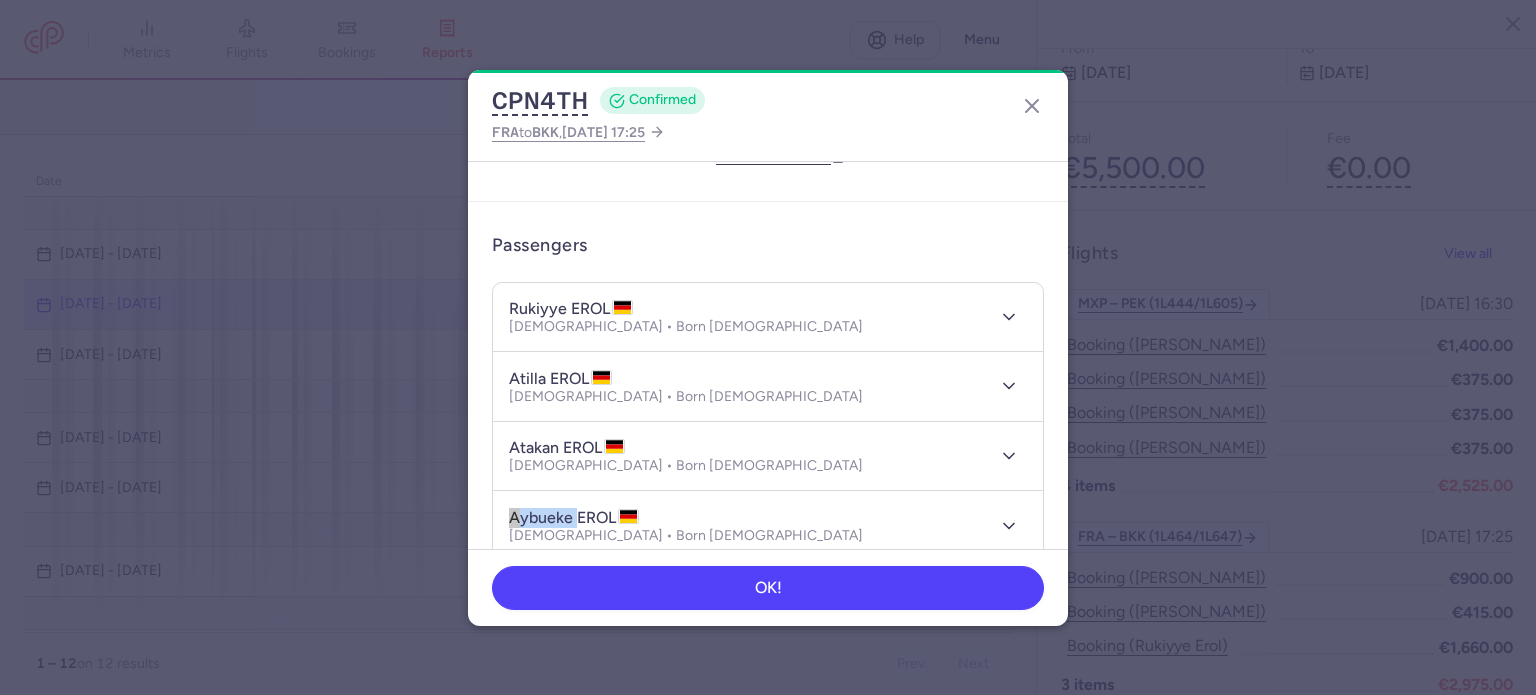click on "aybueke EROL" at bounding box center (574, 518) 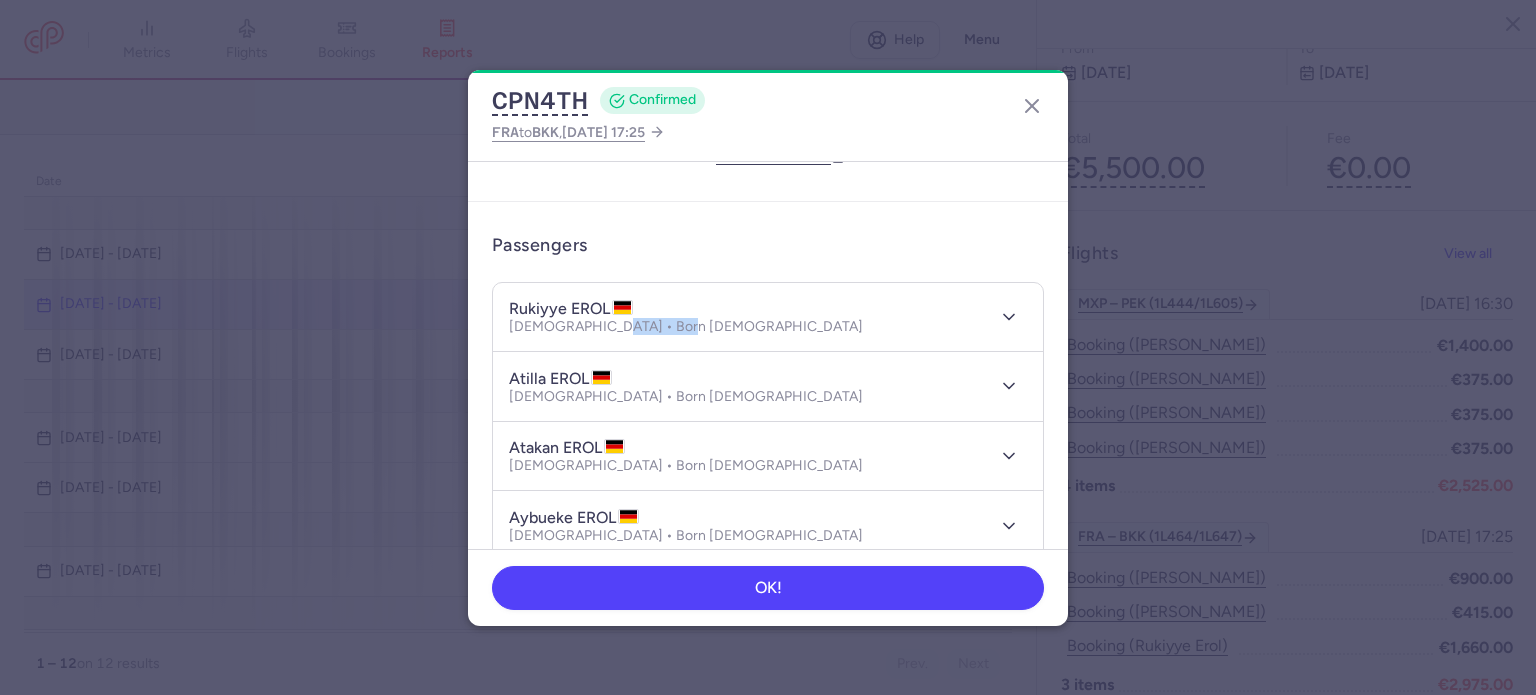 drag, startPoint x: 684, startPoint y: 328, endPoint x: 601, endPoint y: 330, distance: 83.02409 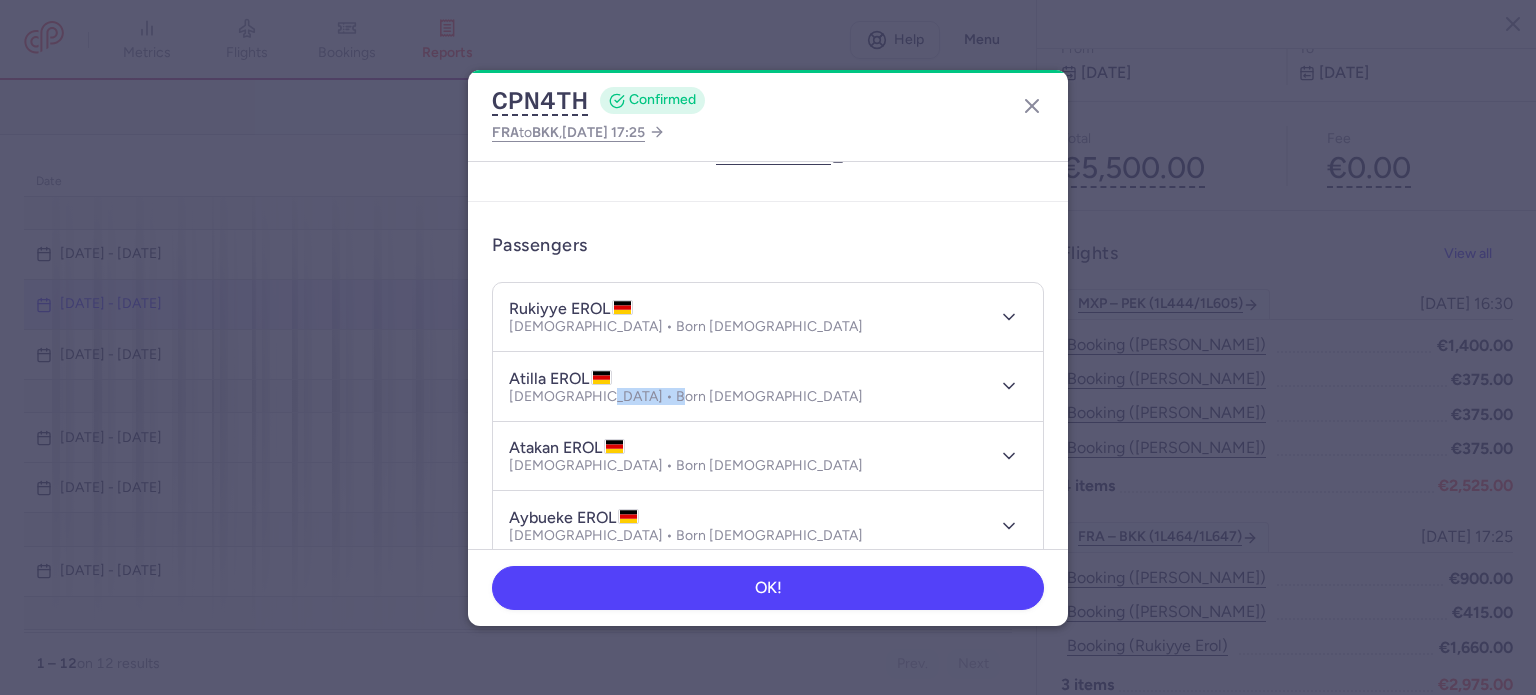 drag, startPoint x: 669, startPoint y: 393, endPoint x: 586, endPoint y: 407, distance: 84.17244 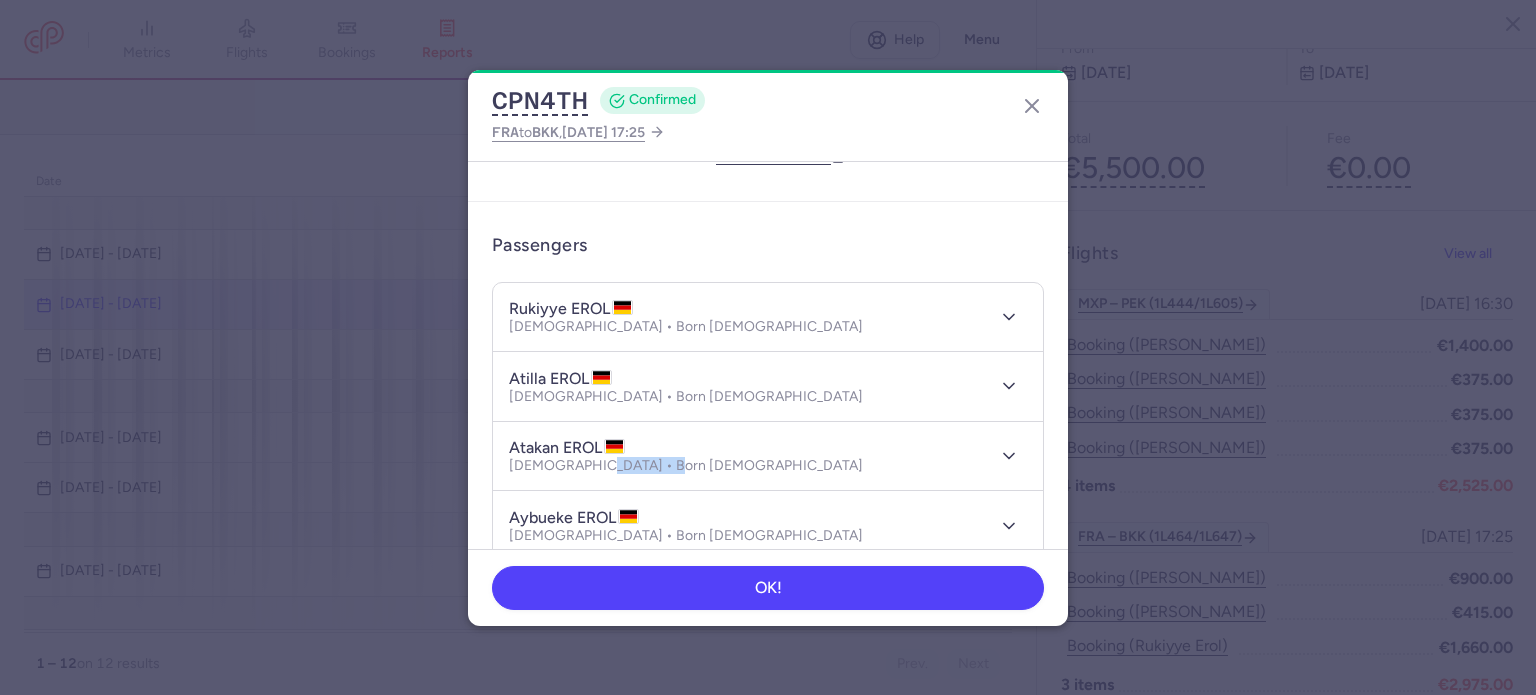 drag, startPoint x: 676, startPoint y: 473, endPoint x: 581, endPoint y: 473, distance: 95 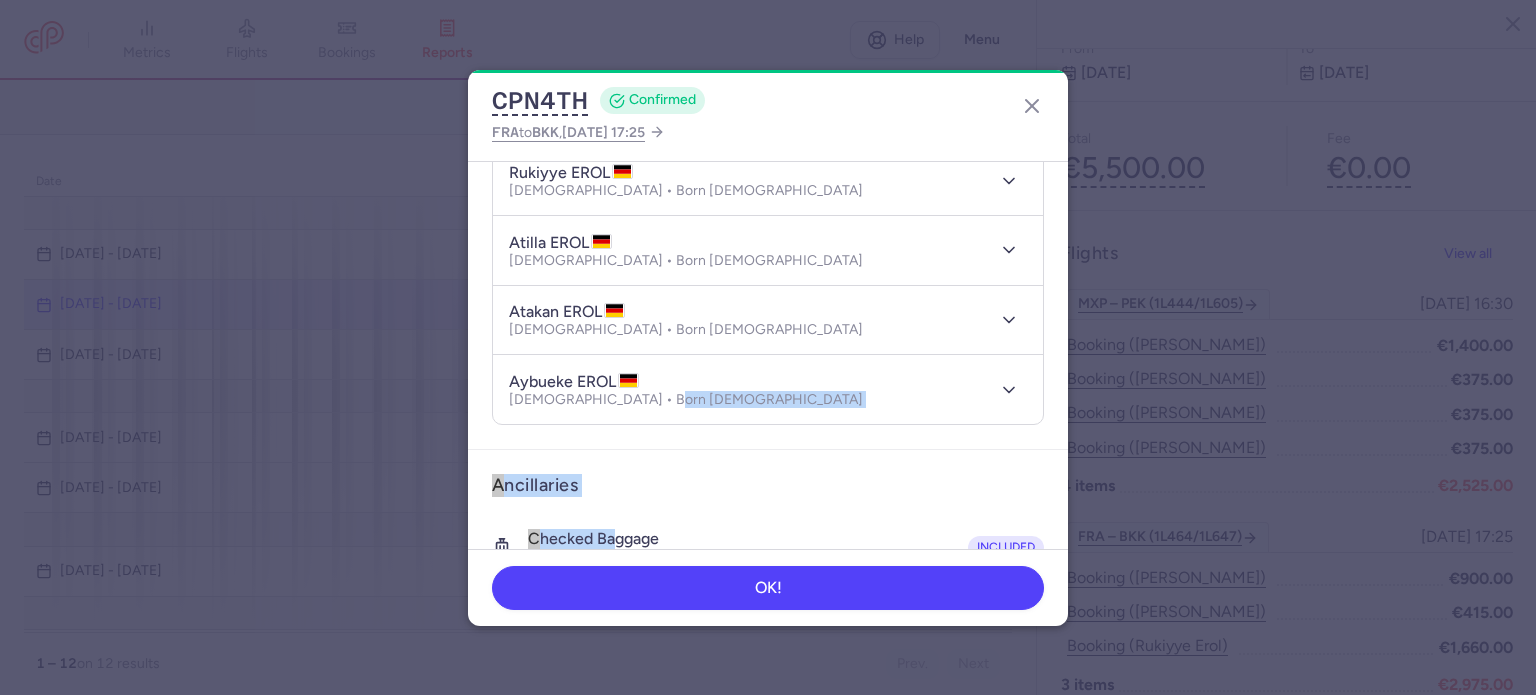 scroll, scrollTop: 248, scrollLeft: 0, axis: vertical 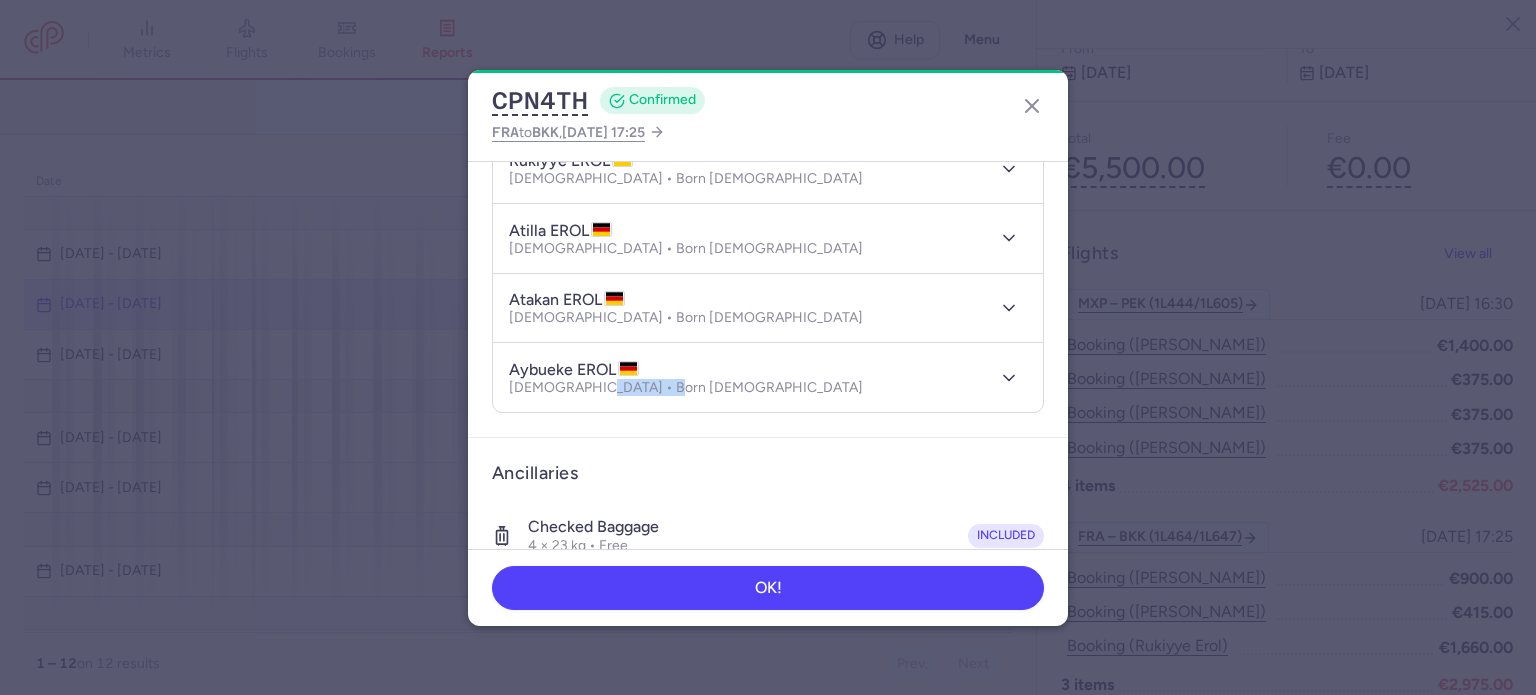 drag, startPoint x: 658, startPoint y: 536, endPoint x: 586, endPoint y: 399, distance: 154.76756 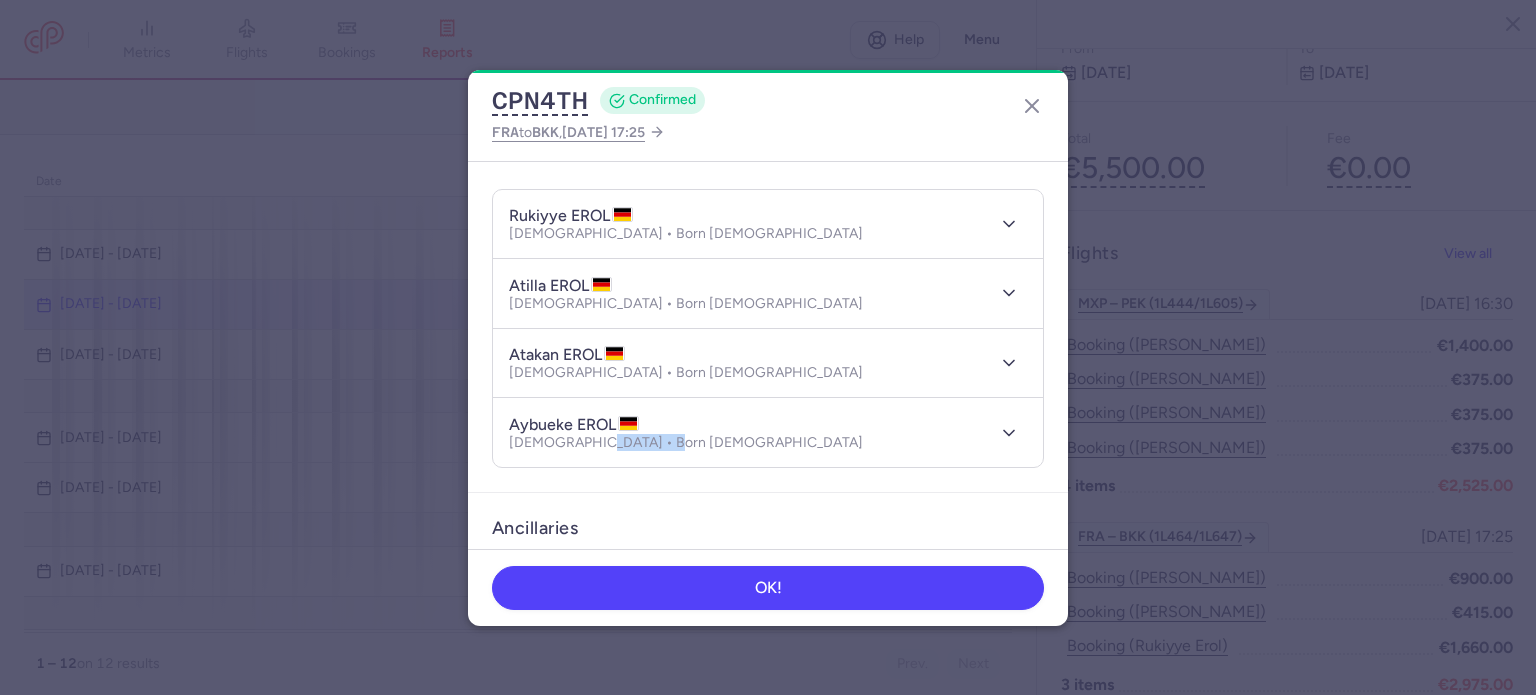 scroll, scrollTop: 148, scrollLeft: 0, axis: vertical 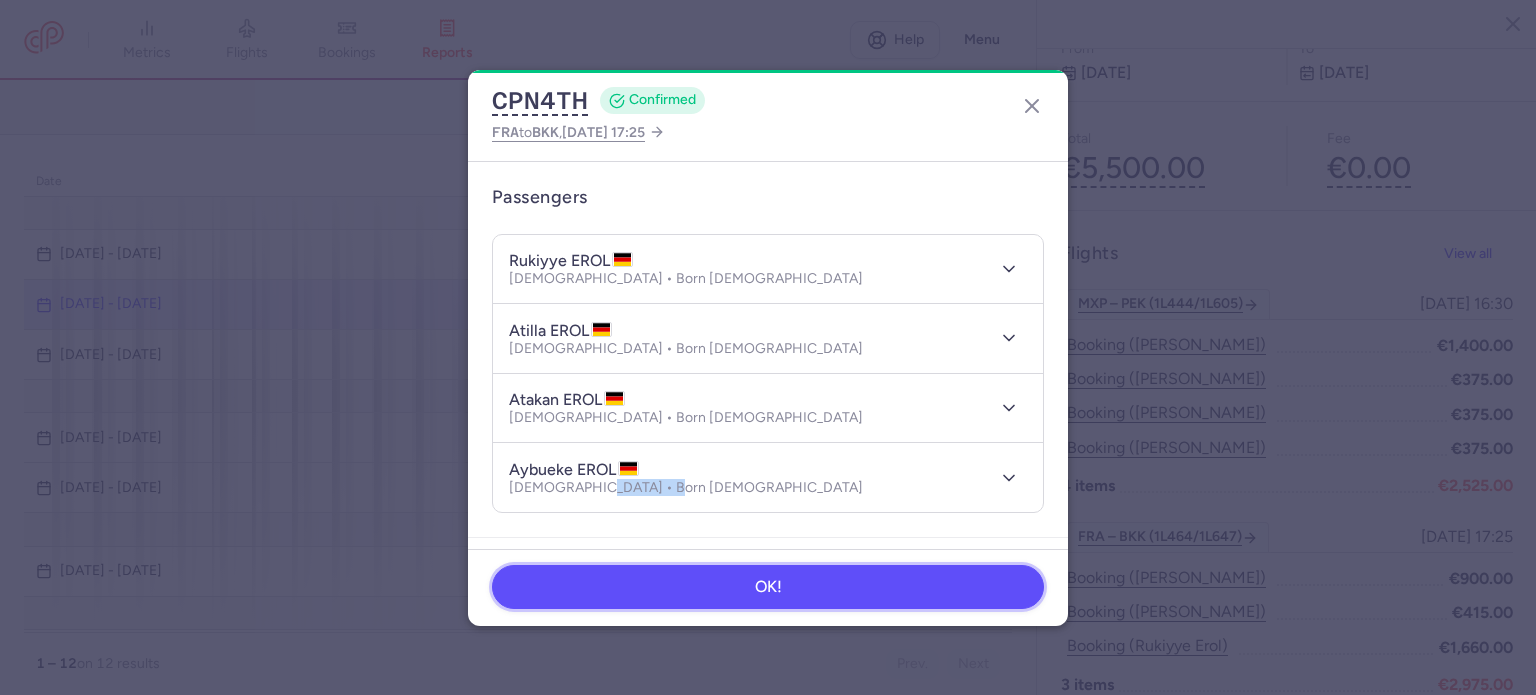 click on "OK!" at bounding box center (768, 587) 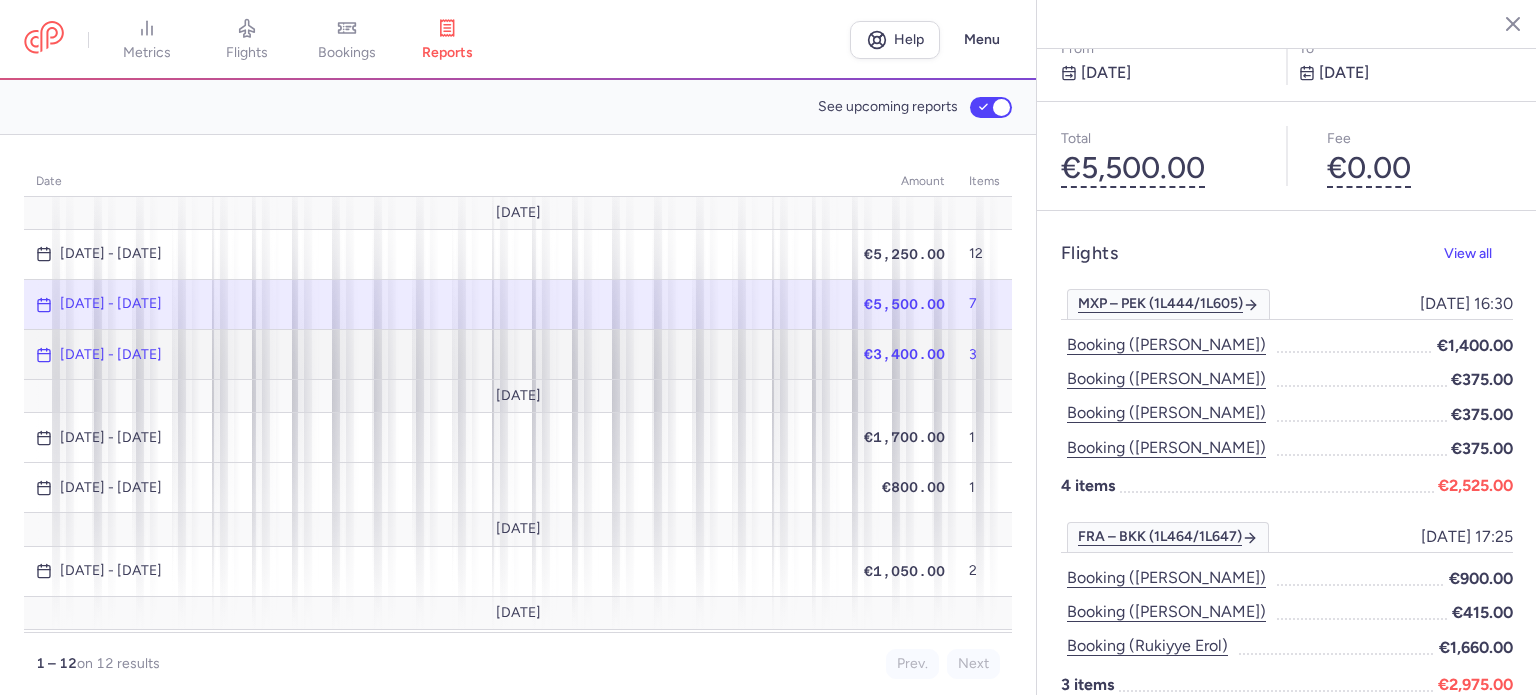 click on "[DATE] - [DATE]" 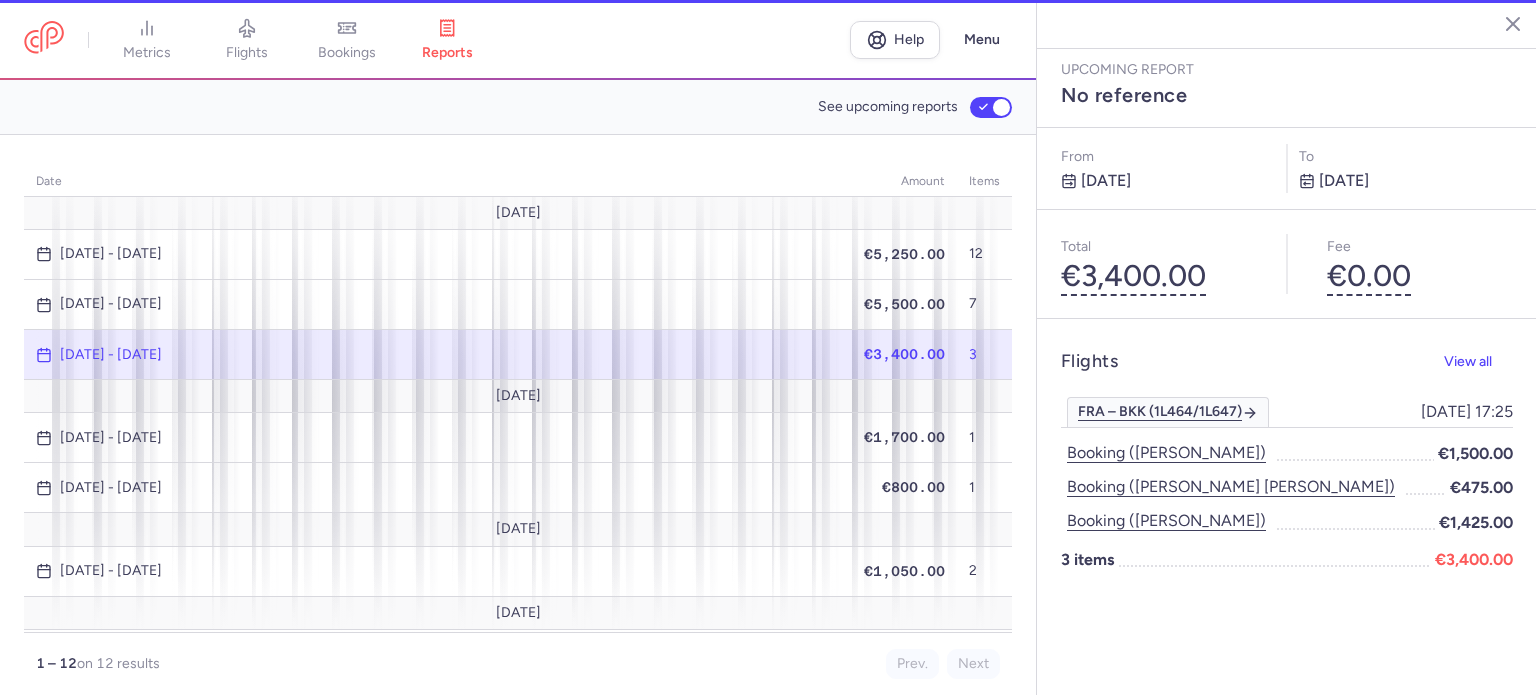 scroll, scrollTop: 0, scrollLeft: 0, axis: both 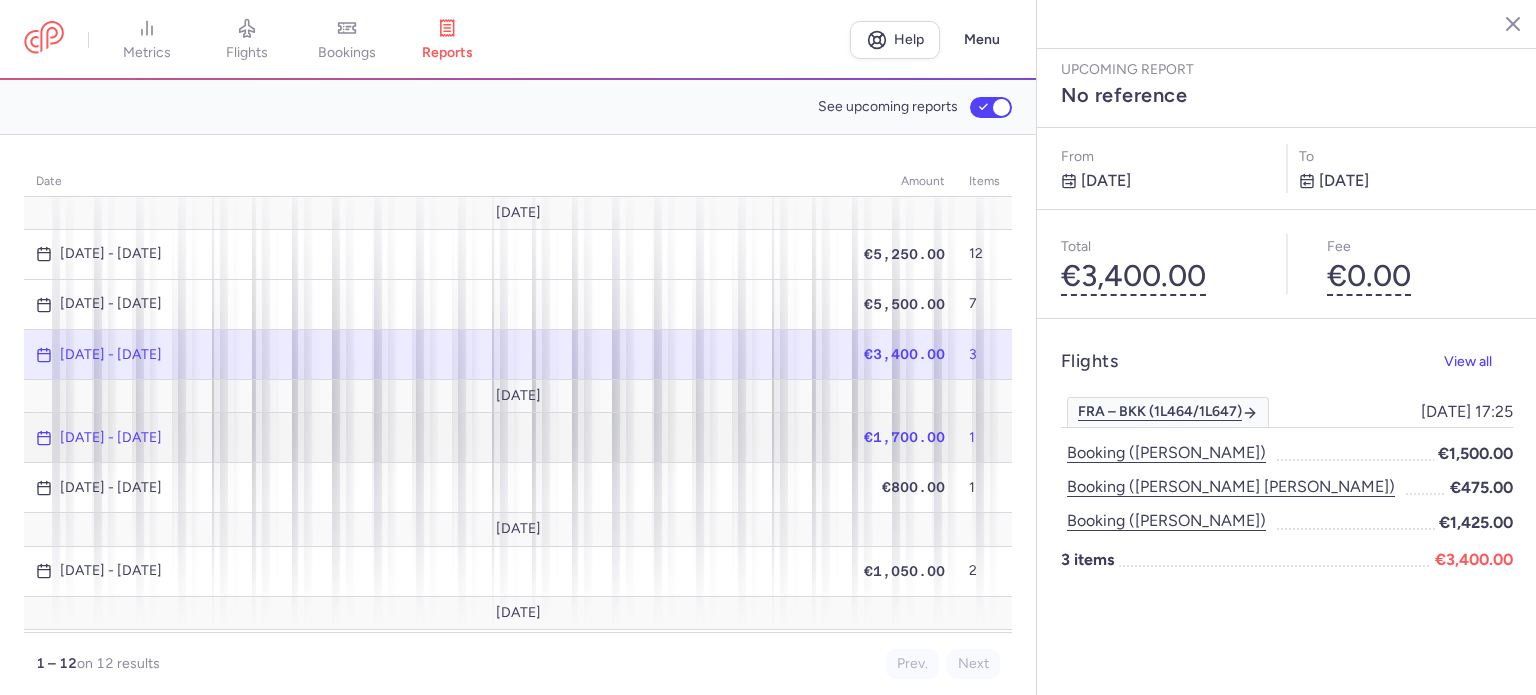 click on "[DATE] - [DATE]" 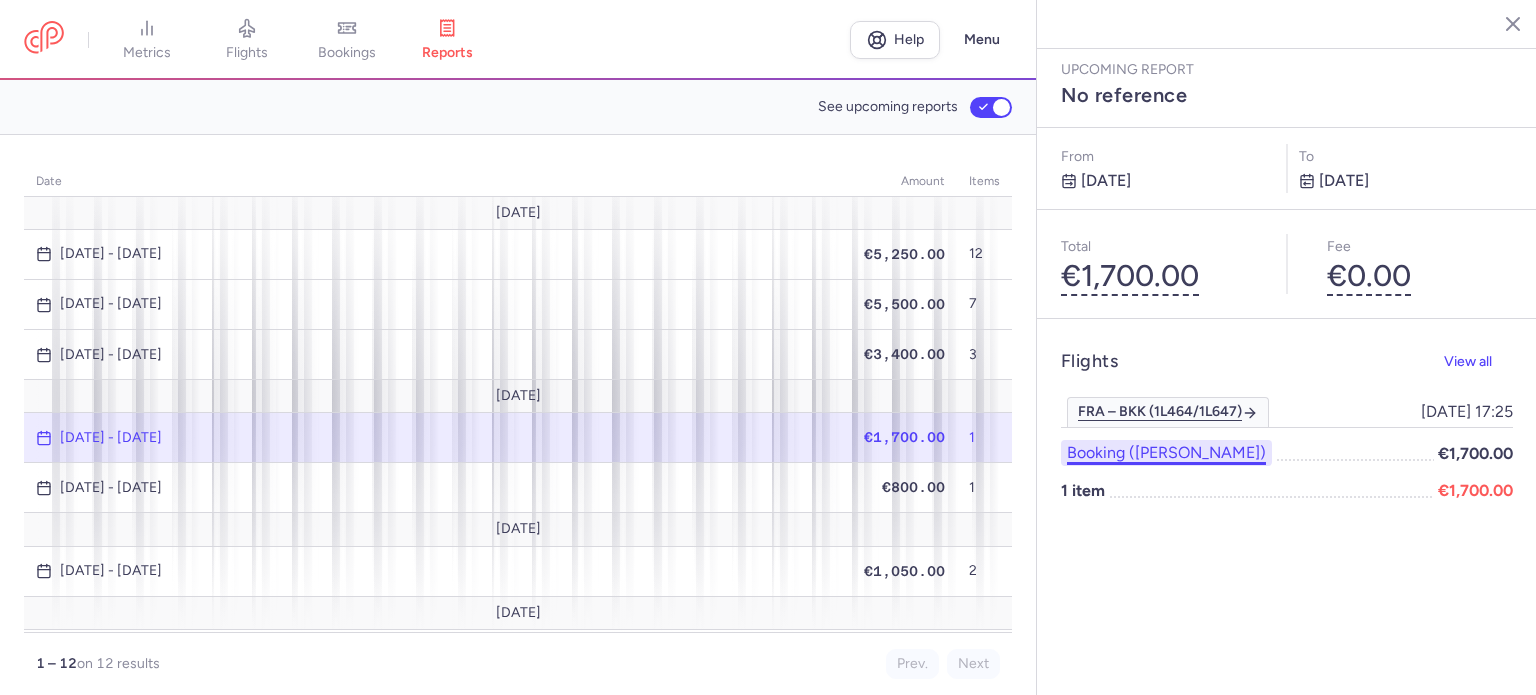 click on "Booking ([PERSON_NAME])" at bounding box center (1166, 453) 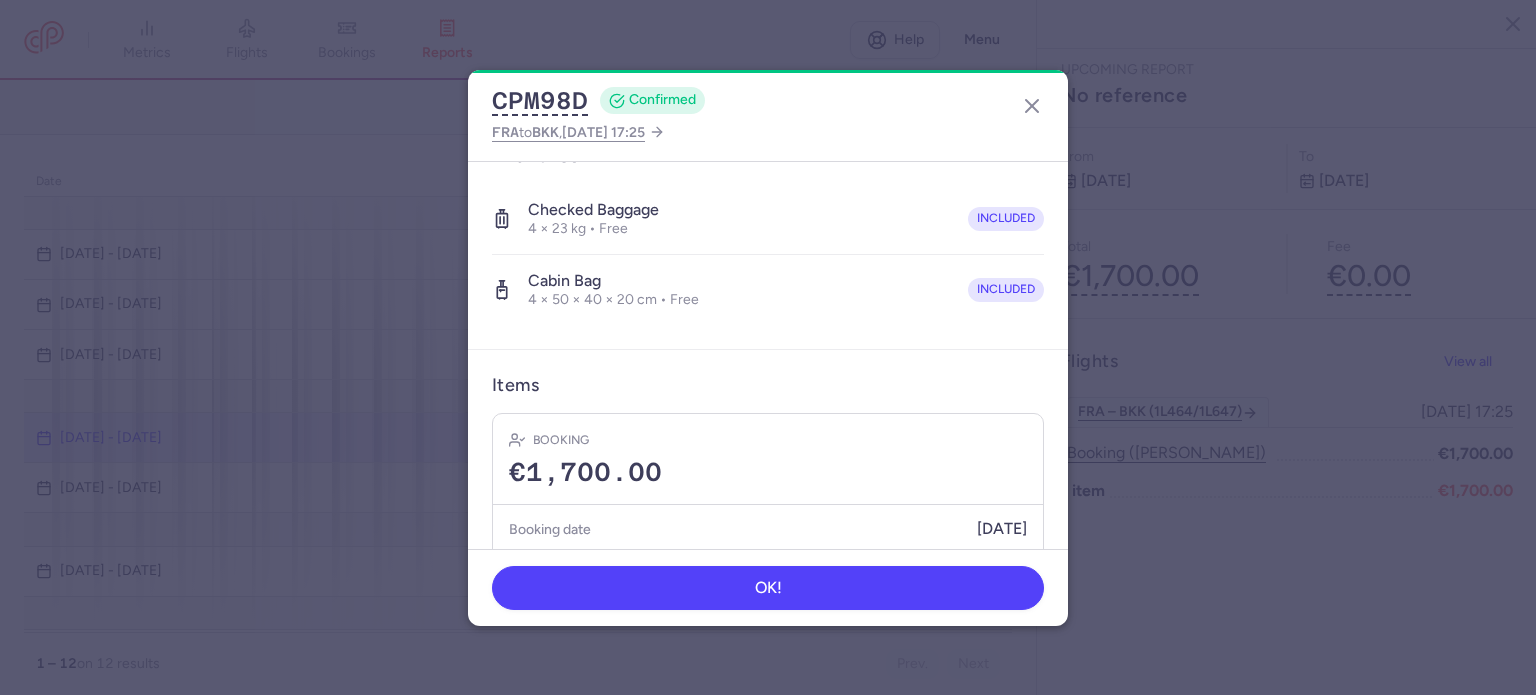 scroll, scrollTop: 776, scrollLeft: 0, axis: vertical 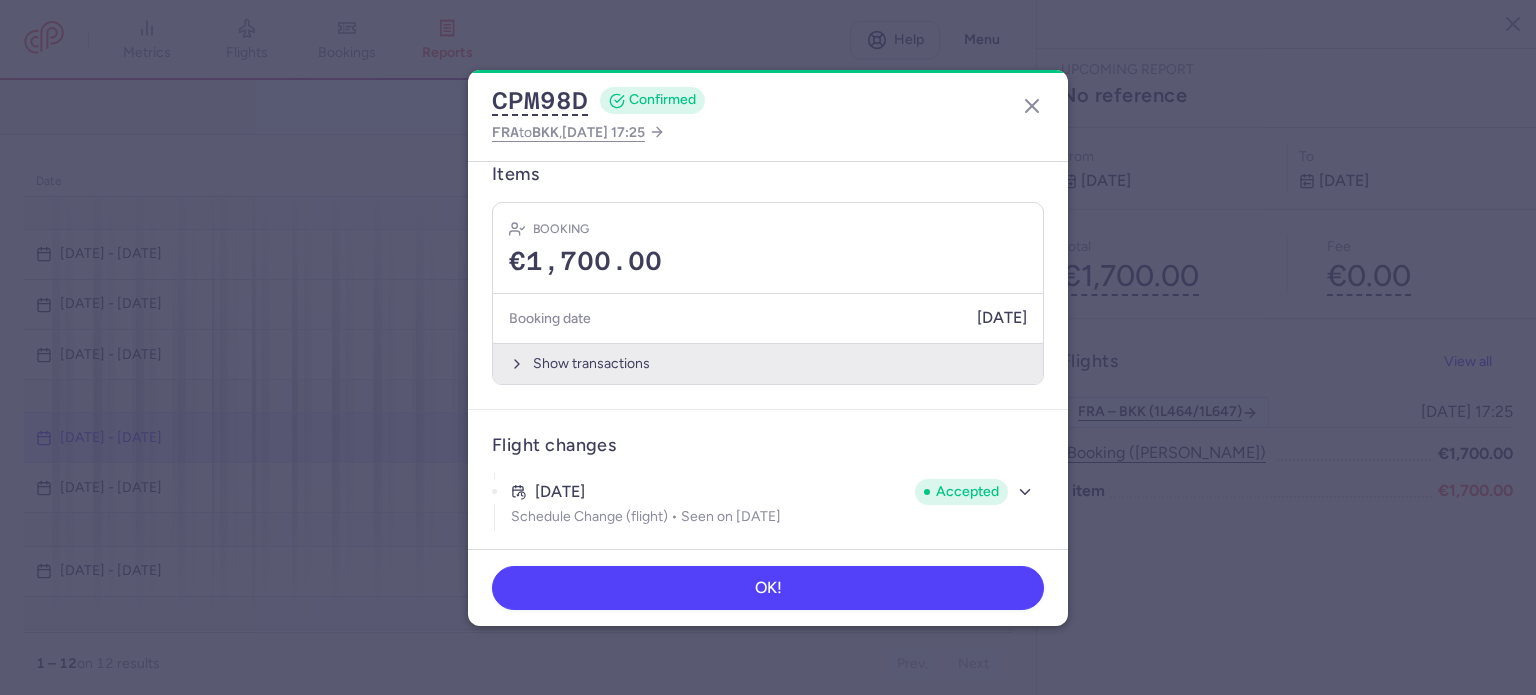 click on "Show transactions" at bounding box center (768, 363) 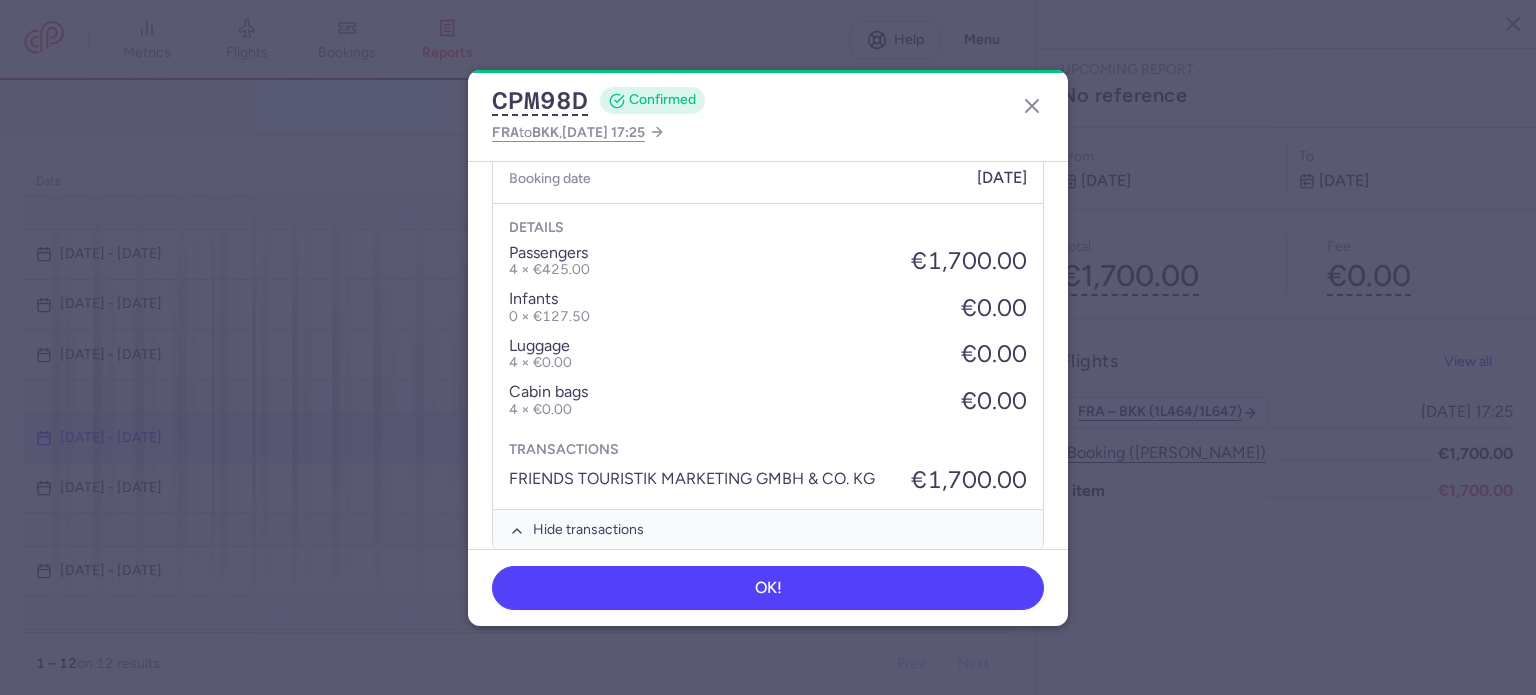 scroll, scrollTop: 883, scrollLeft: 0, axis: vertical 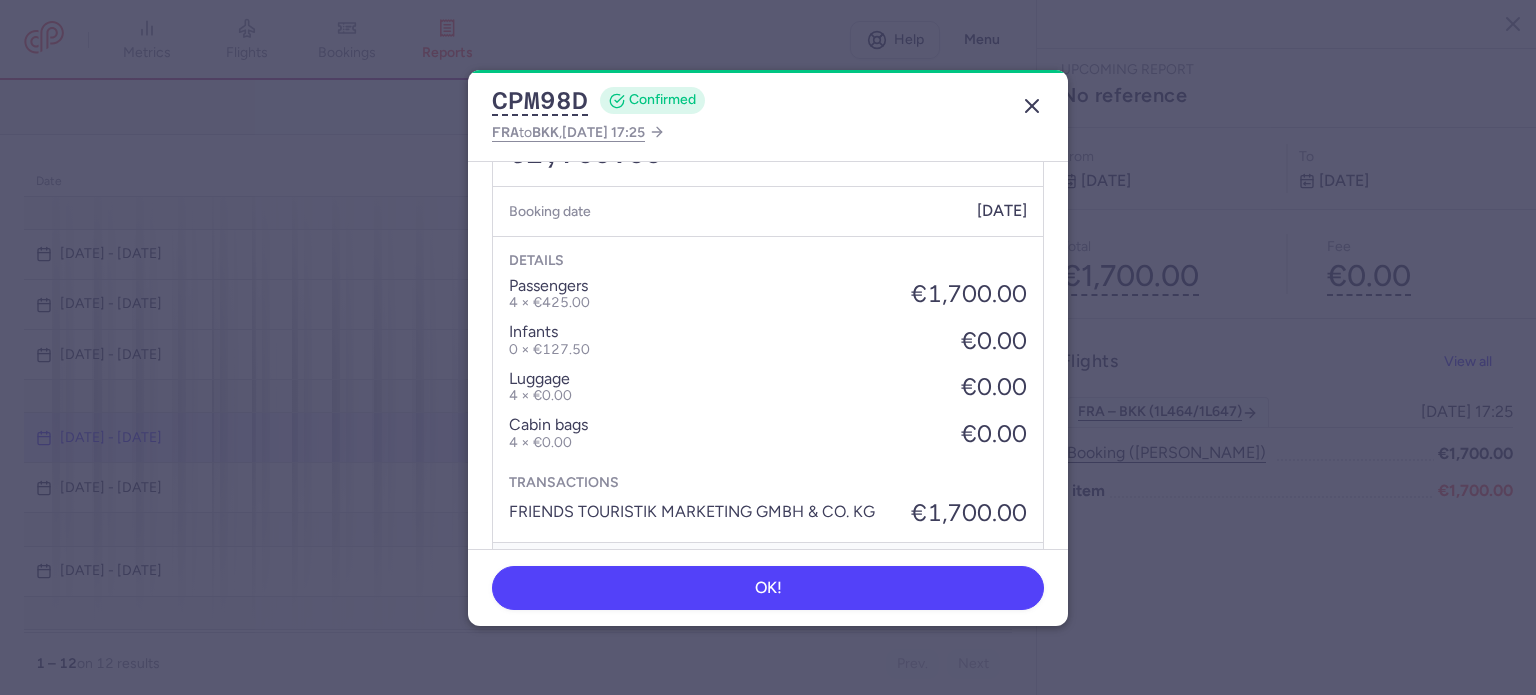 click 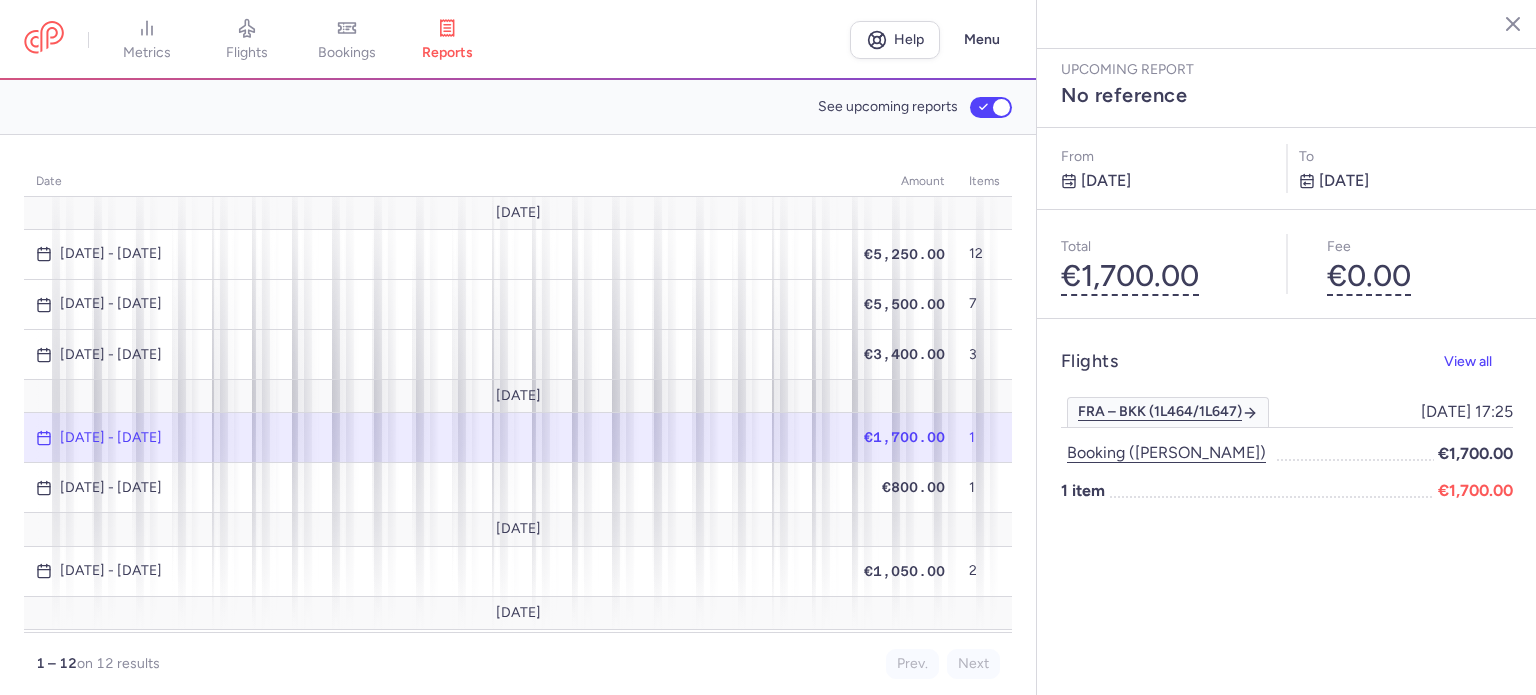 type 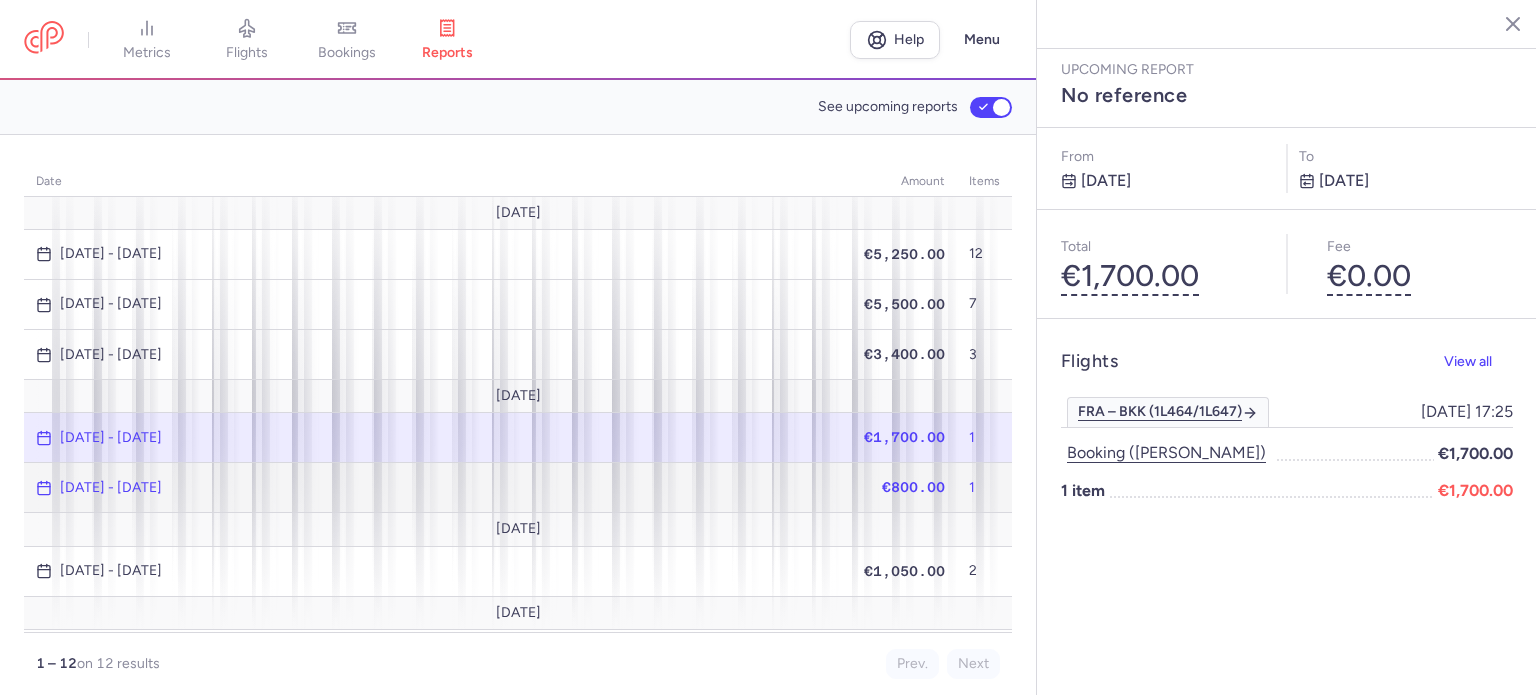 click on "[DATE] - [DATE]" 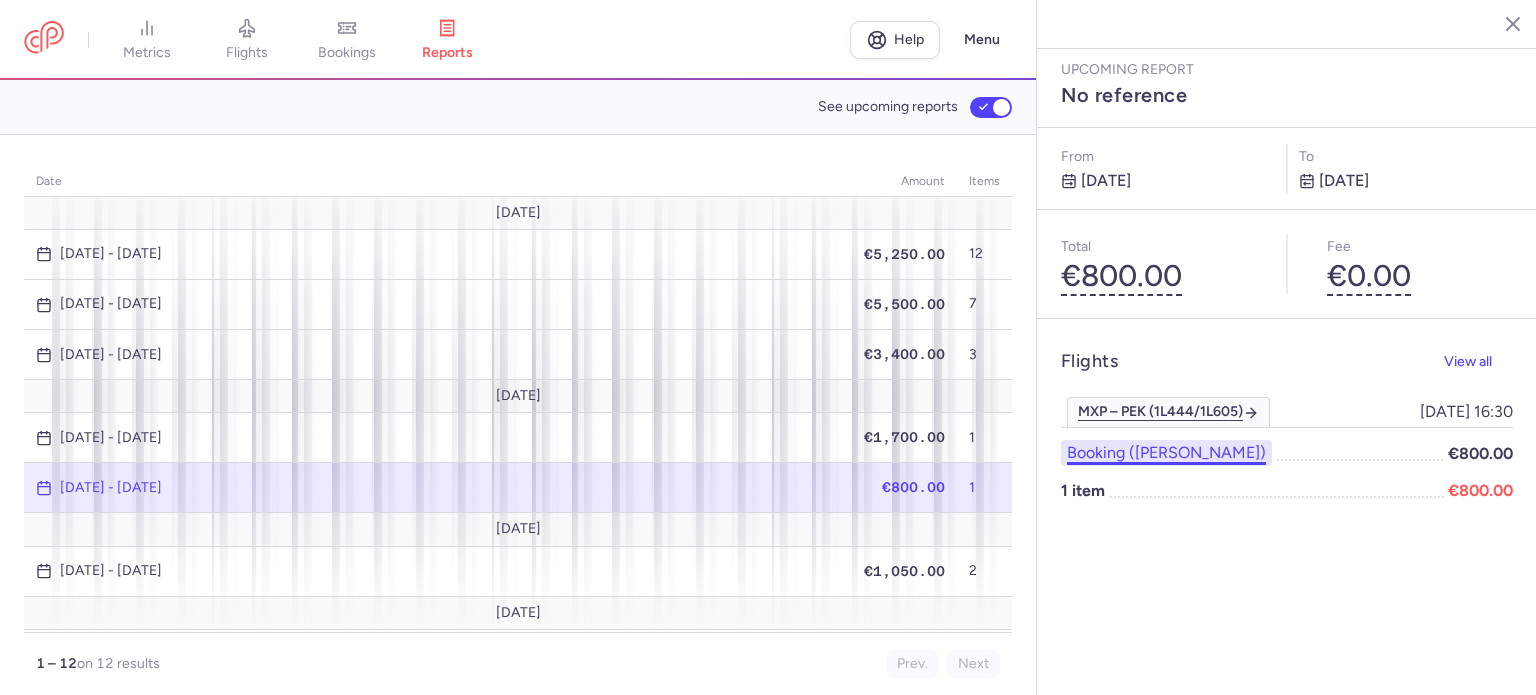click on "Booking ([PERSON_NAME])" at bounding box center [1166, 453] 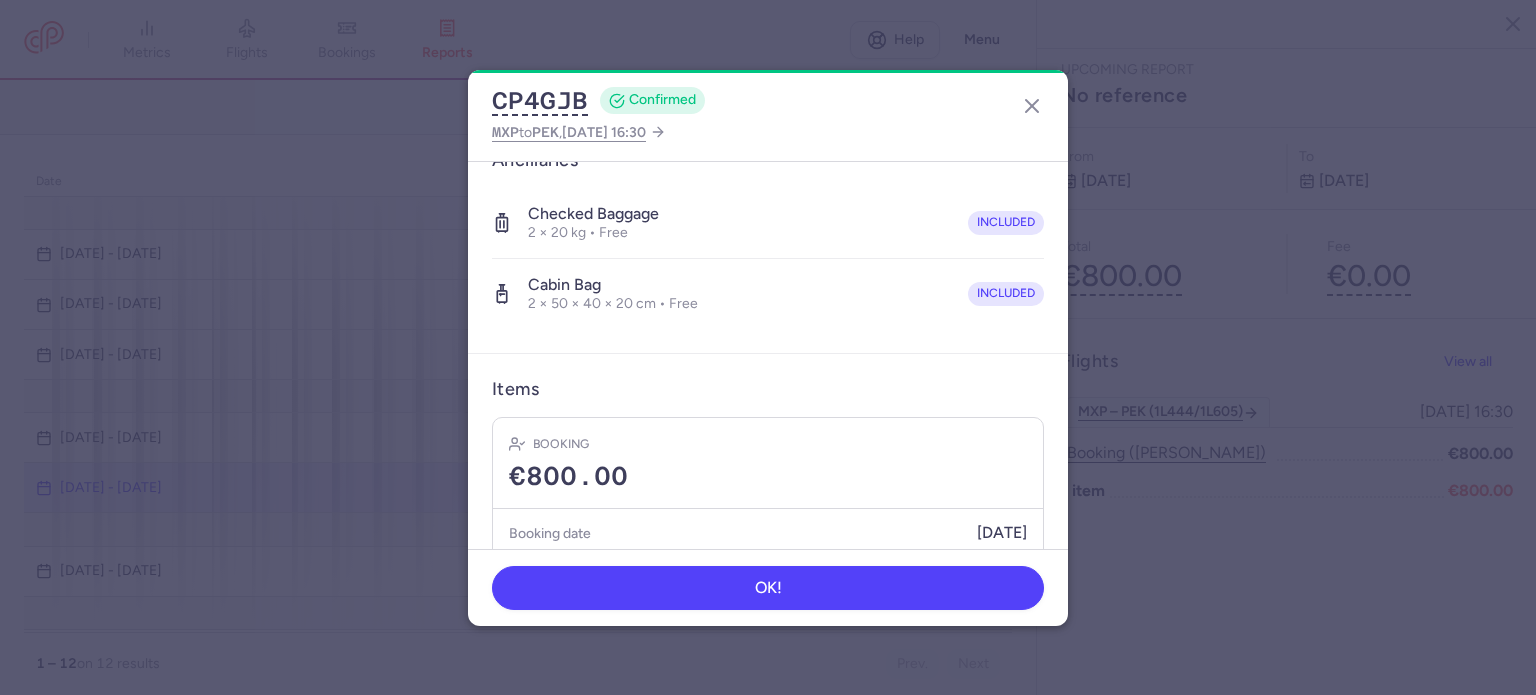 scroll, scrollTop: 492, scrollLeft: 0, axis: vertical 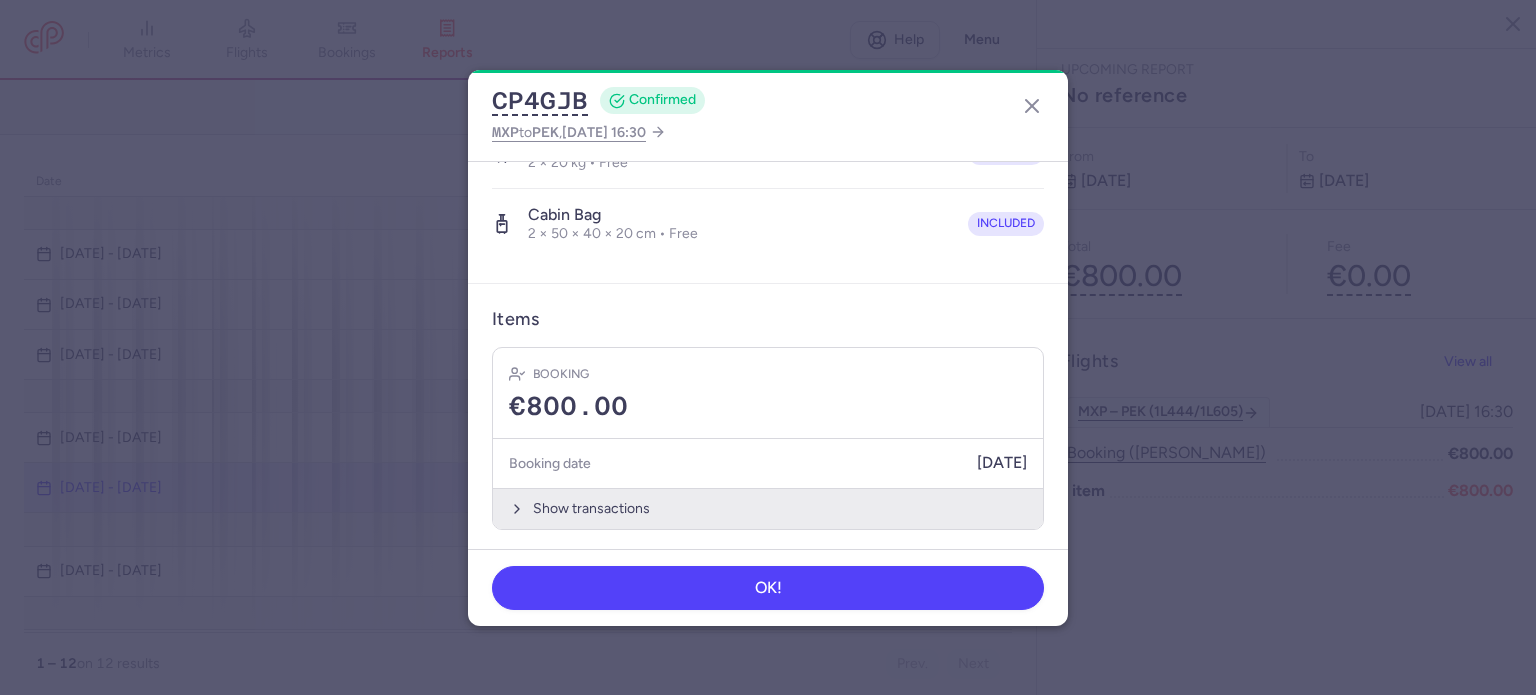 click on "Show transactions" at bounding box center [768, 508] 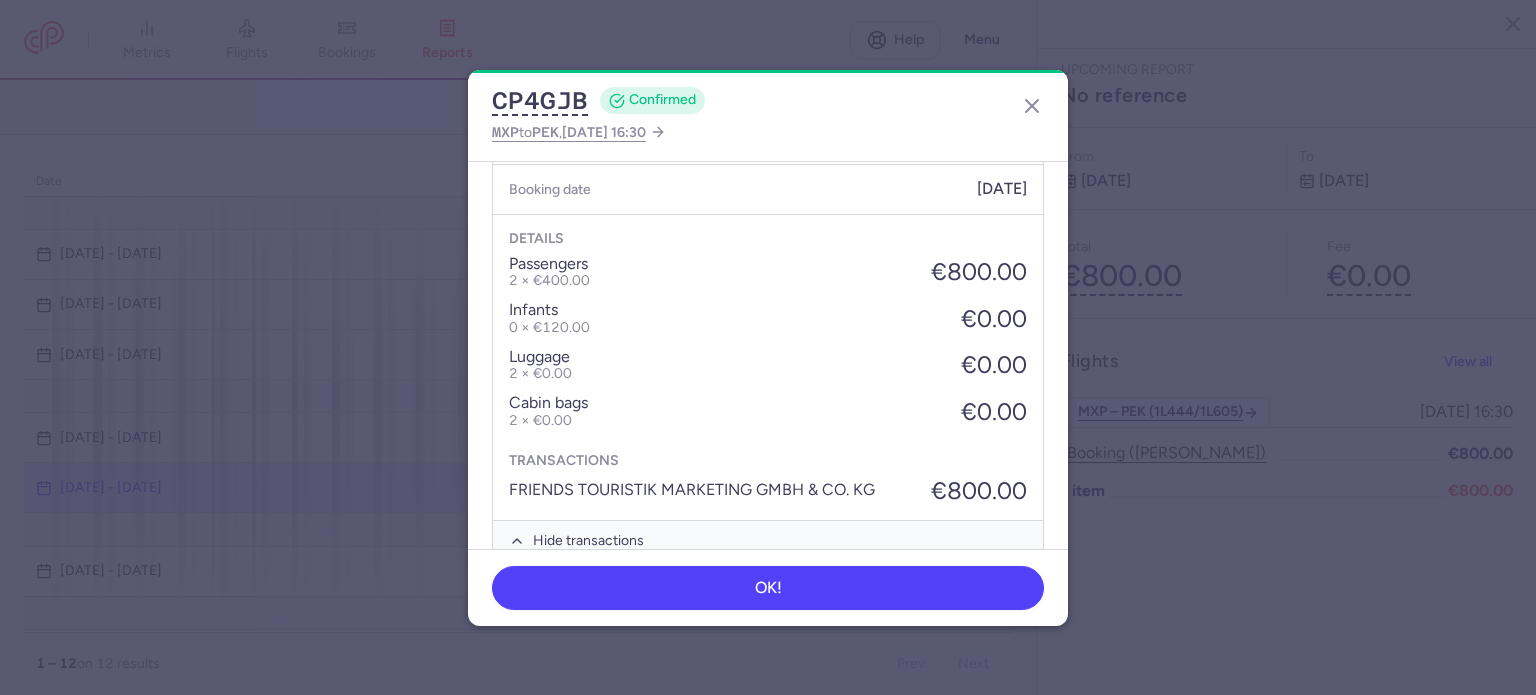 scroll, scrollTop: 792, scrollLeft: 0, axis: vertical 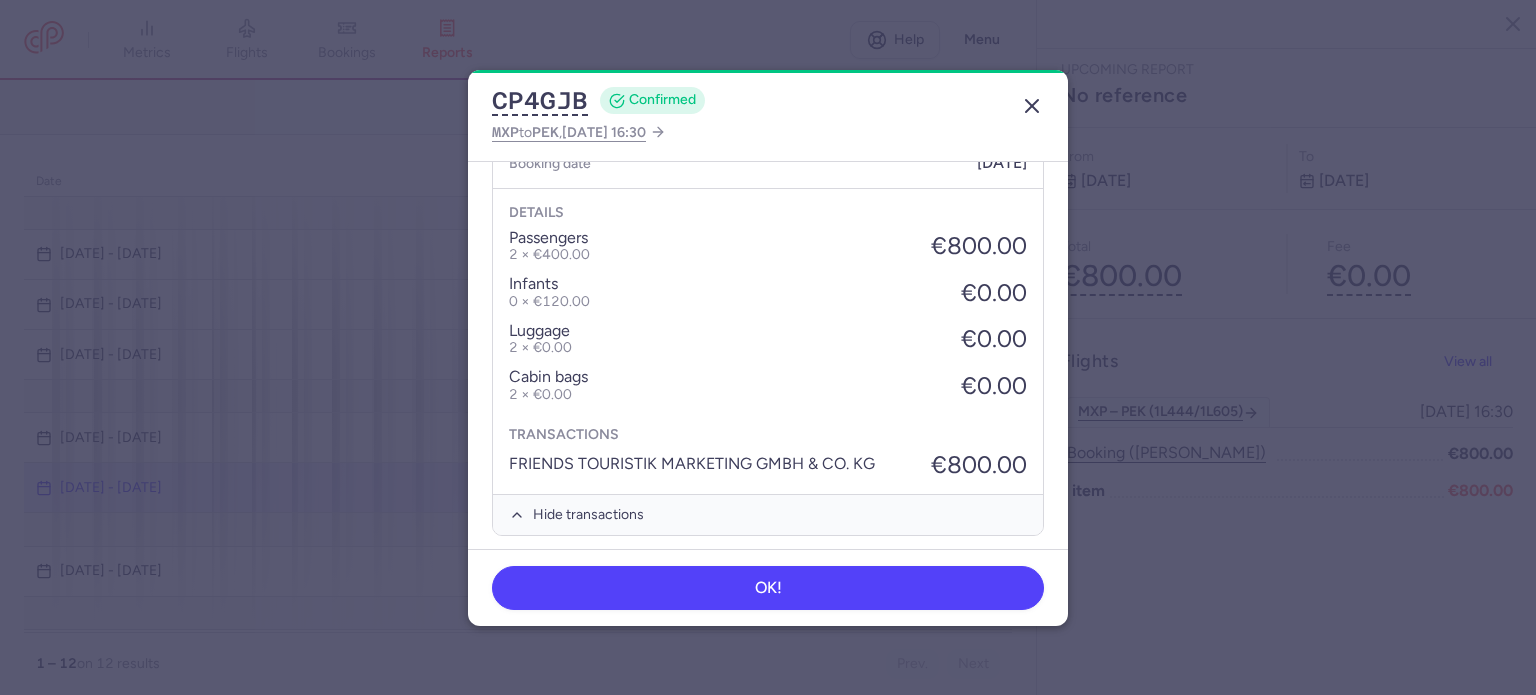 click 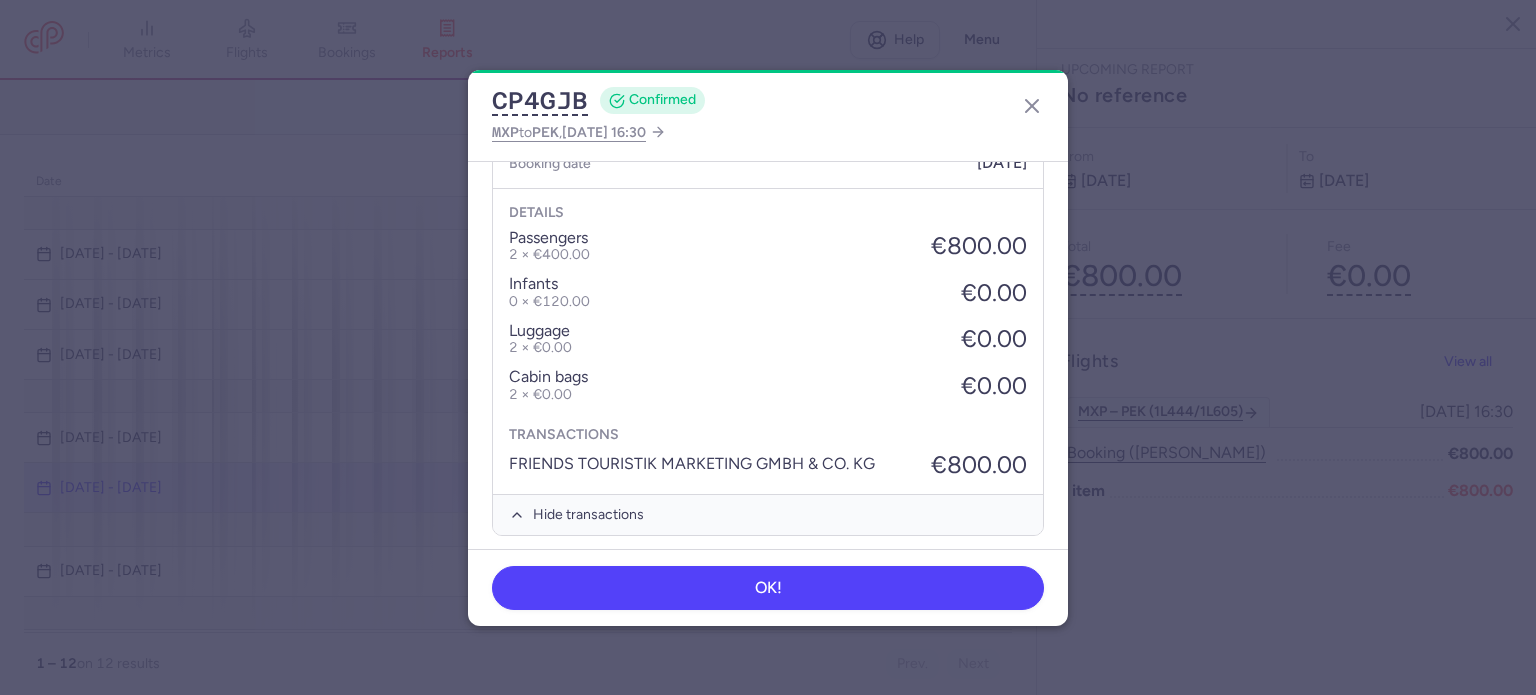 click 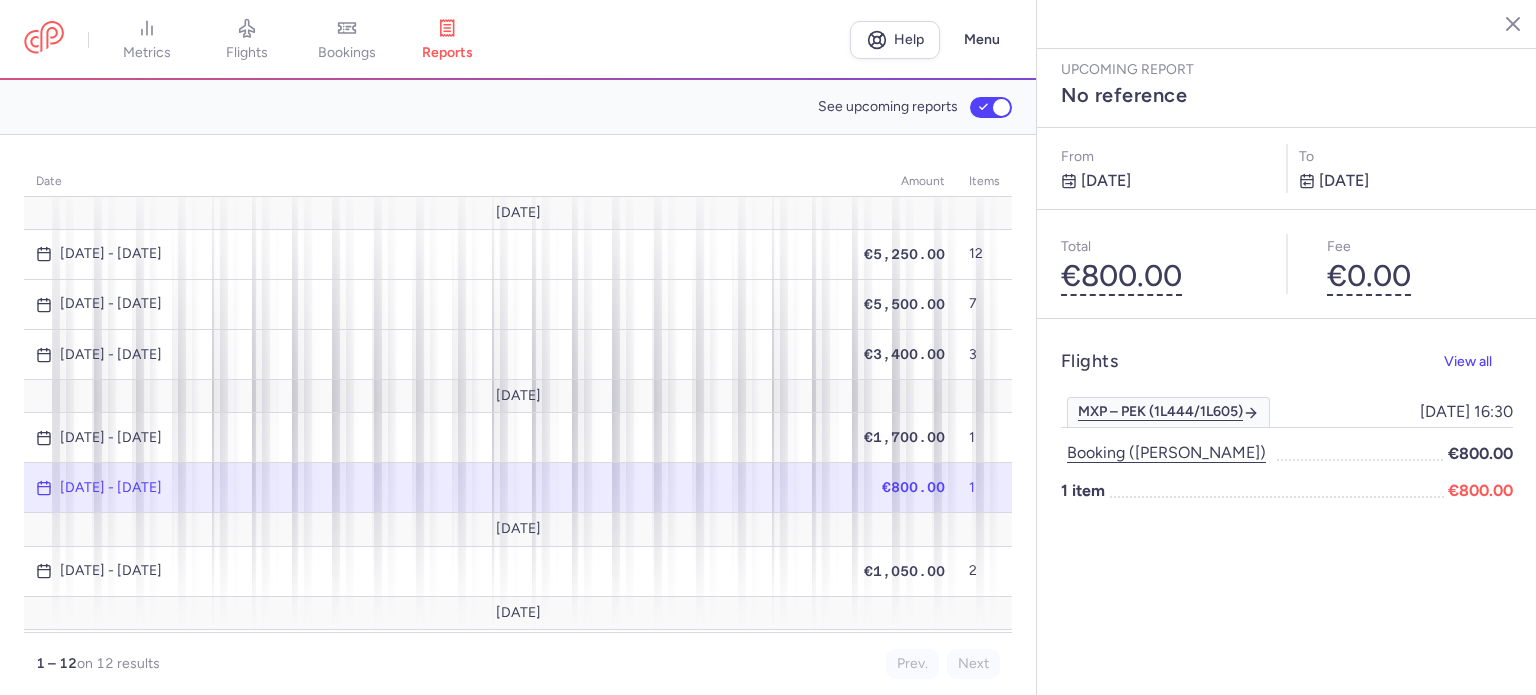 click on "Upcoming report No reference From  [DATE] to  [DATE] Total €800.00 Fee €0.00 Flights  View all  MXP – [GEOGRAPHIC_DATA] (1L444/1L605)  [DATE] 16:30 [DATE] 16:30 Booking ([PERSON_NAME]) €800.00 1 item  €800.00" at bounding box center [1287, 347] 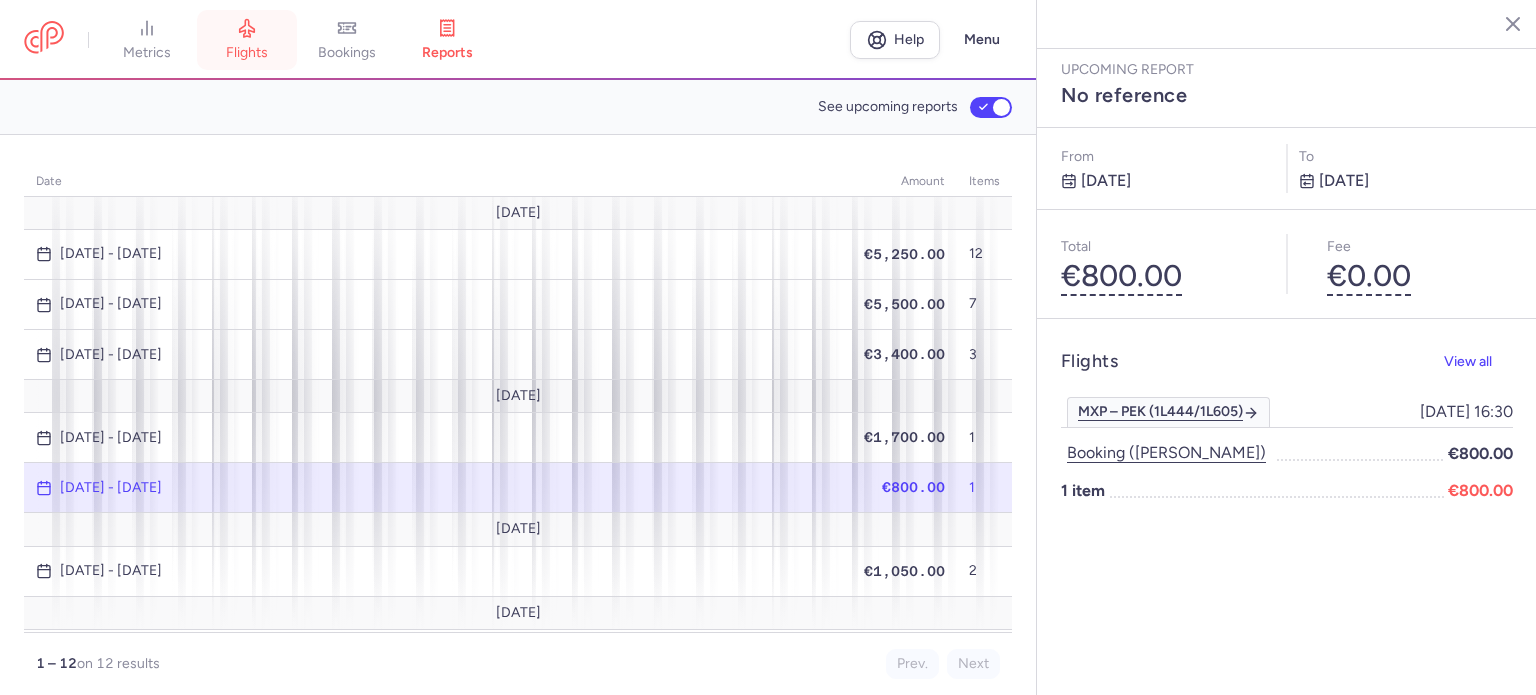 click on "flights" at bounding box center [247, 40] 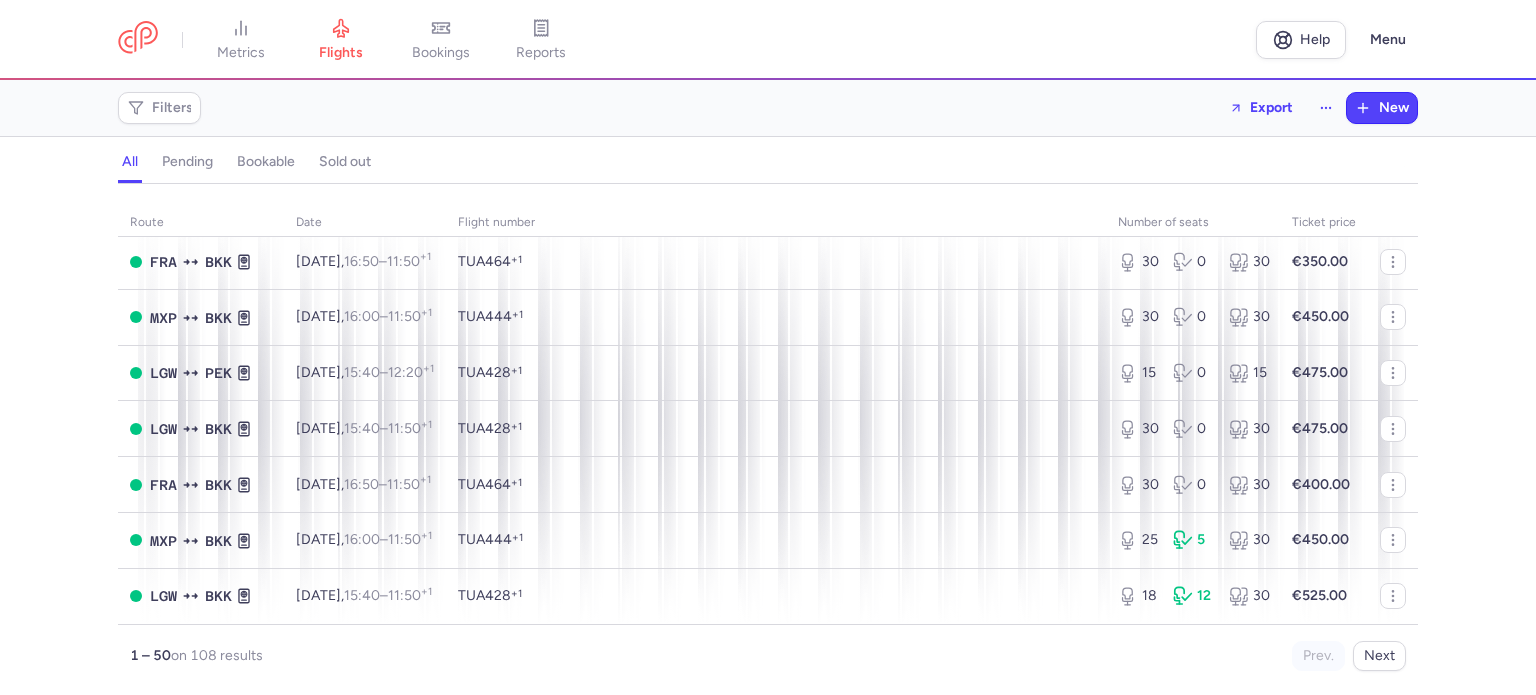 scroll, scrollTop: 2661, scrollLeft: 0, axis: vertical 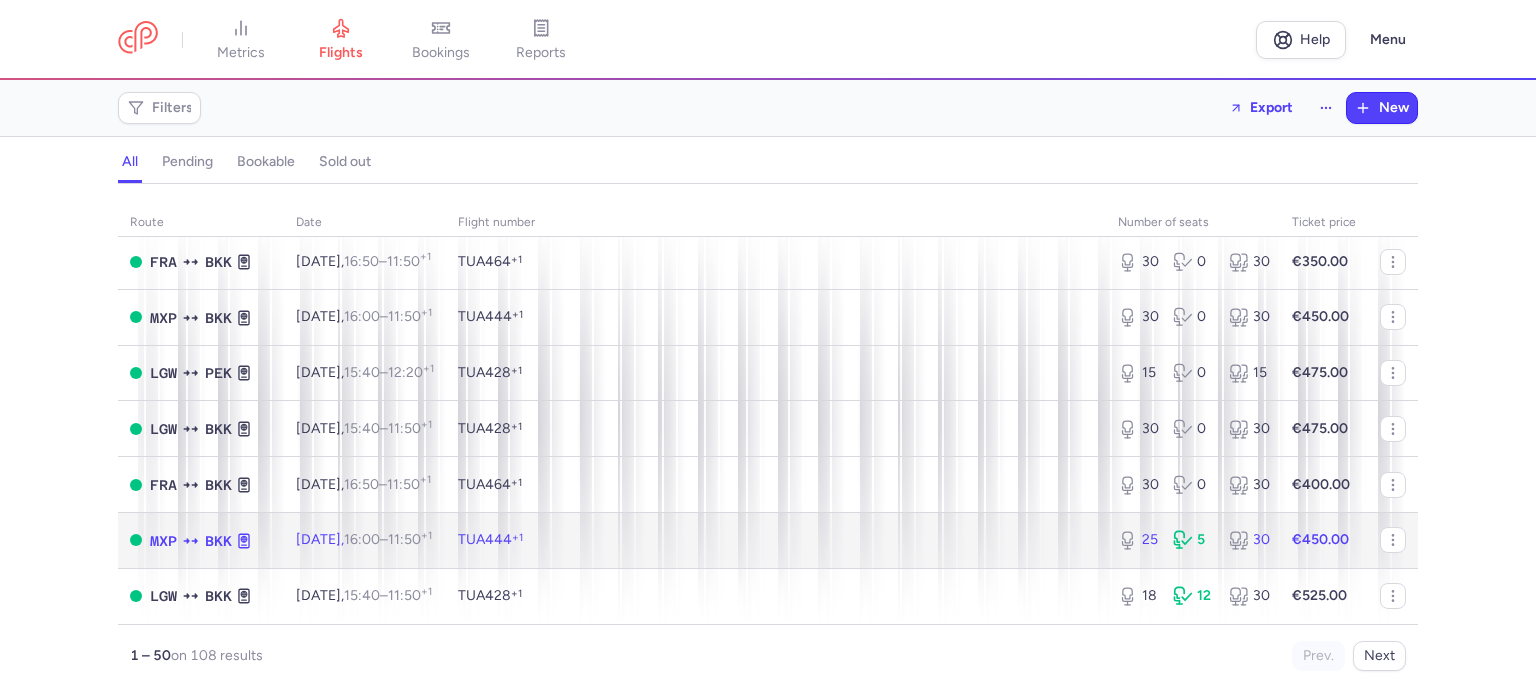 click on "€450.00" 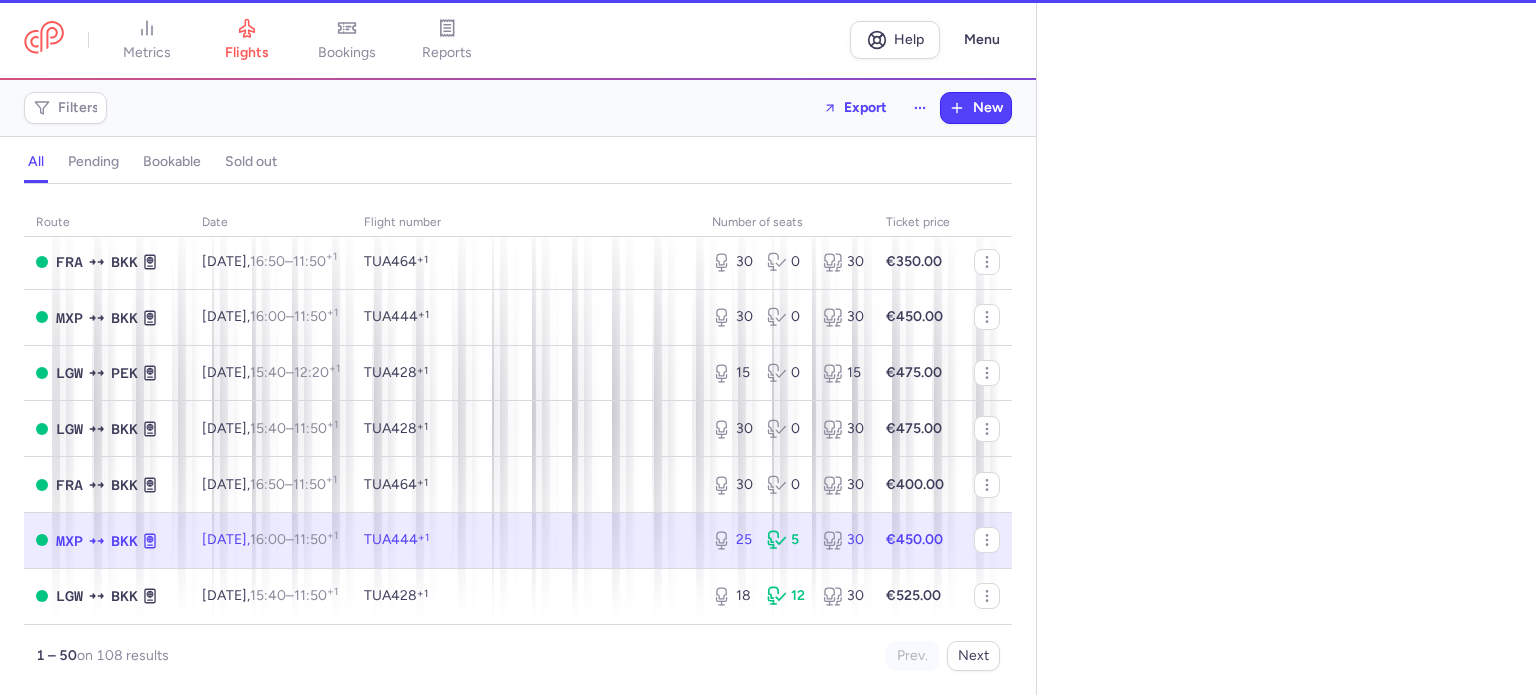 select on "days" 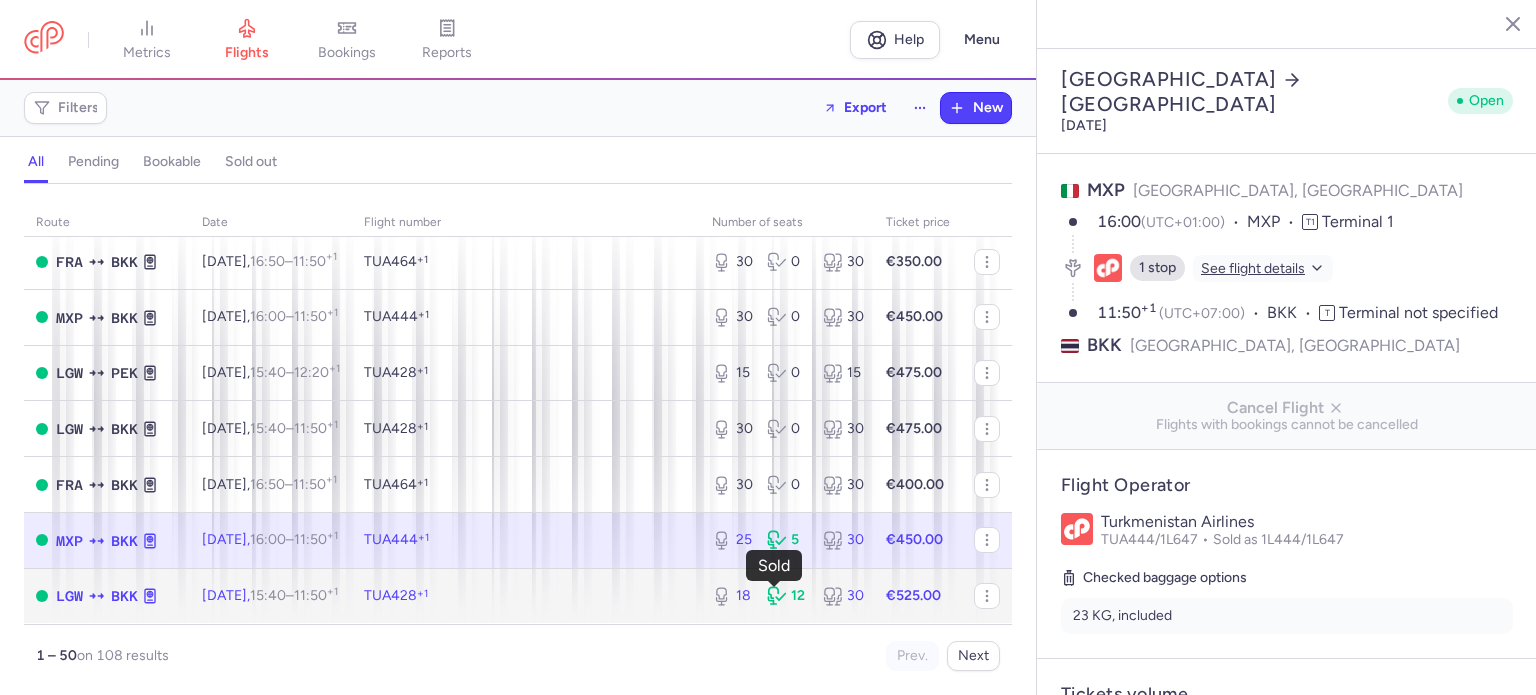 click on "12" at bounding box center (786, 596) 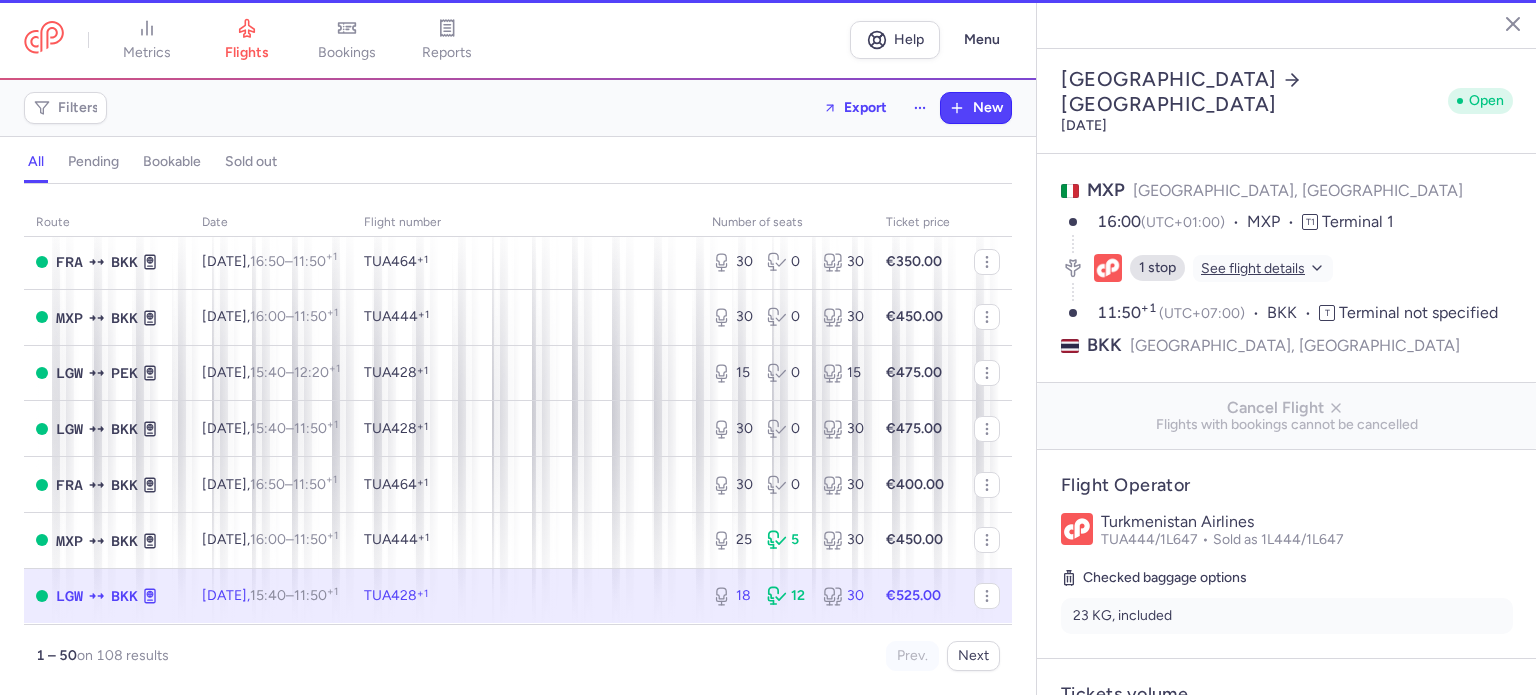 type on "18" 